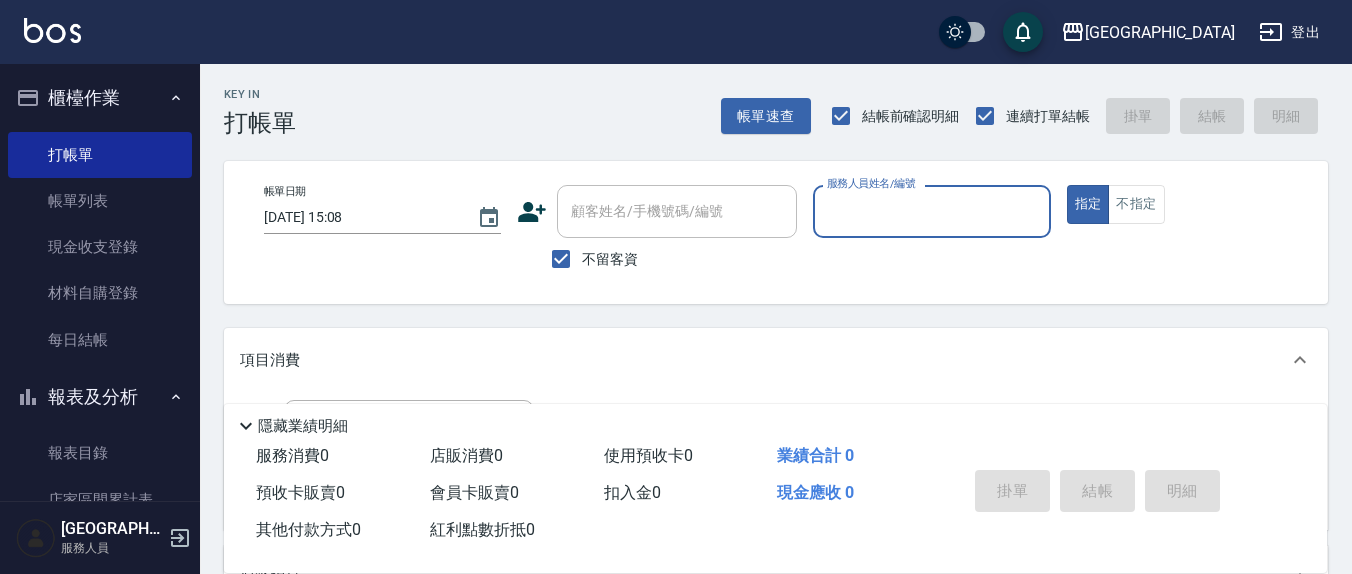 scroll, scrollTop: 0, scrollLeft: 0, axis: both 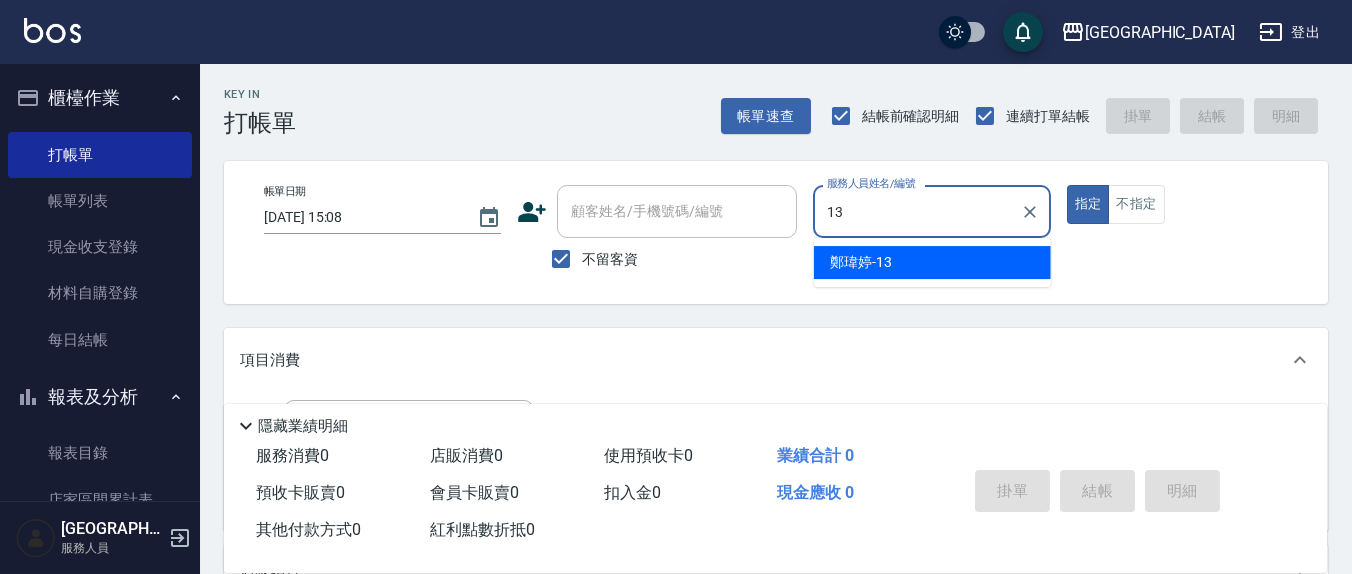 type on "13" 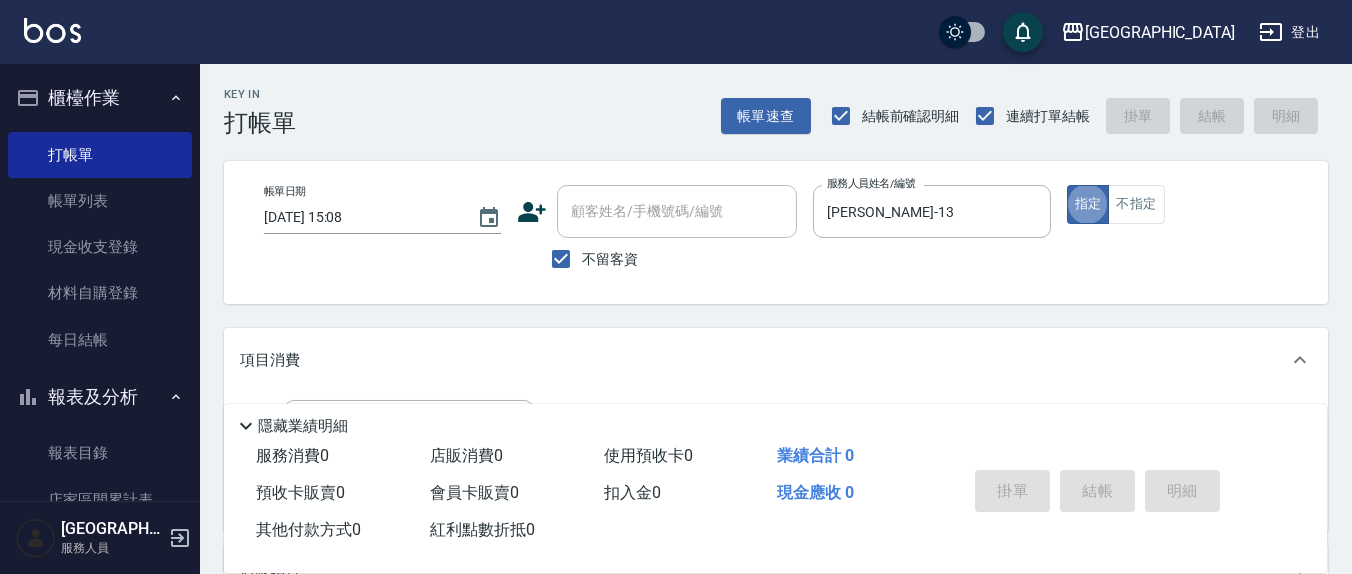 click on "不留客資" at bounding box center [610, 259] 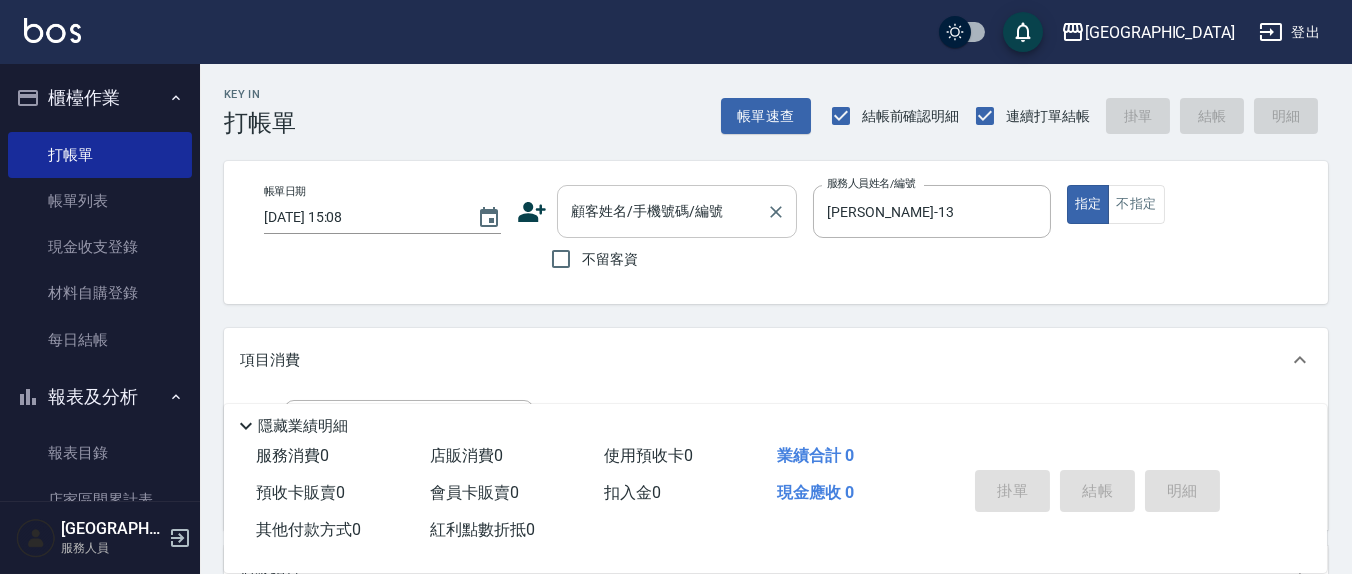 click on "顧客姓名/手機號碼/編號 顧客姓名/手機號碼/編號" at bounding box center (677, 211) 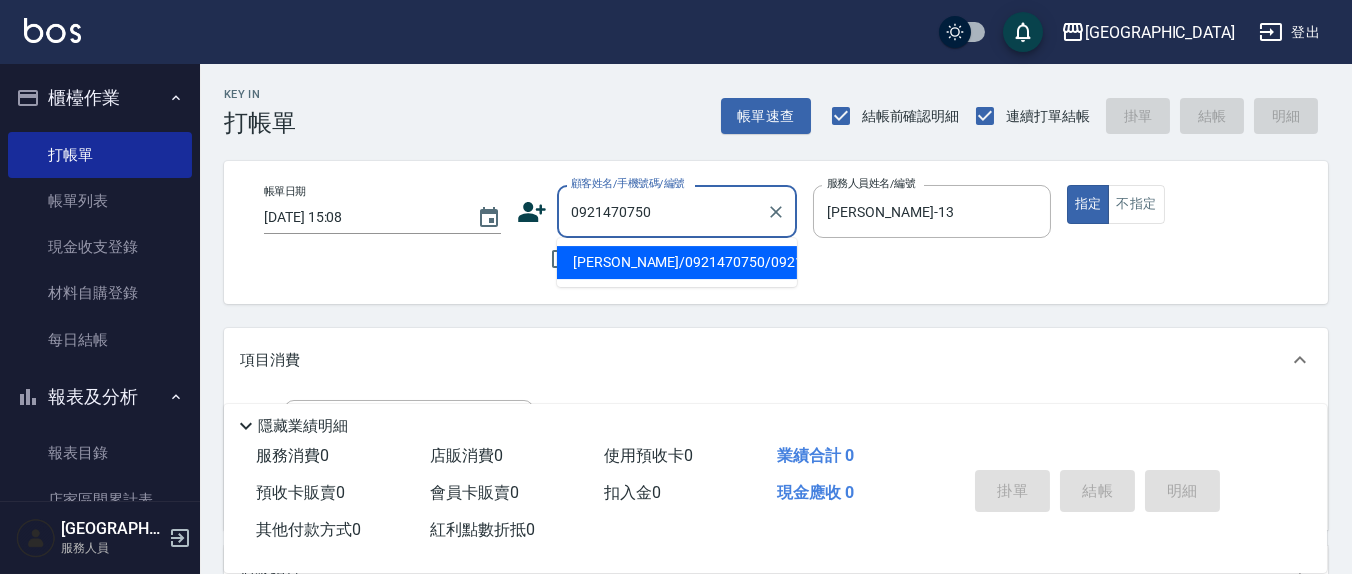 type on "[PERSON_NAME]/0921470750/0921470750" 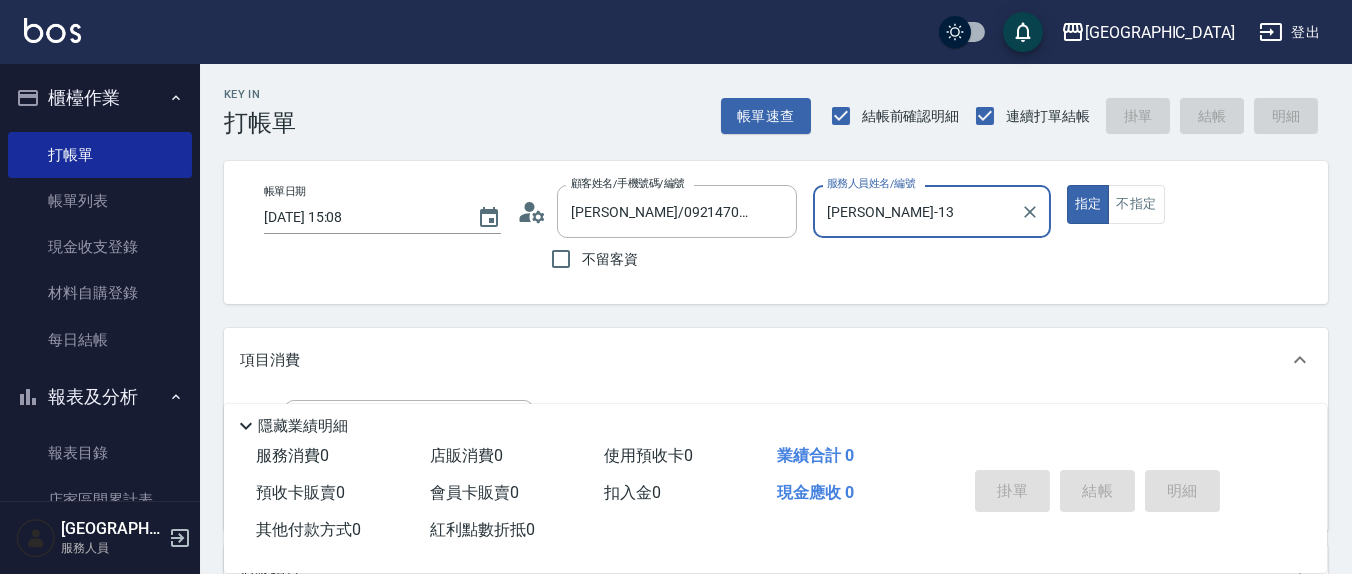 click on "指定" at bounding box center [1088, 204] 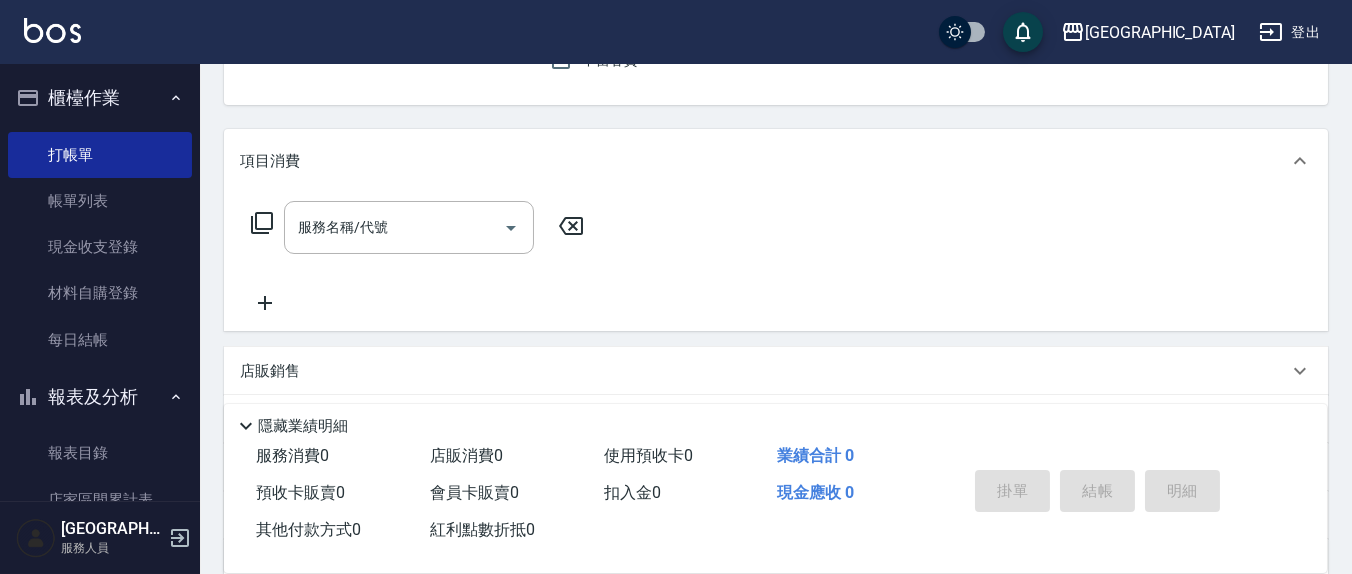 scroll, scrollTop: 208, scrollLeft: 0, axis: vertical 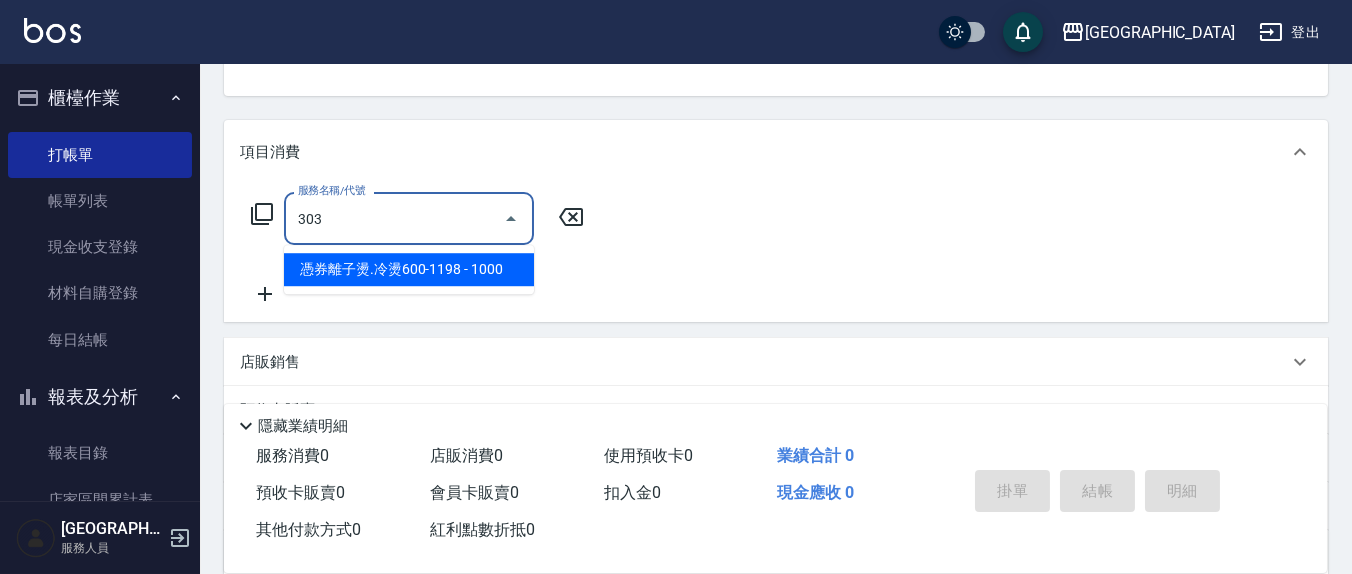 type on "憑券離子燙.冷燙600-1198(303)" 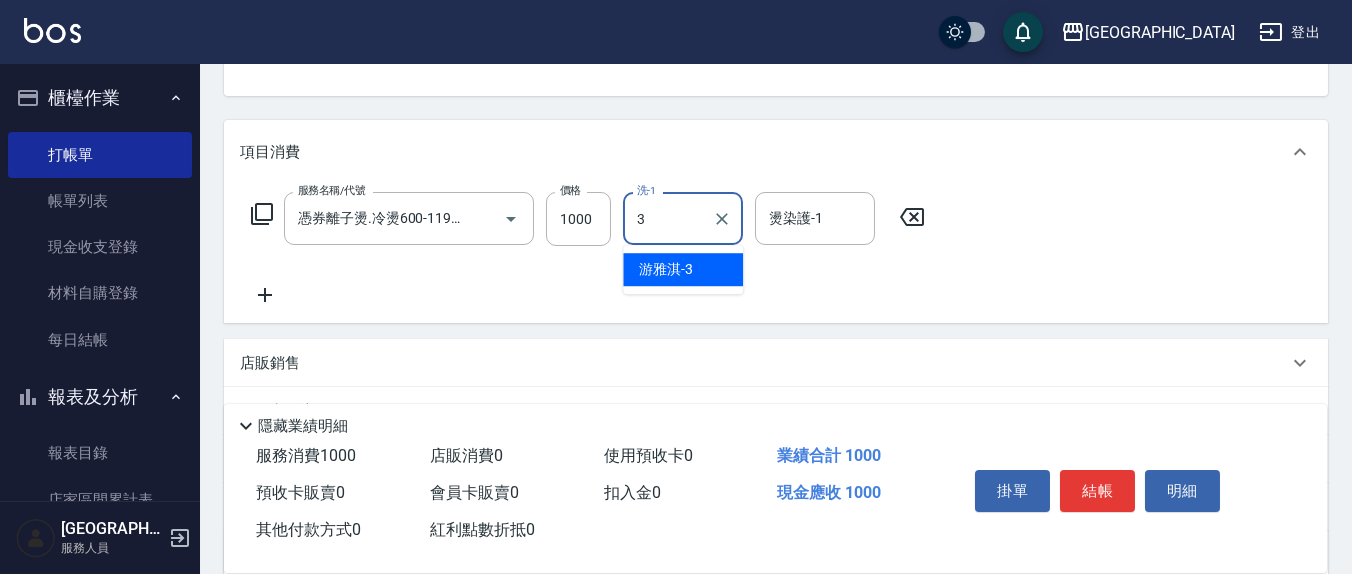 type on "[PERSON_NAME]-3" 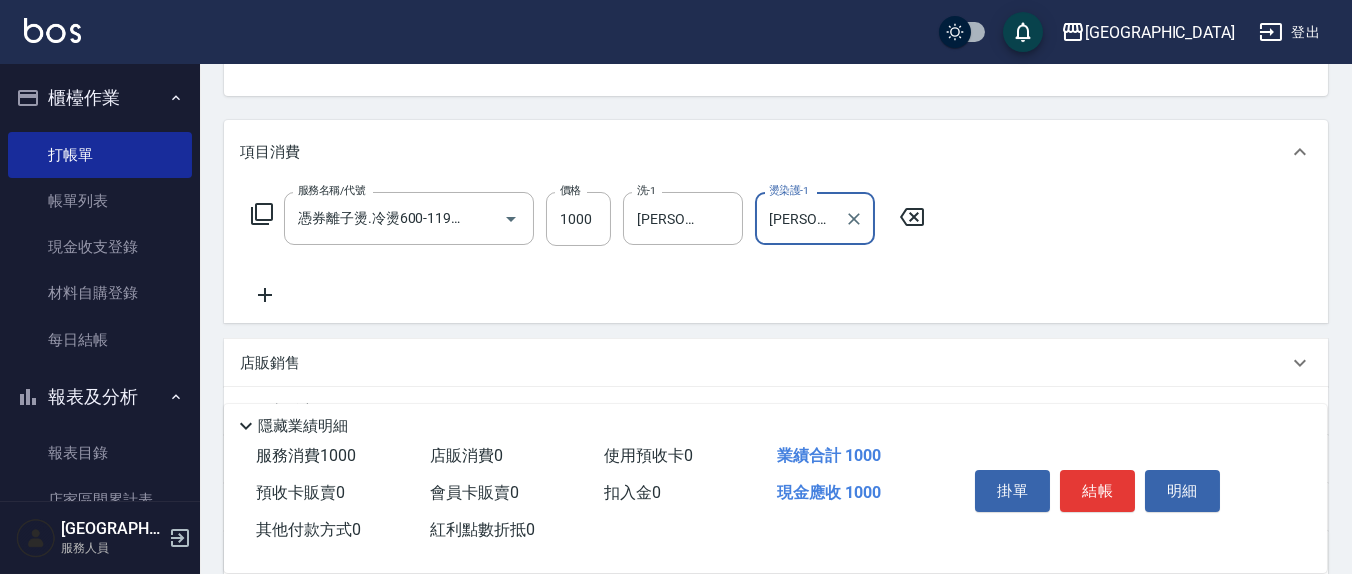 type on "[PERSON_NAME]-3" 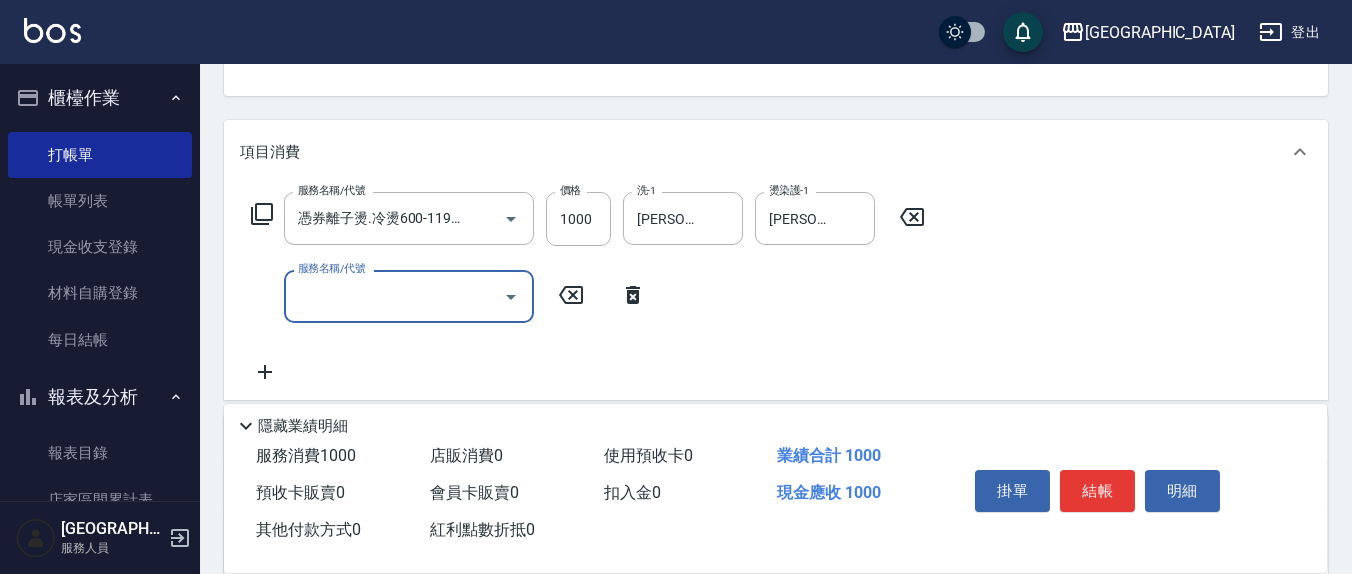 scroll, scrollTop: 0, scrollLeft: 0, axis: both 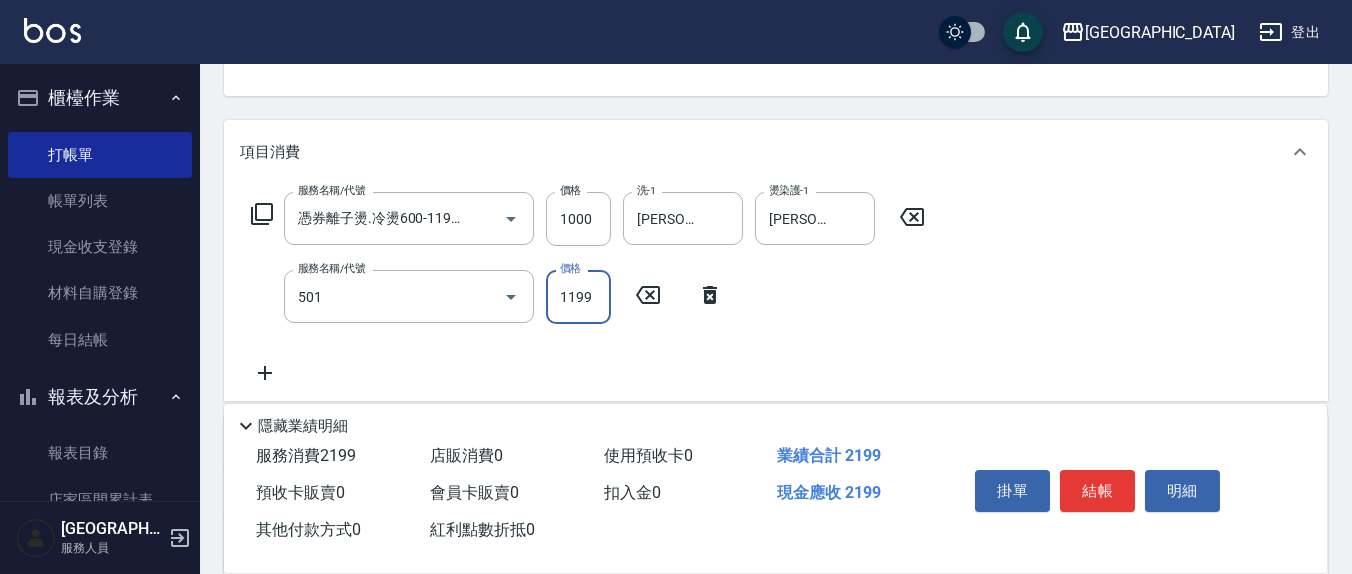 type on "染髮(501)" 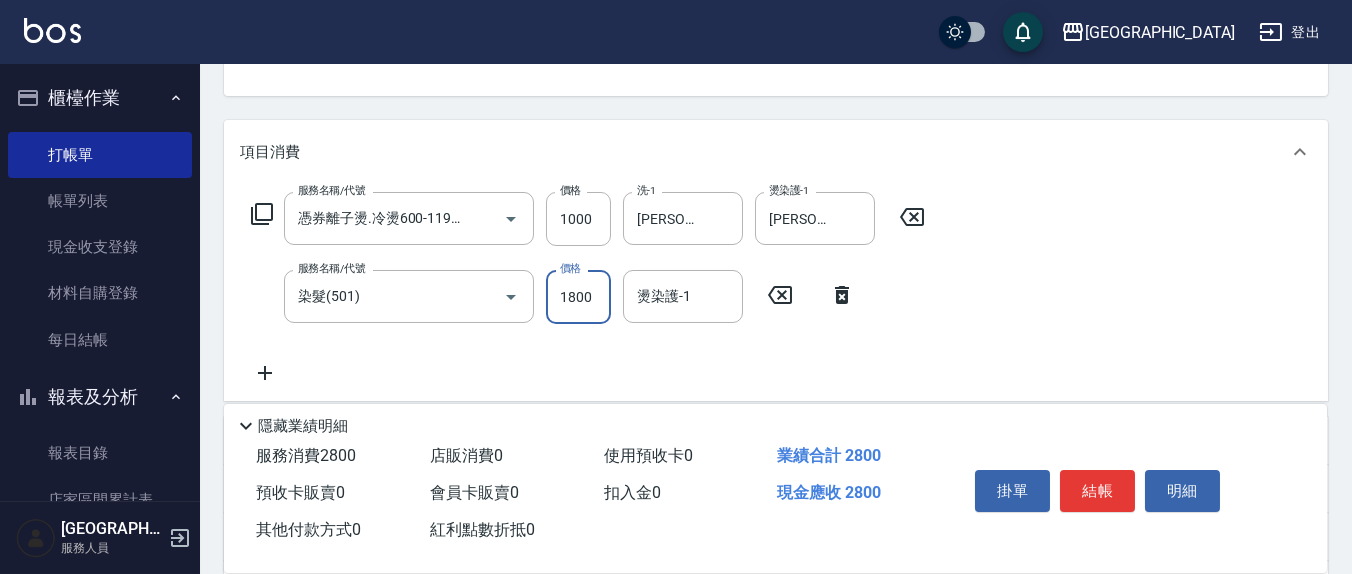 type on "1800" 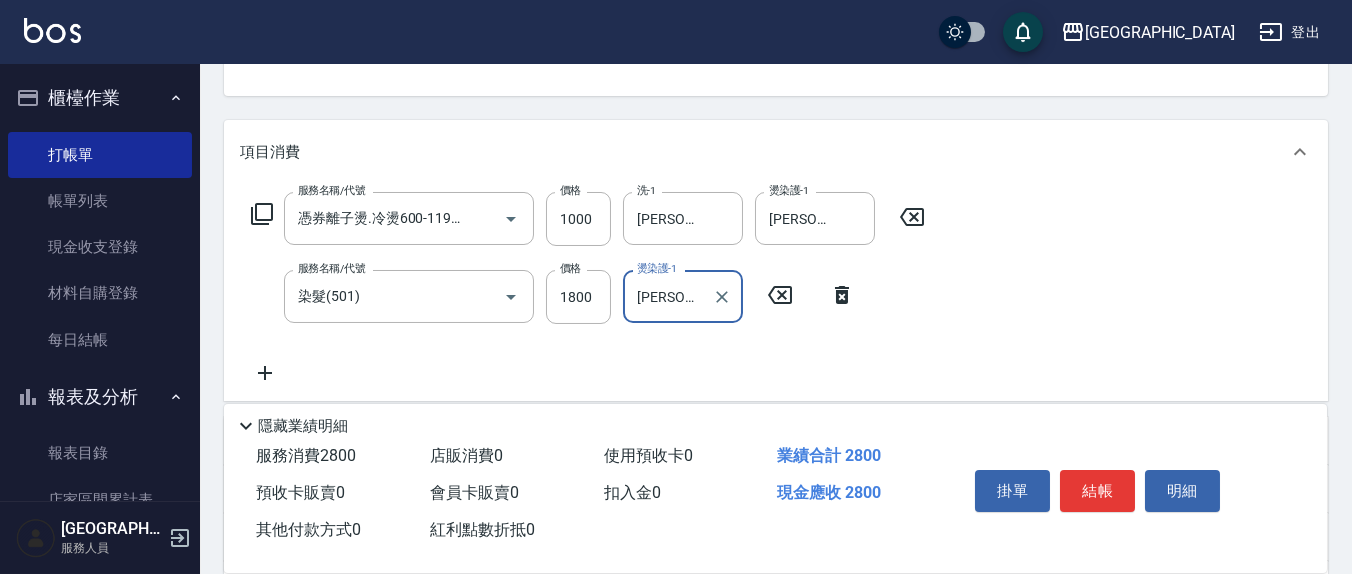 type on "[PERSON_NAME]-3" 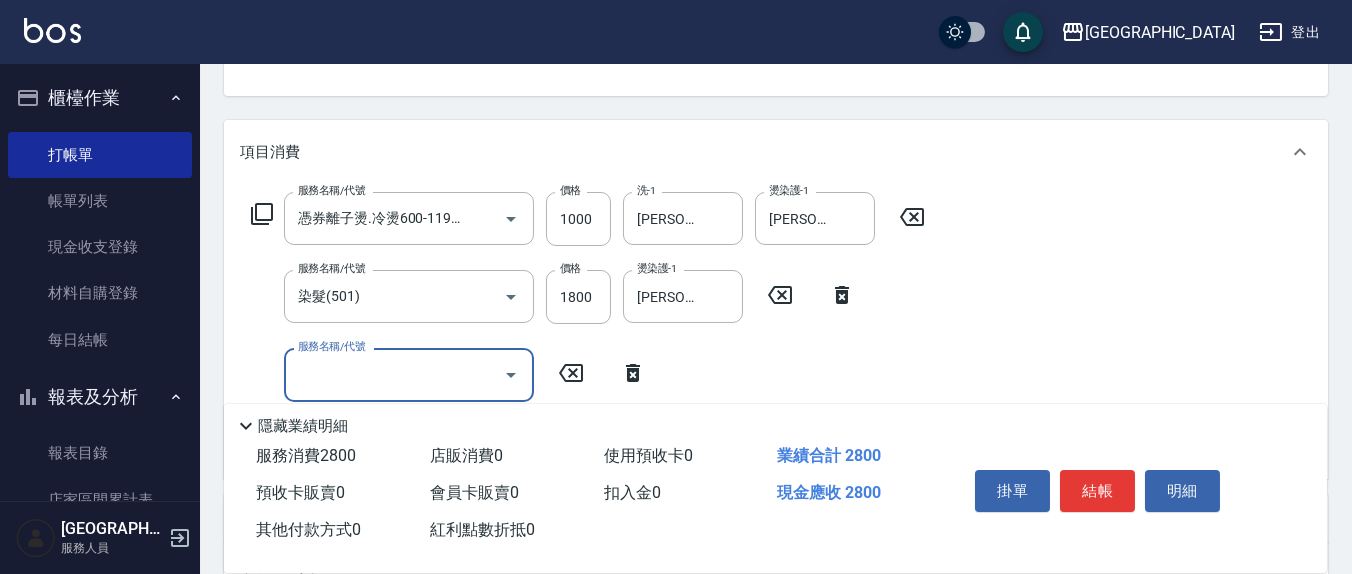 scroll, scrollTop: 0, scrollLeft: 0, axis: both 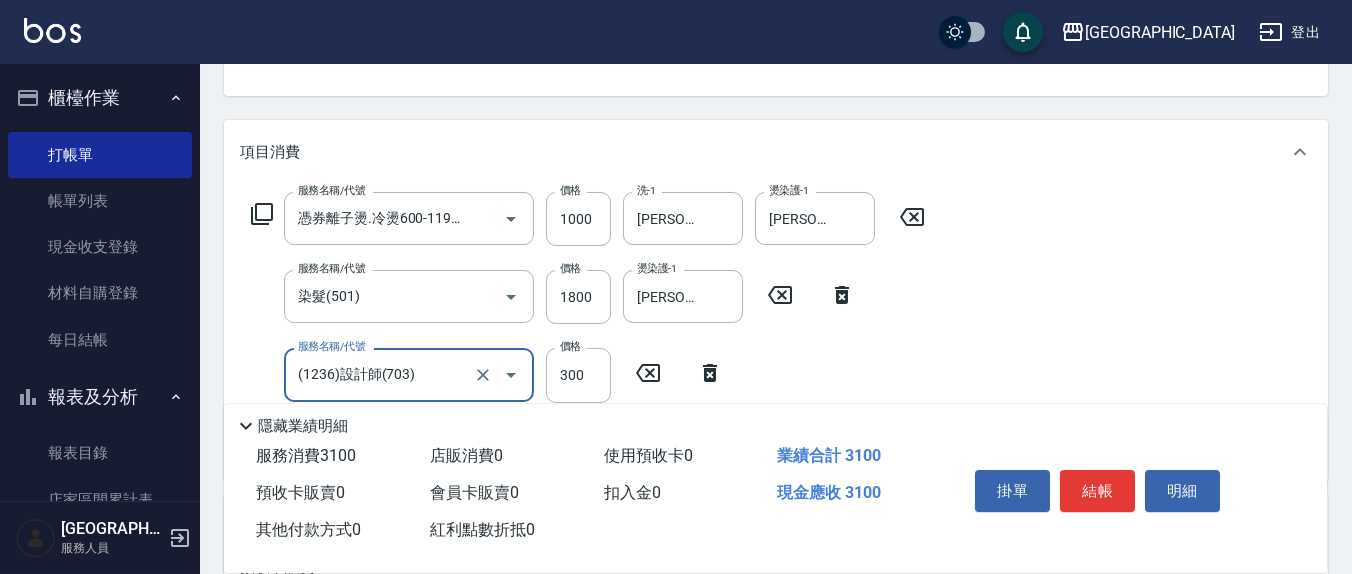 type on "(1236)設計師(703)" 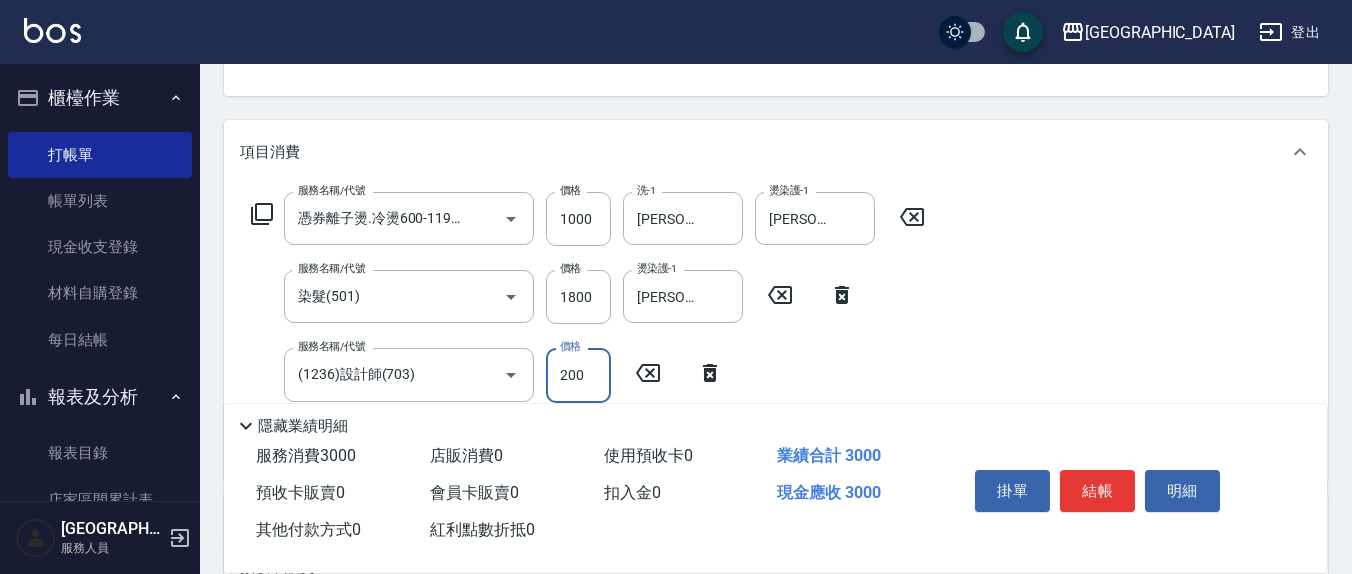 type on "200" 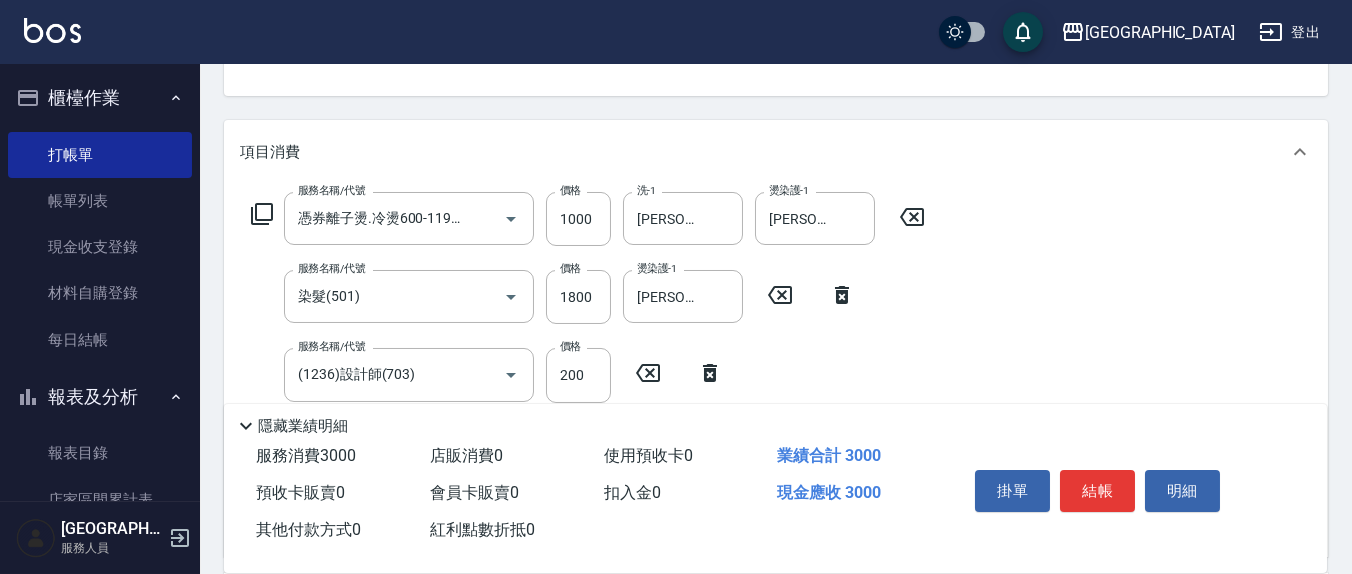 scroll, scrollTop: 0, scrollLeft: 0, axis: both 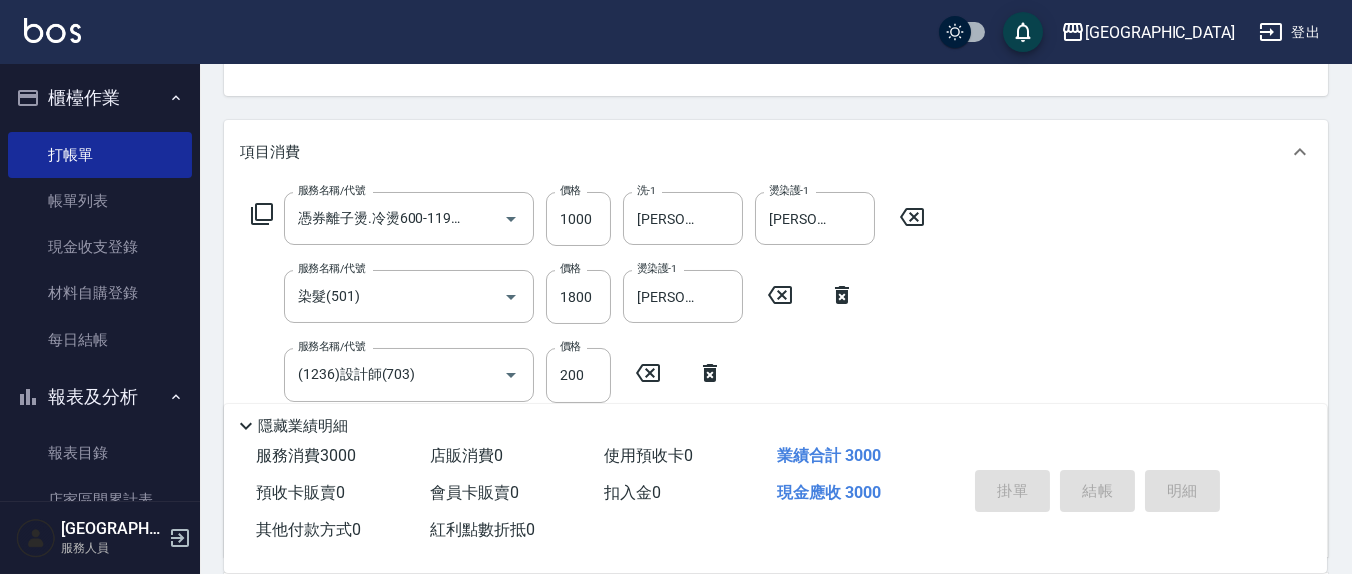 type on "[DATE] 17:20" 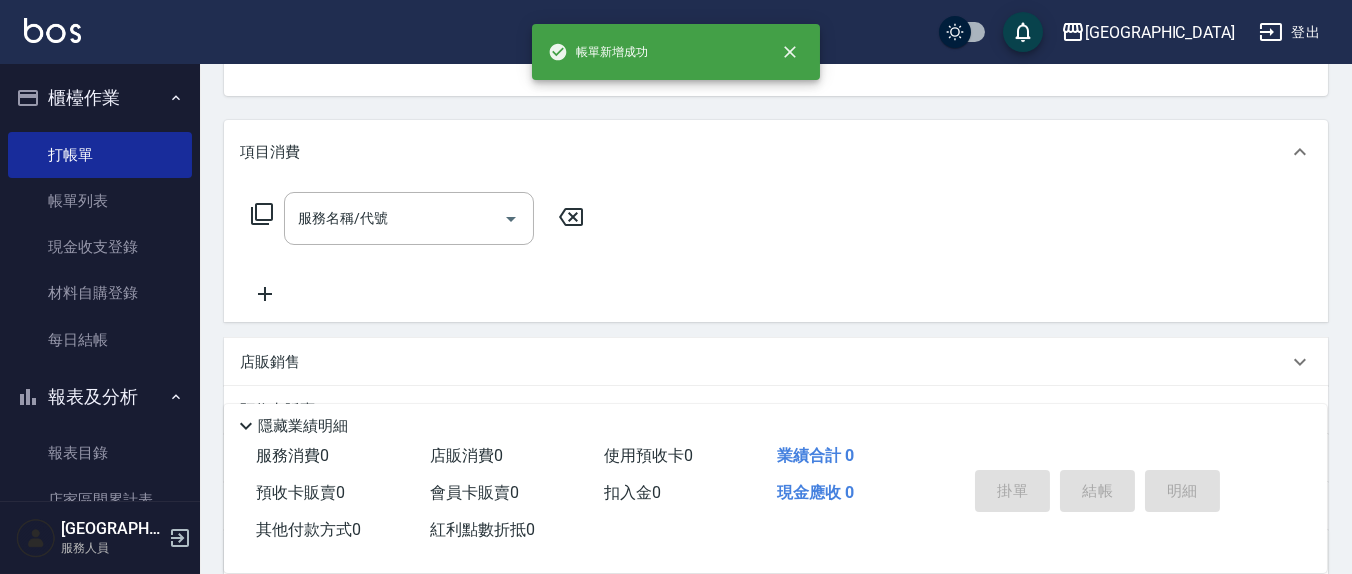 type on "13" 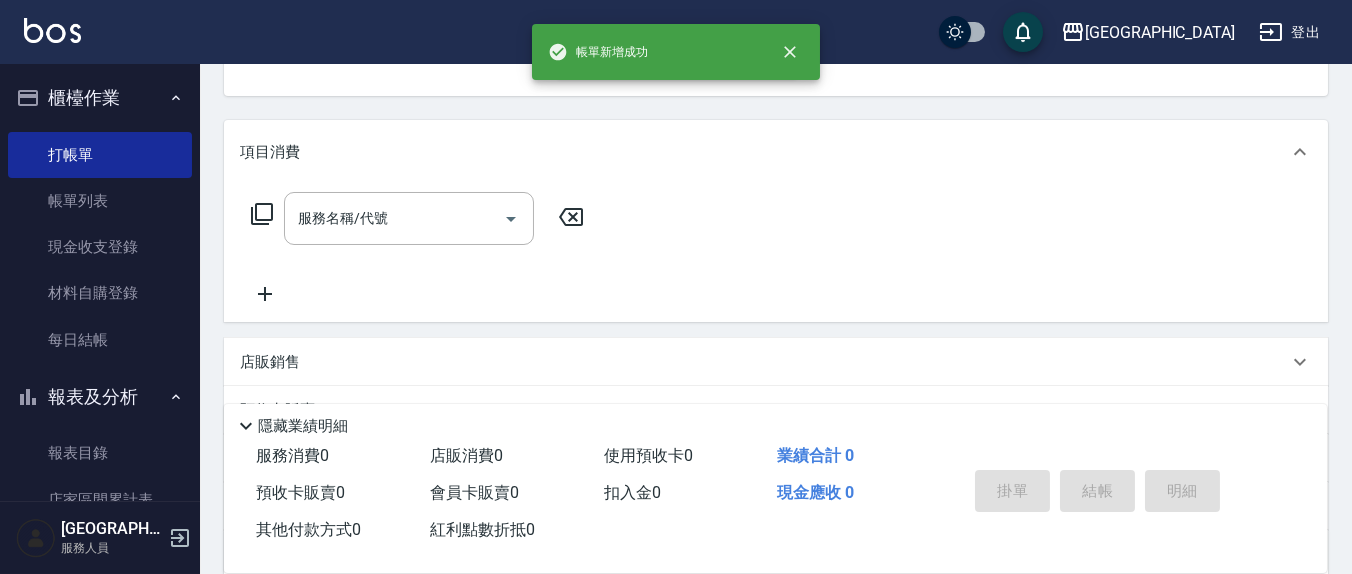 scroll, scrollTop: 193, scrollLeft: 0, axis: vertical 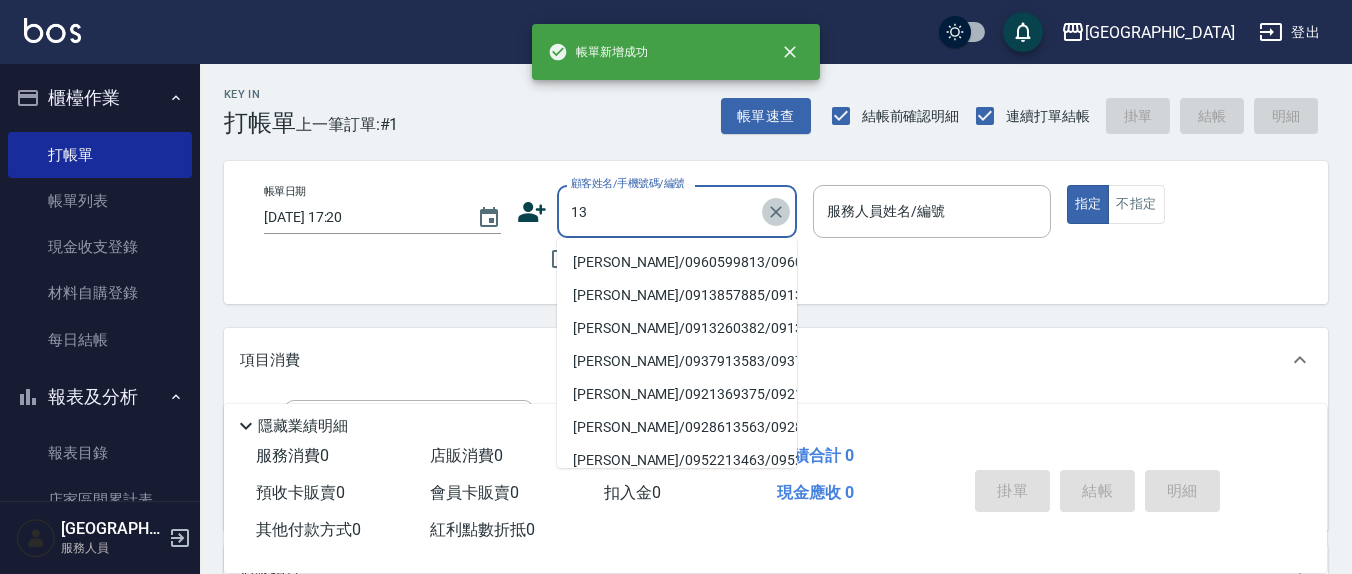 click 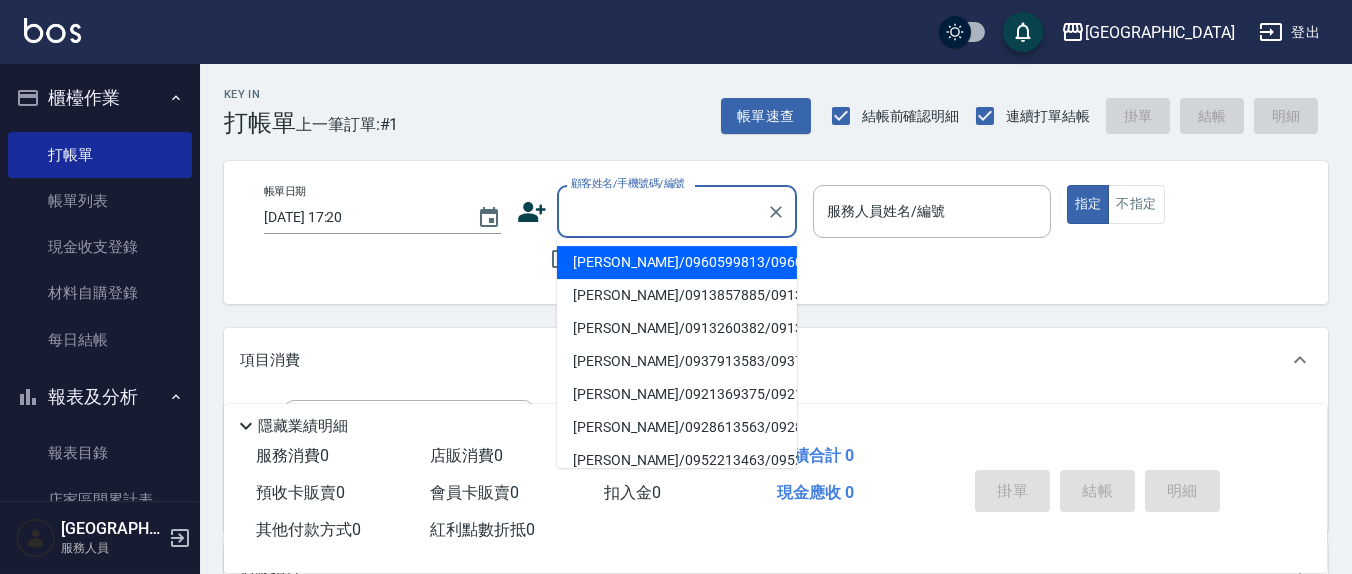 click on "帳單日期 [DATE] 17:20 顧客姓名/手機號碼/編號 顧客姓名/手機號碼/編號 不留客資 服務人員姓名/編號 服務人員姓名/編號 指定 不指定" at bounding box center (776, 232) 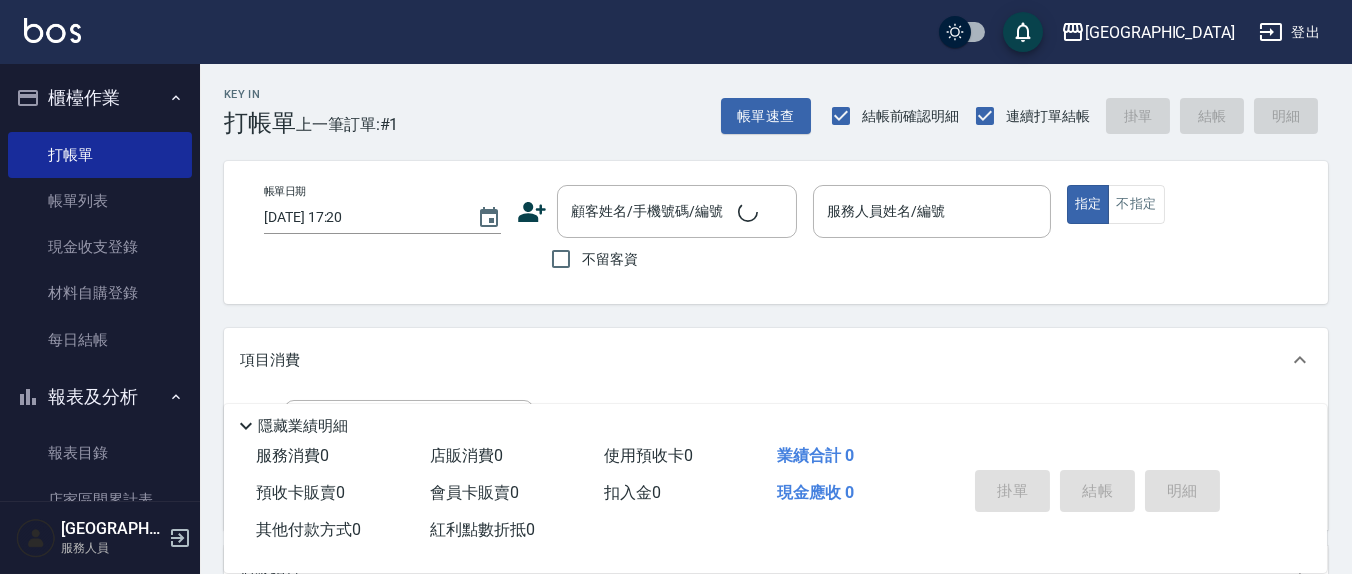 click on "不留客資" at bounding box center (561, 259) 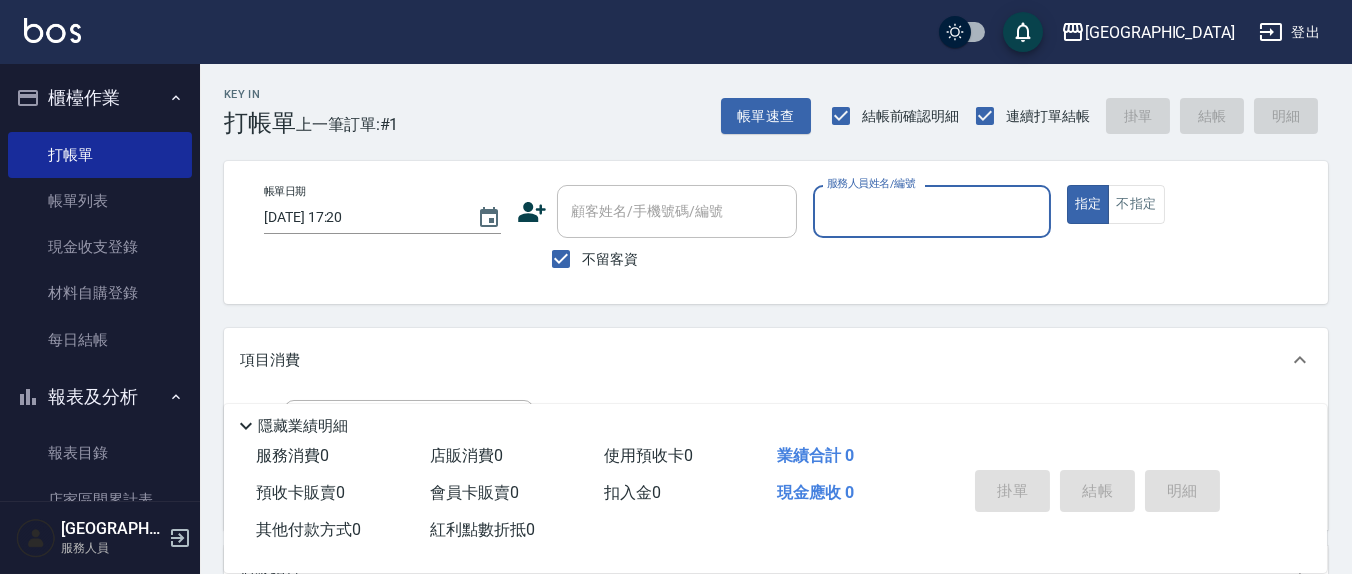 click on "服務人員姓名/編號" at bounding box center (931, 211) 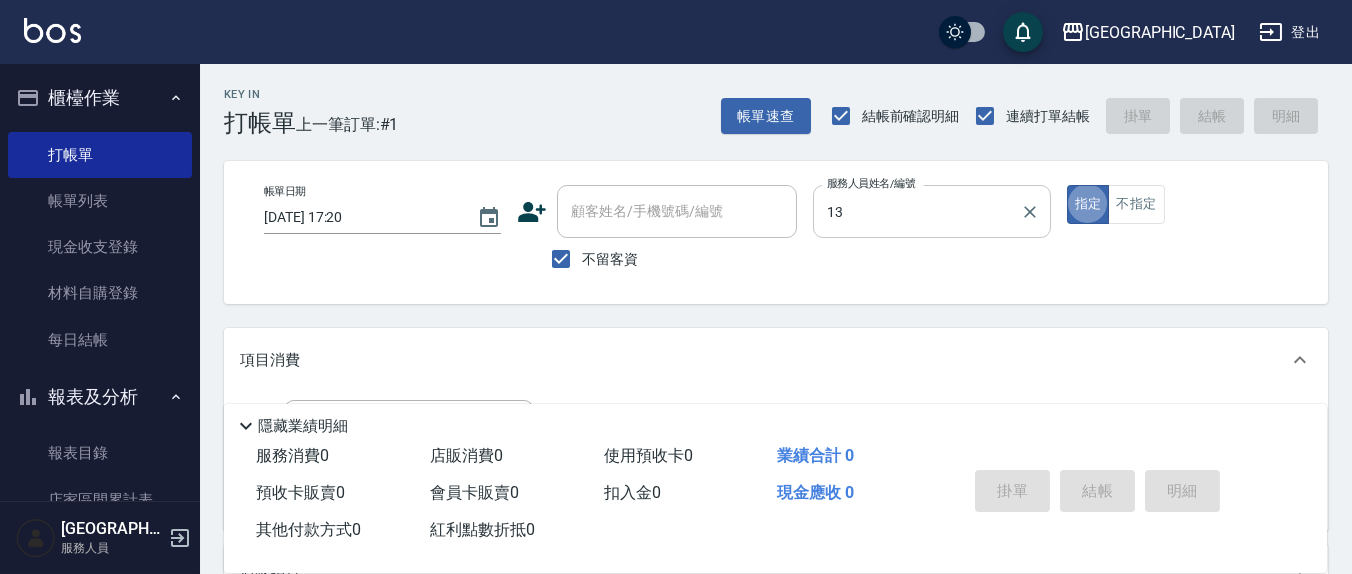 type on "[PERSON_NAME]-13" 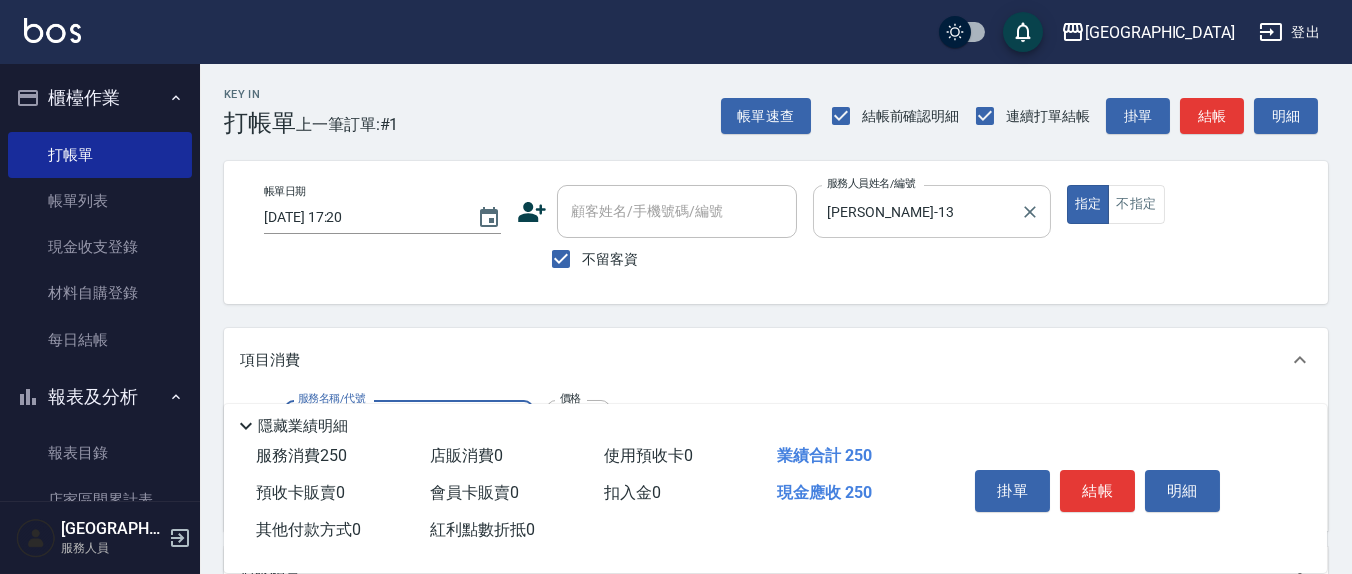 type on "洗髮(201)" 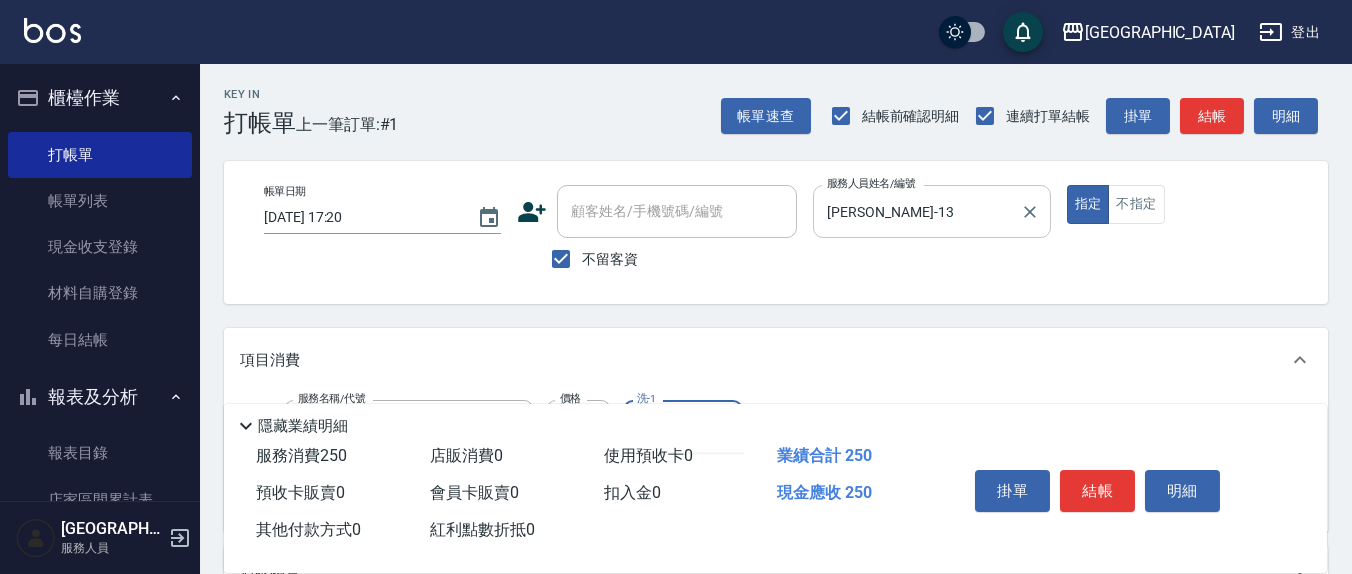 type on "[PERSON_NAME]-13" 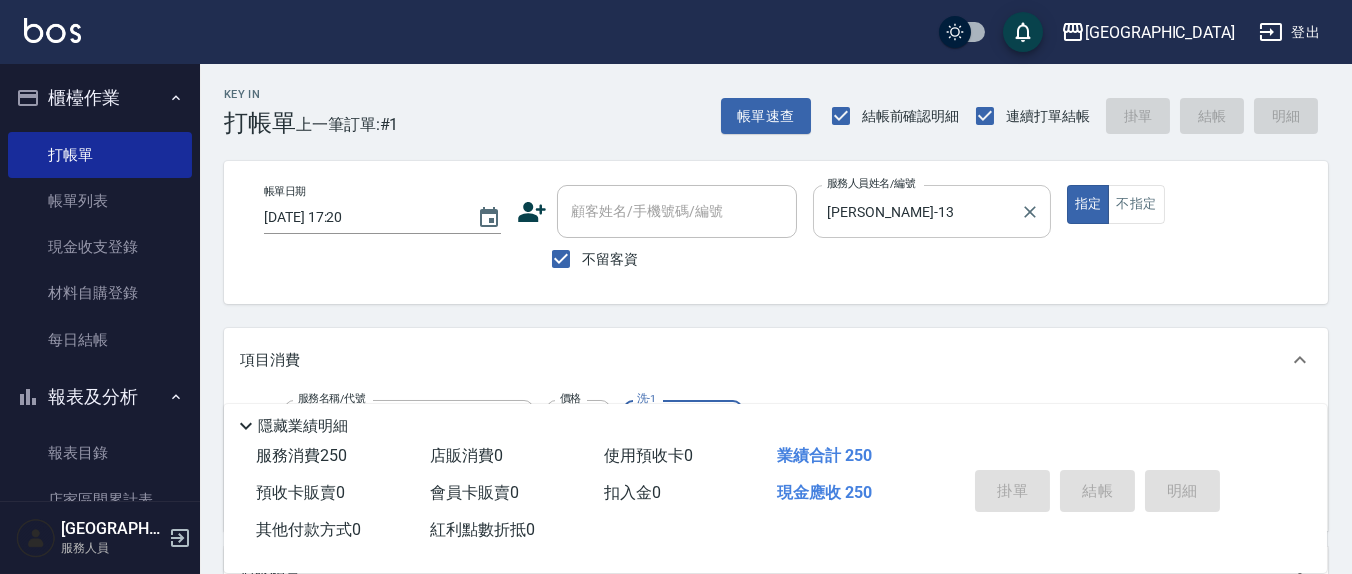 type on "[DATE] 17:21" 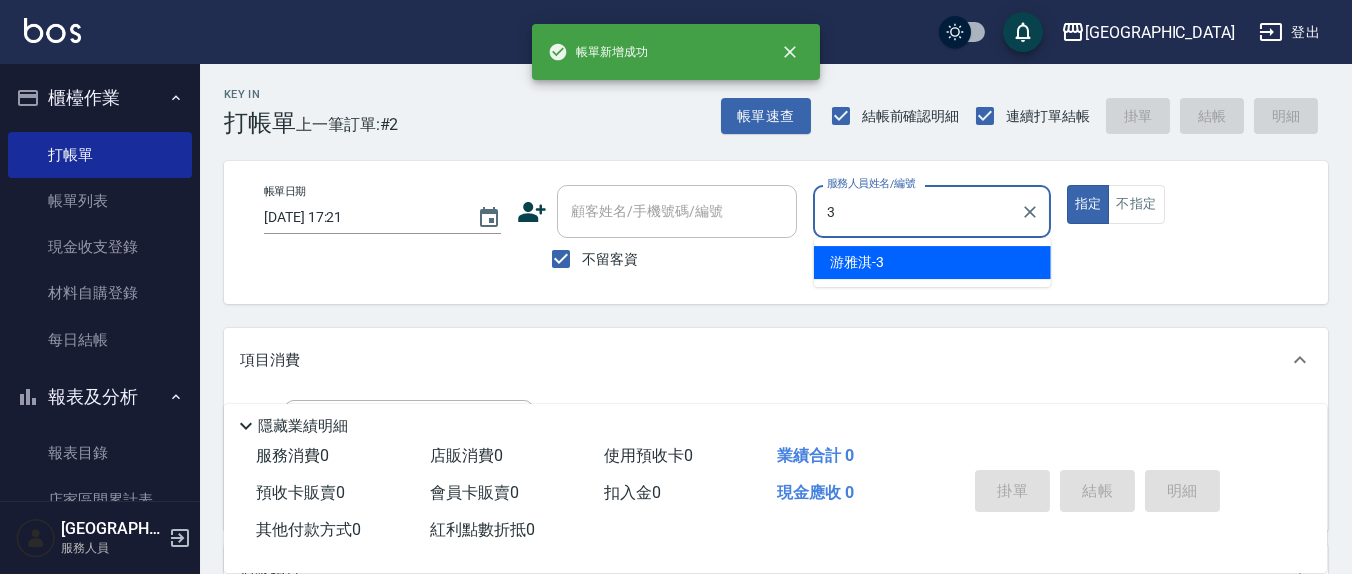 type on "[PERSON_NAME]-3" 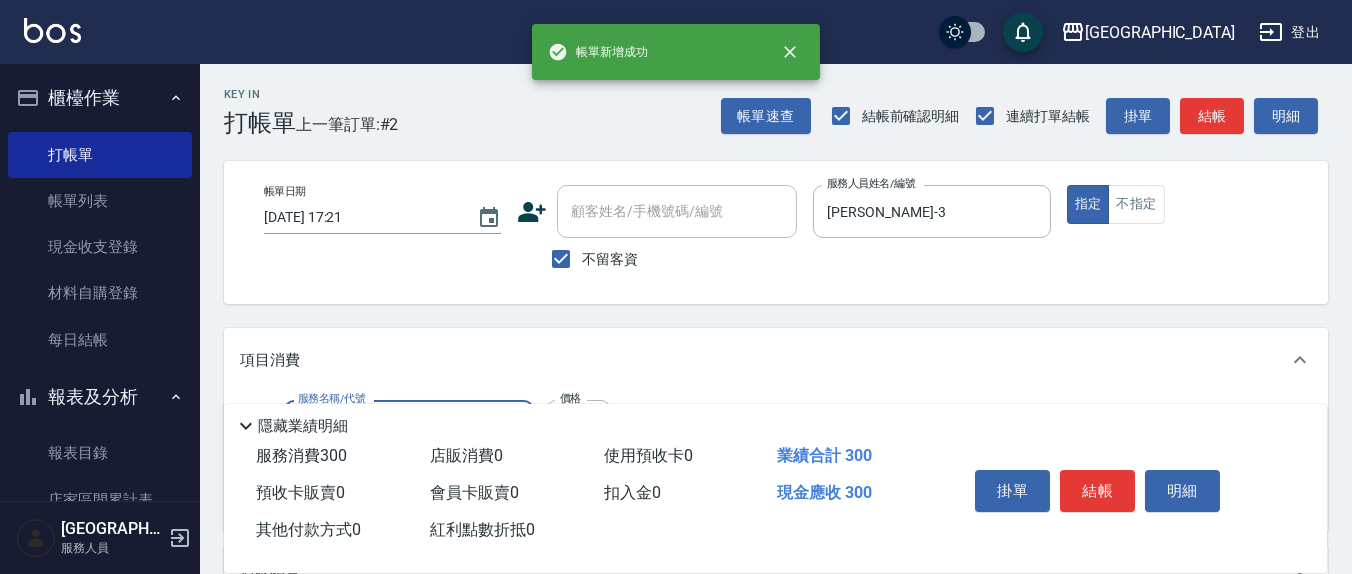 type on "[PERSON_NAME]洗髮精(210)" 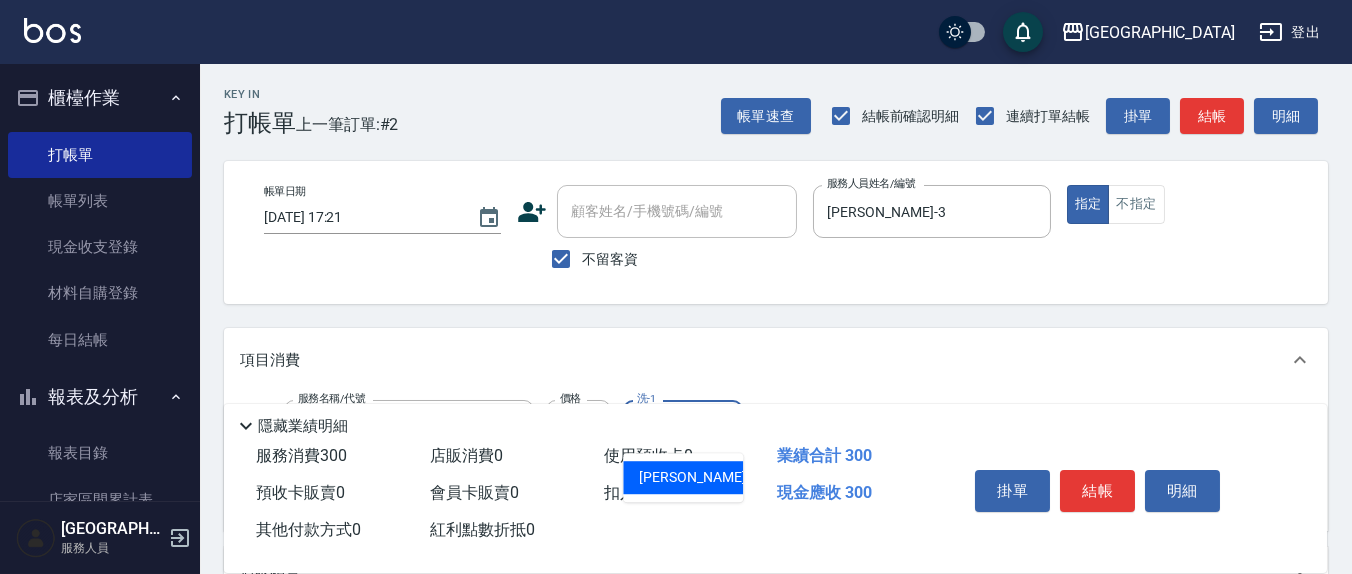 type on "[PERSON_NAME]-22" 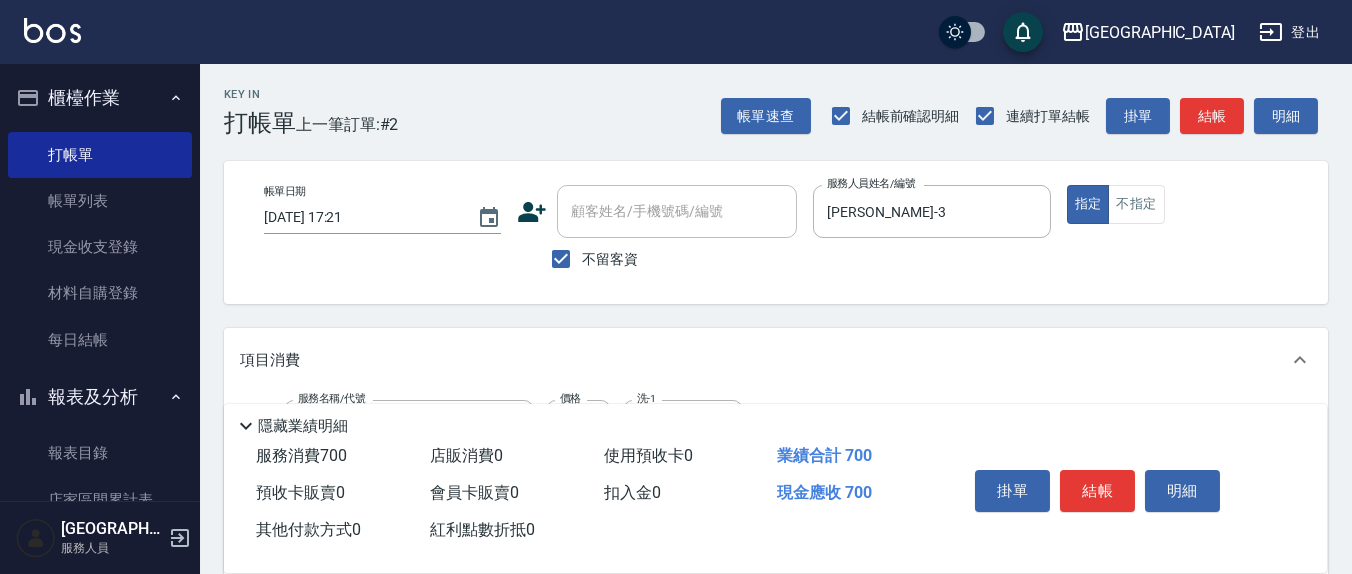 type on "剪髮(401)" 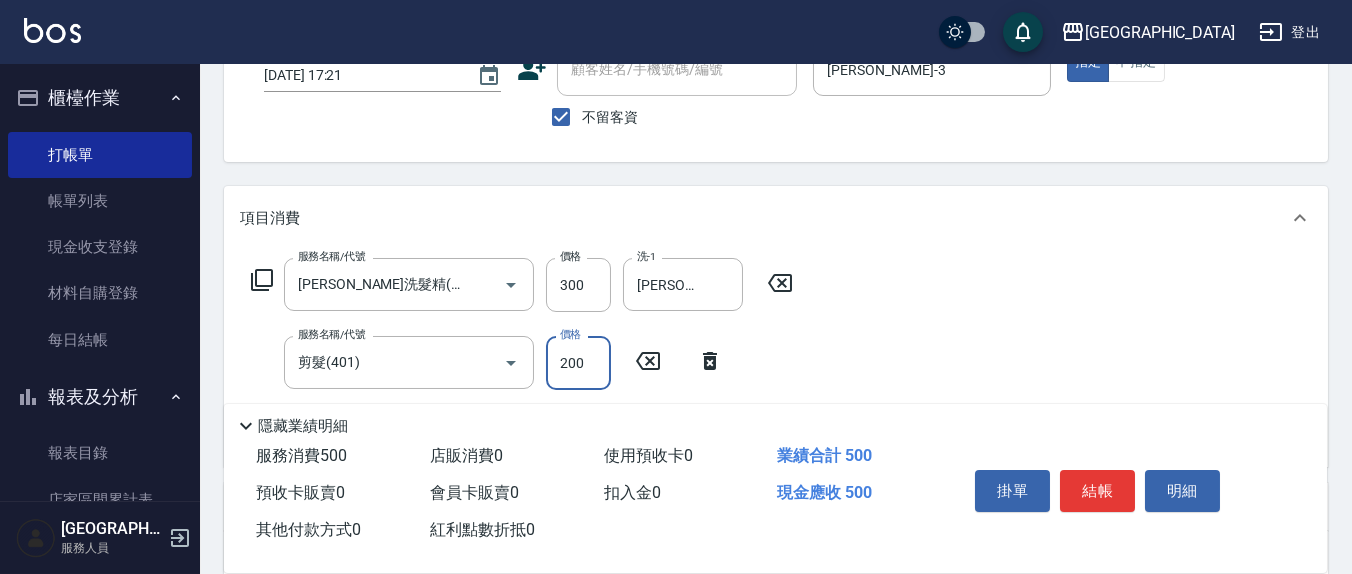 scroll, scrollTop: 208, scrollLeft: 0, axis: vertical 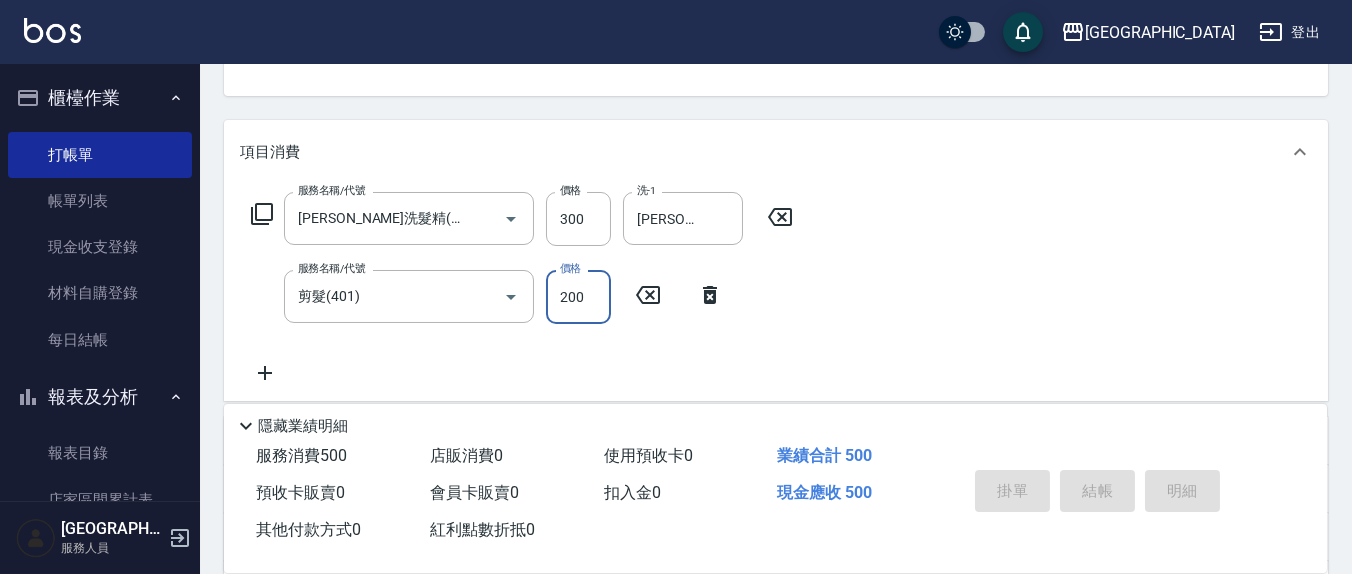 type 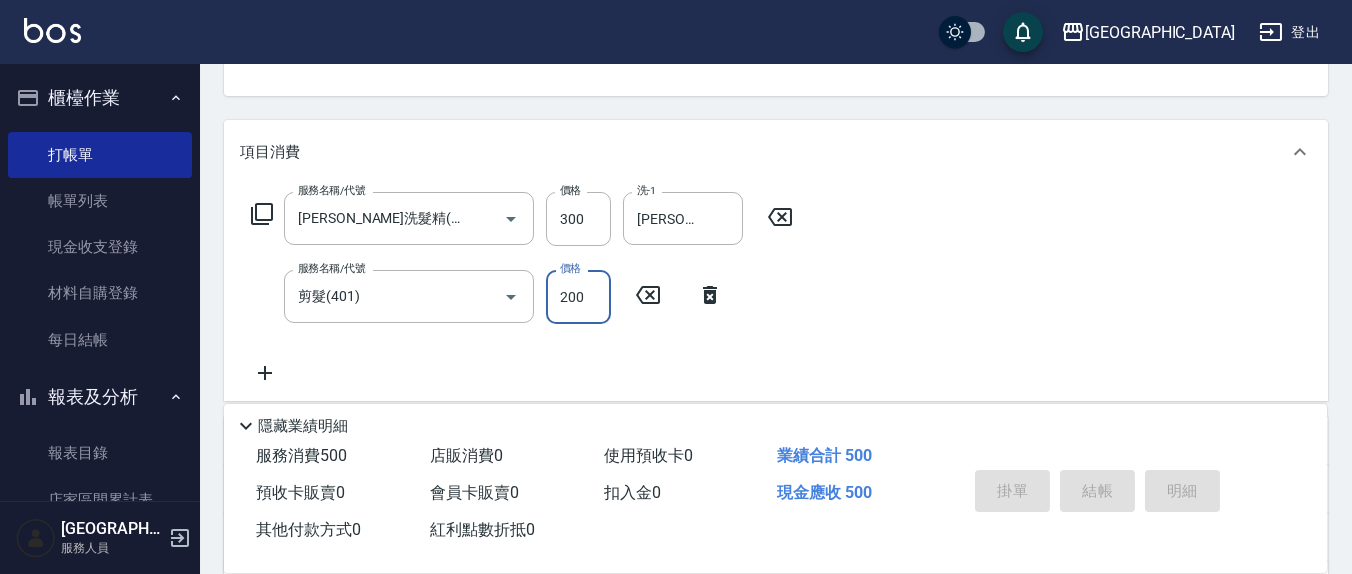 type 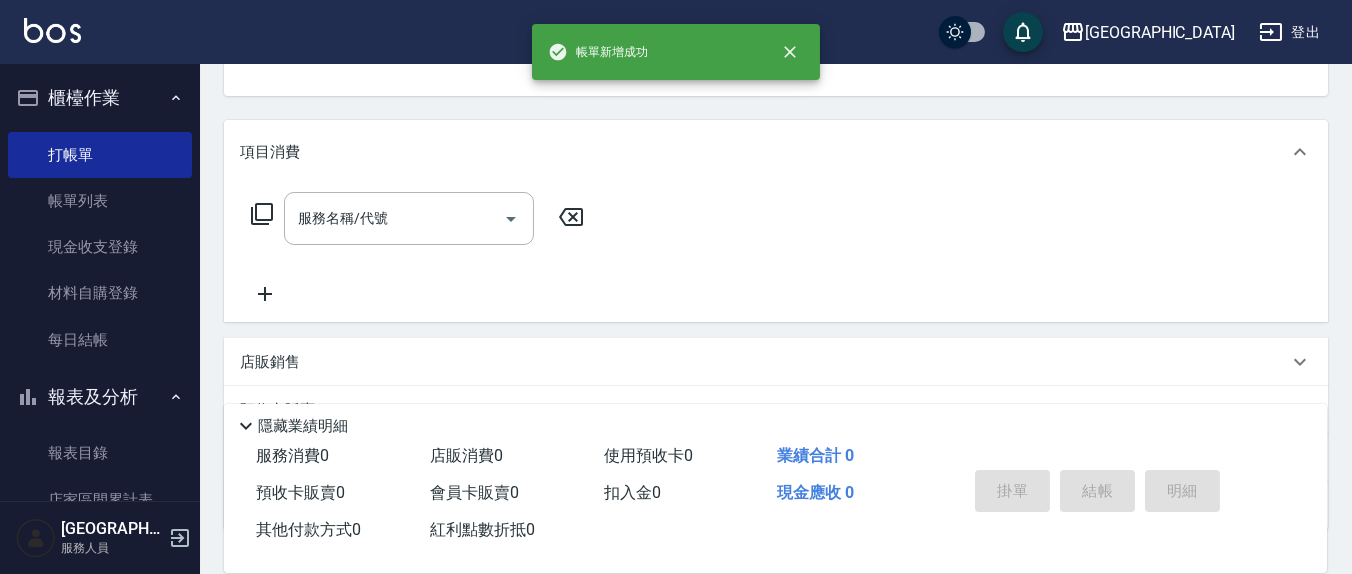 scroll, scrollTop: 193, scrollLeft: 0, axis: vertical 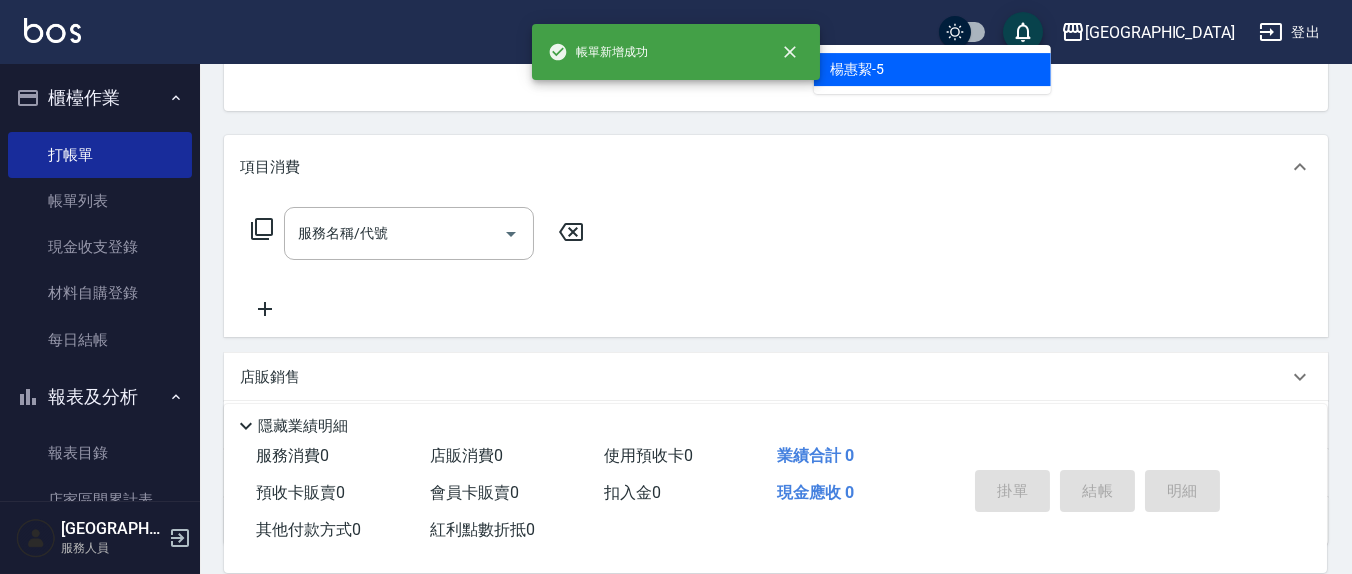 type on "[PERSON_NAME]5" 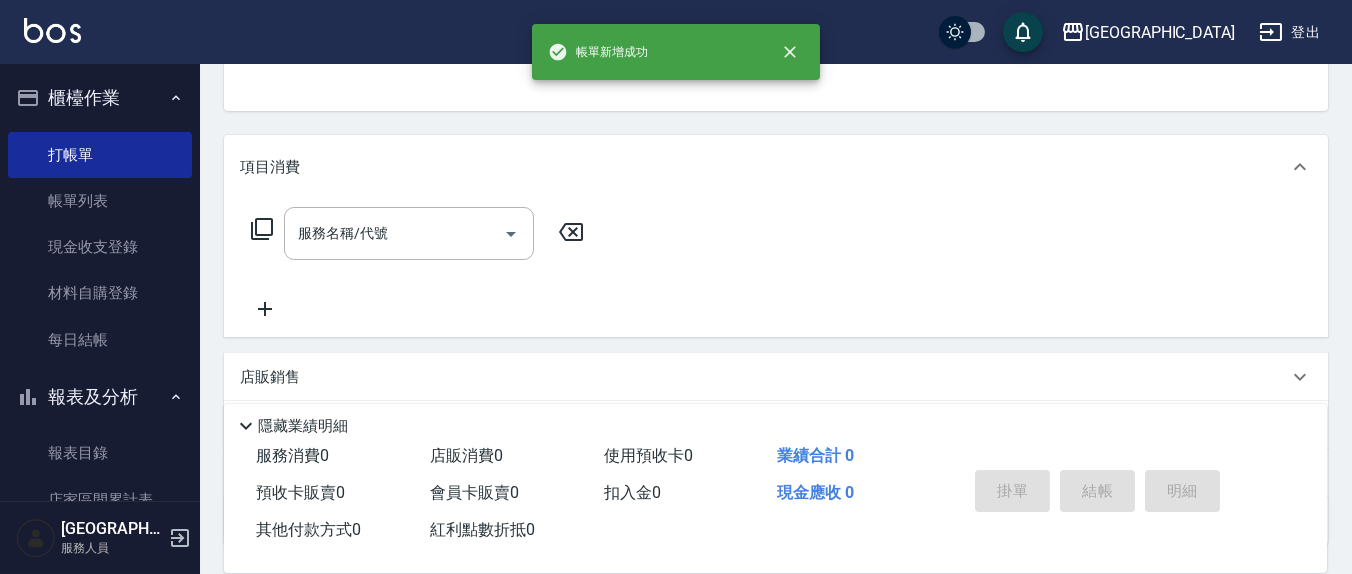 scroll, scrollTop: 185, scrollLeft: 0, axis: vertical 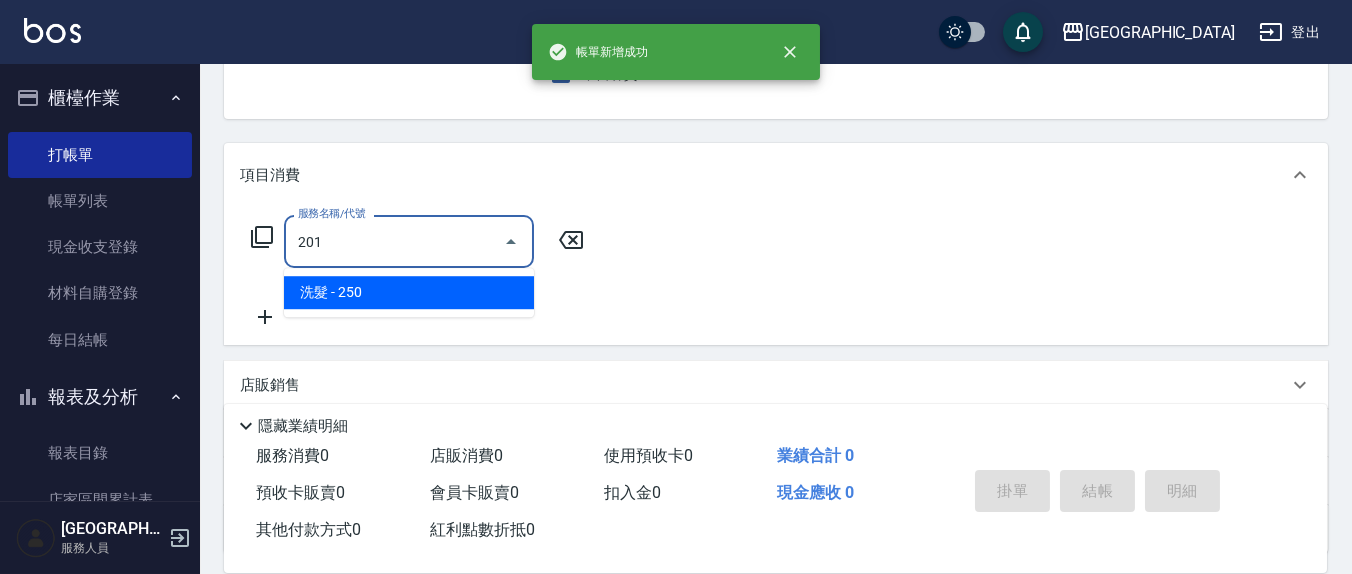 type on "洗髮(201)" 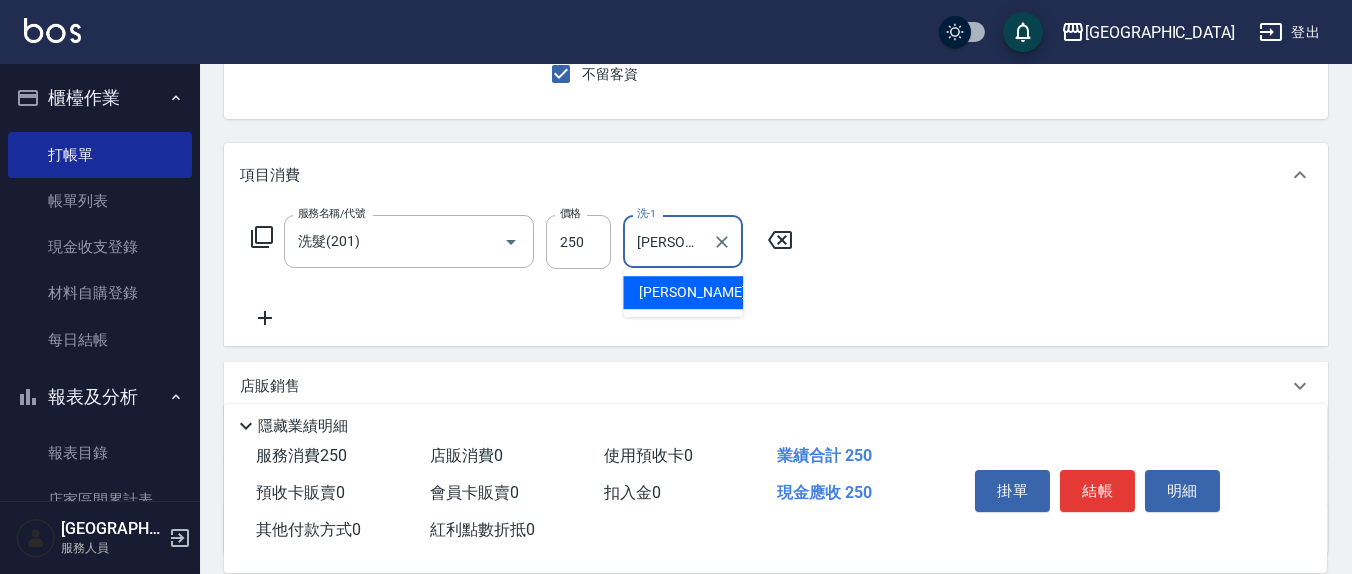type on "[PERSON_NAME]-22" 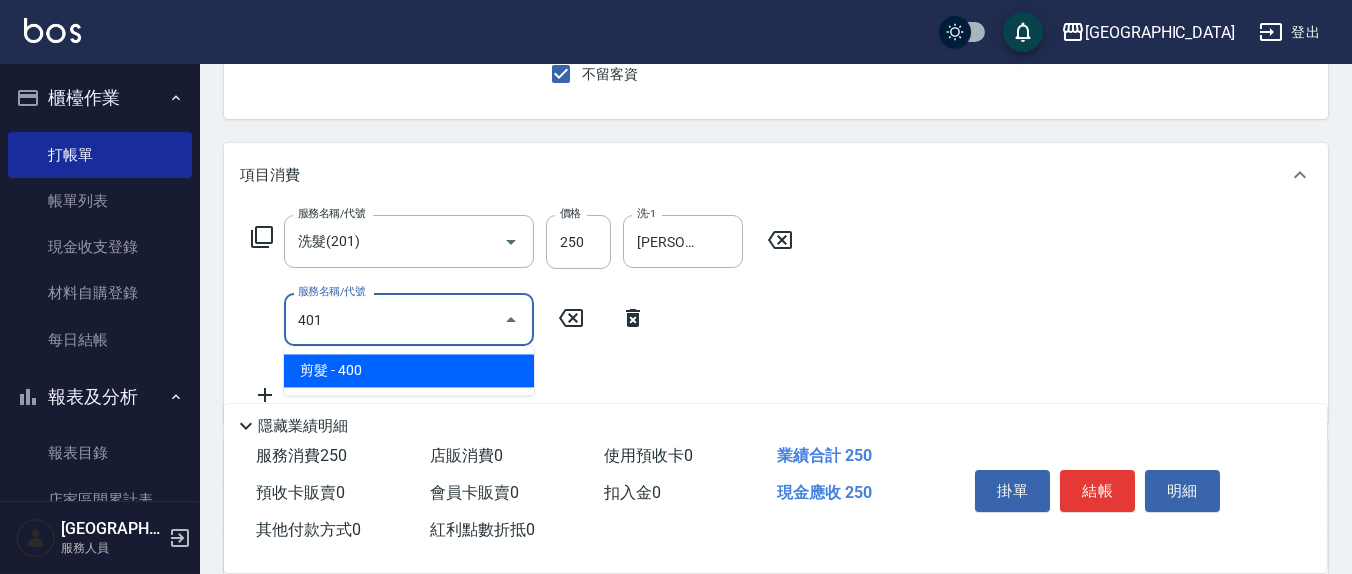 type on "剪髮(401)" 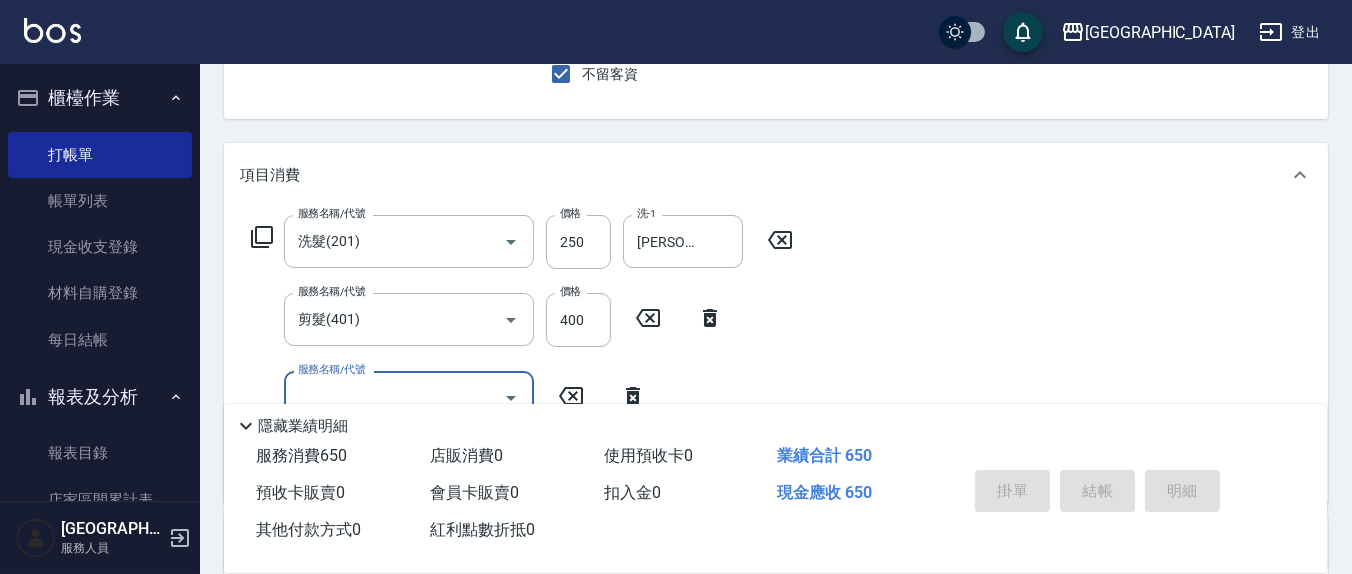 type 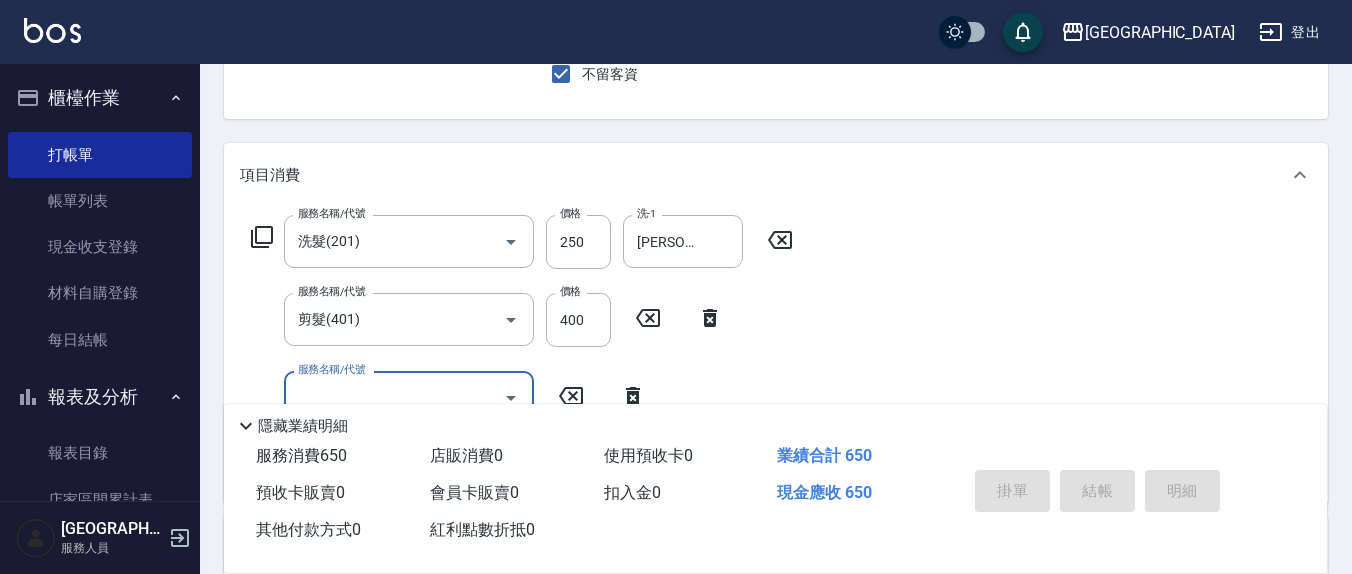 type 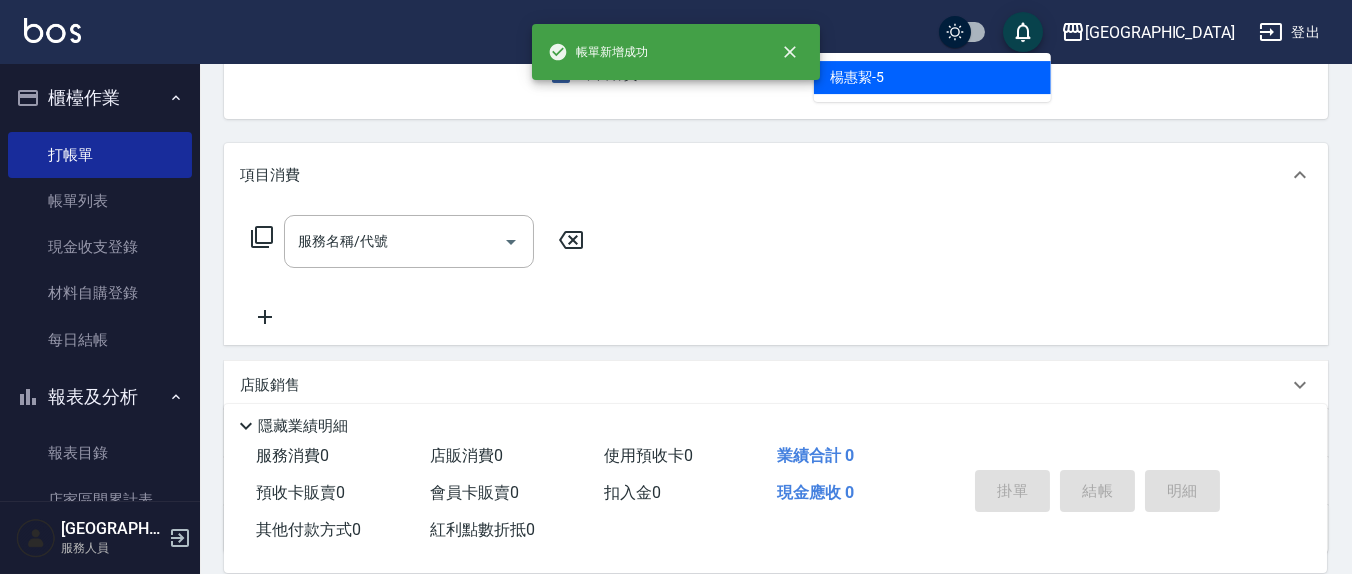 type on "[PERSON_NAME]5" 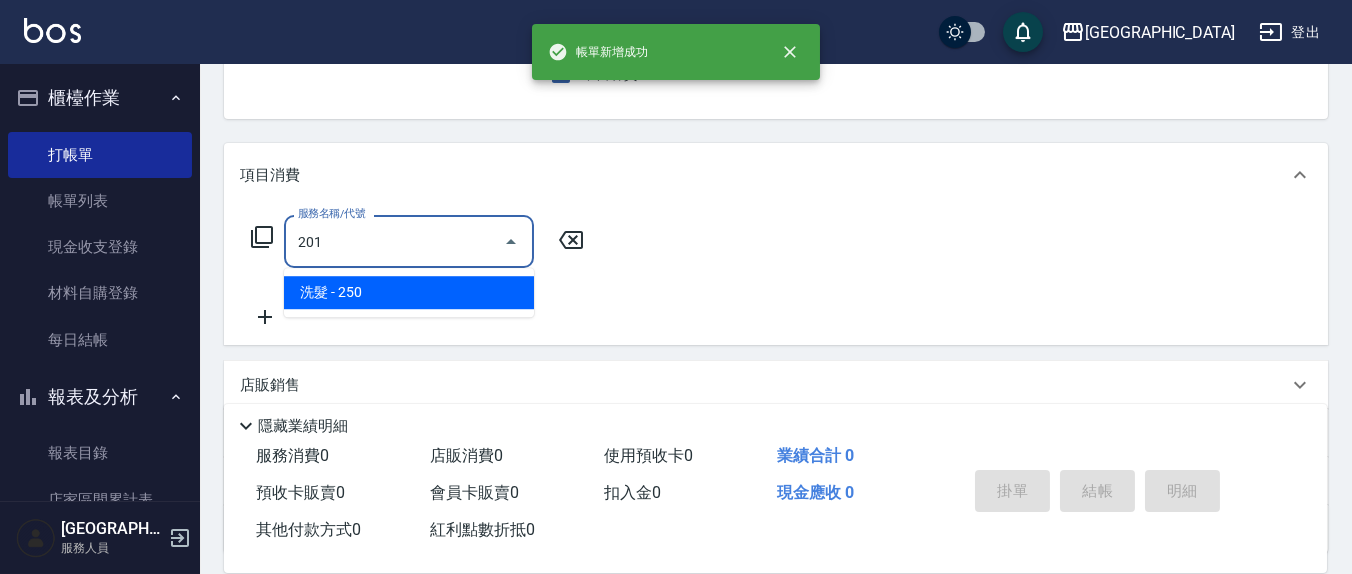 type on "洗髮(201)" 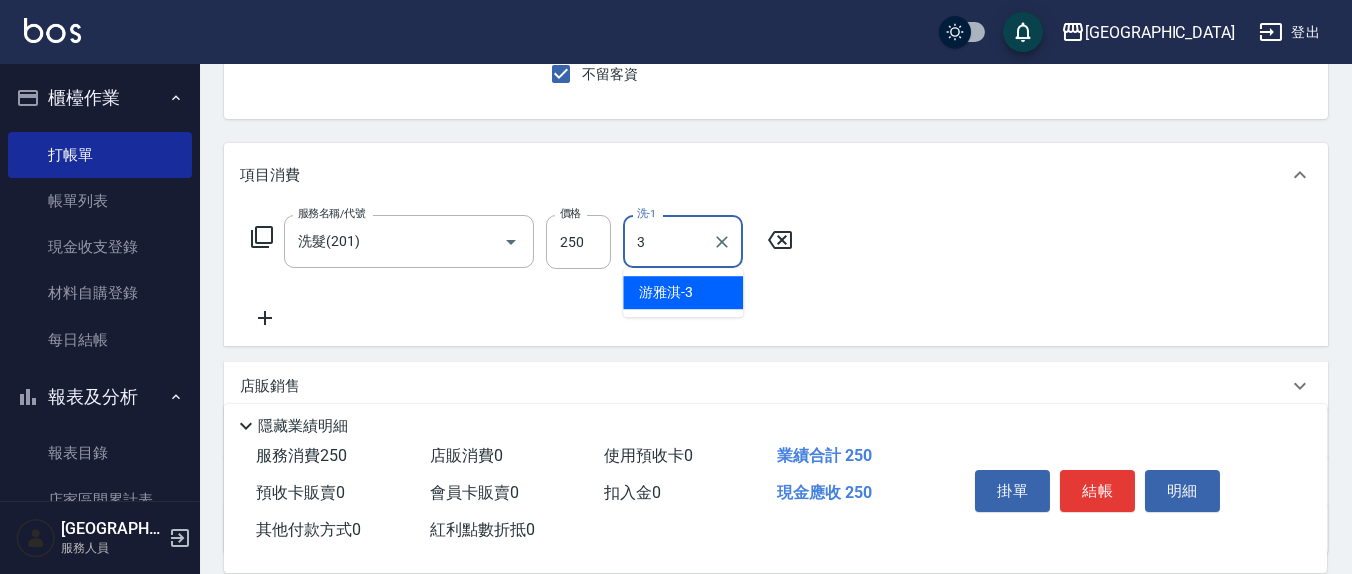 type on "[PERSON_NAME]-3" 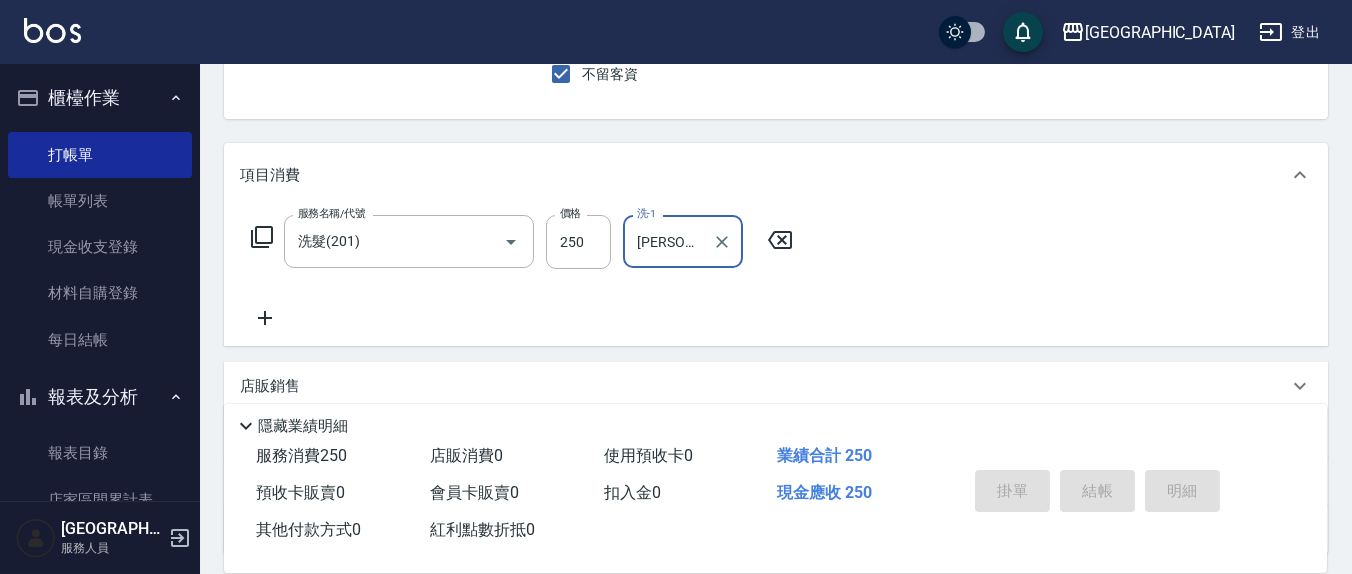 type 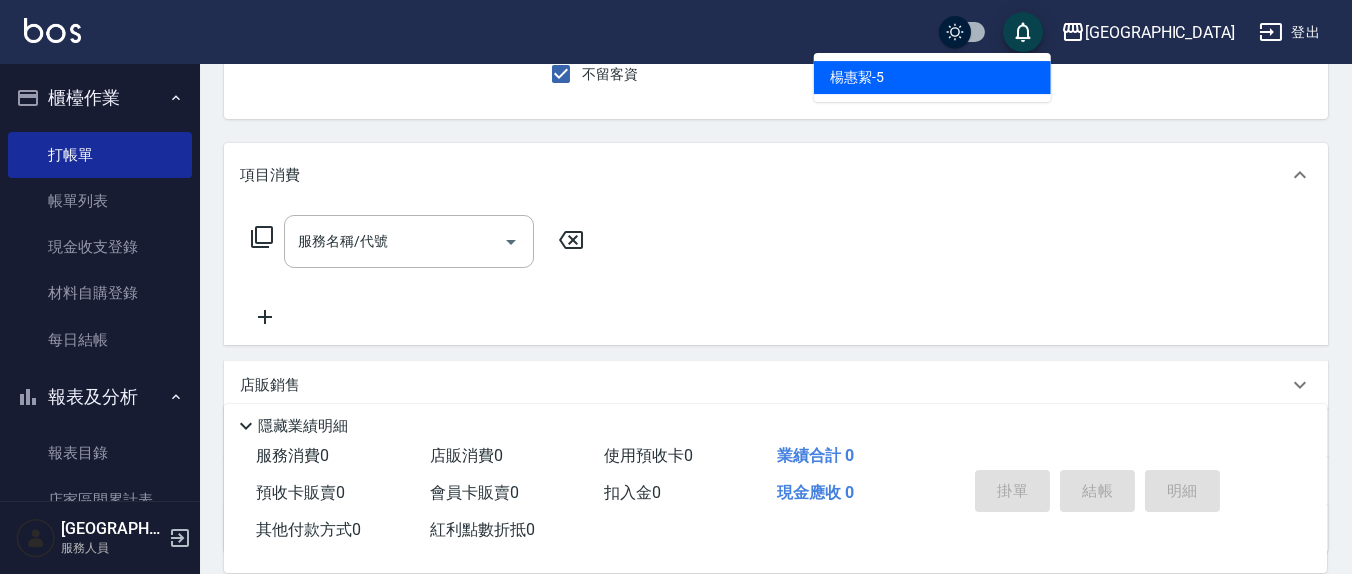 type on "[PERSON_NAME]5" 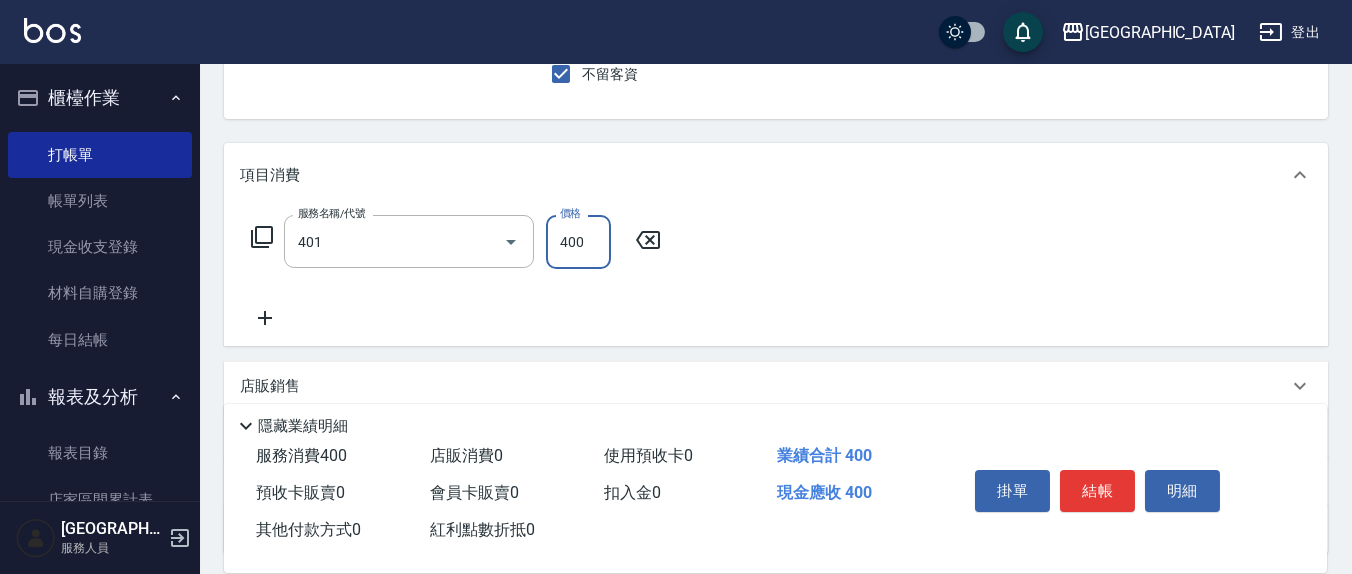 type on "剪髮(401)" 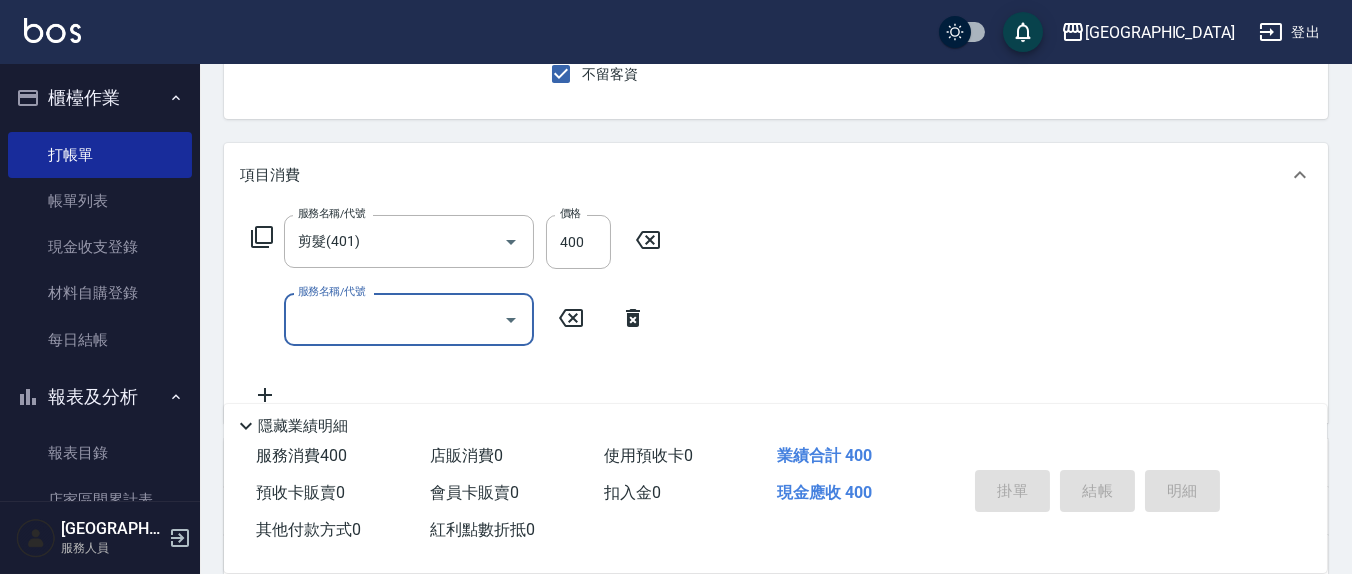 type 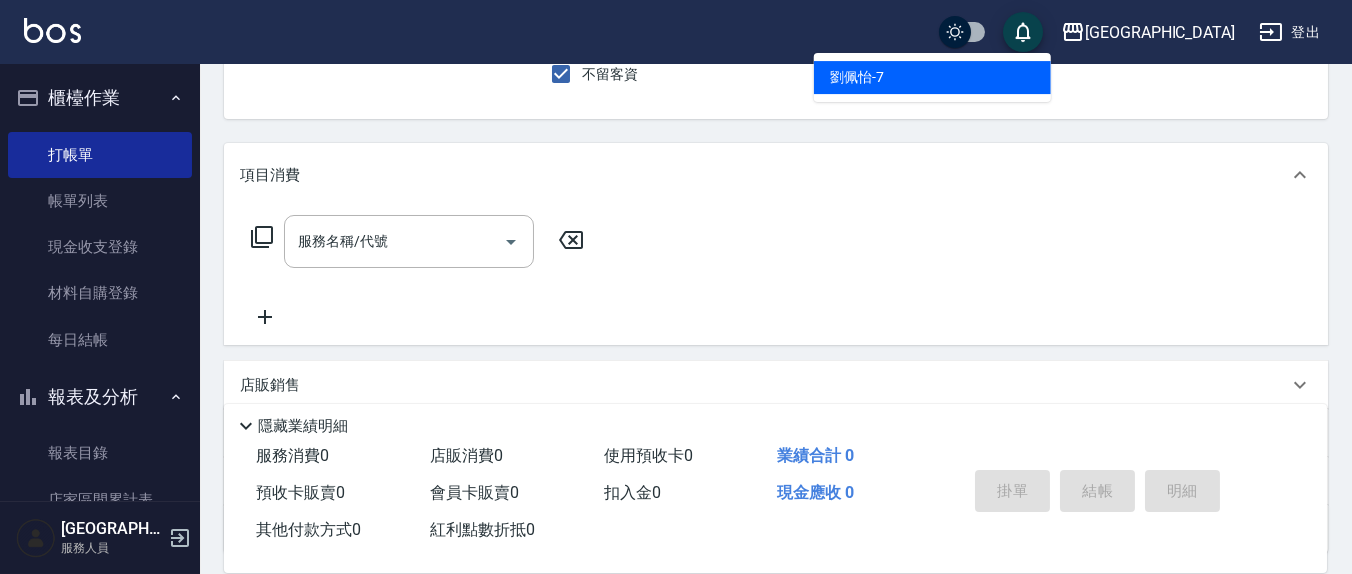 type on "[PERSON_NAME]7" 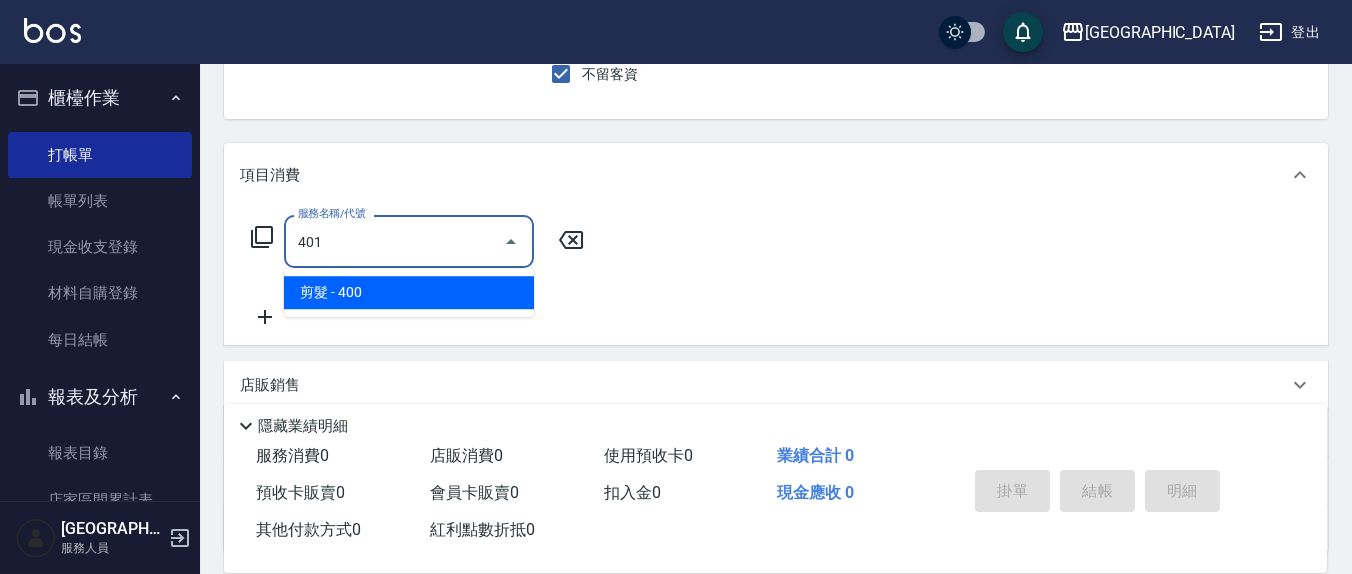 type on "剪髮(401)" 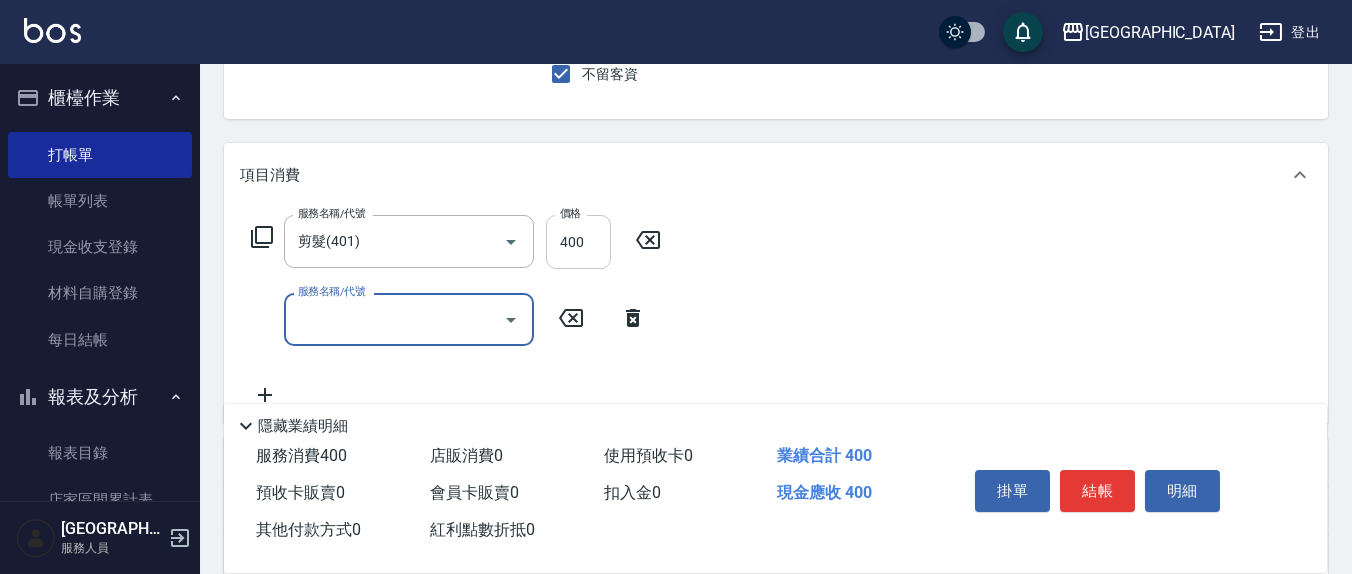 click on "400" at bounding box center (578, 242) 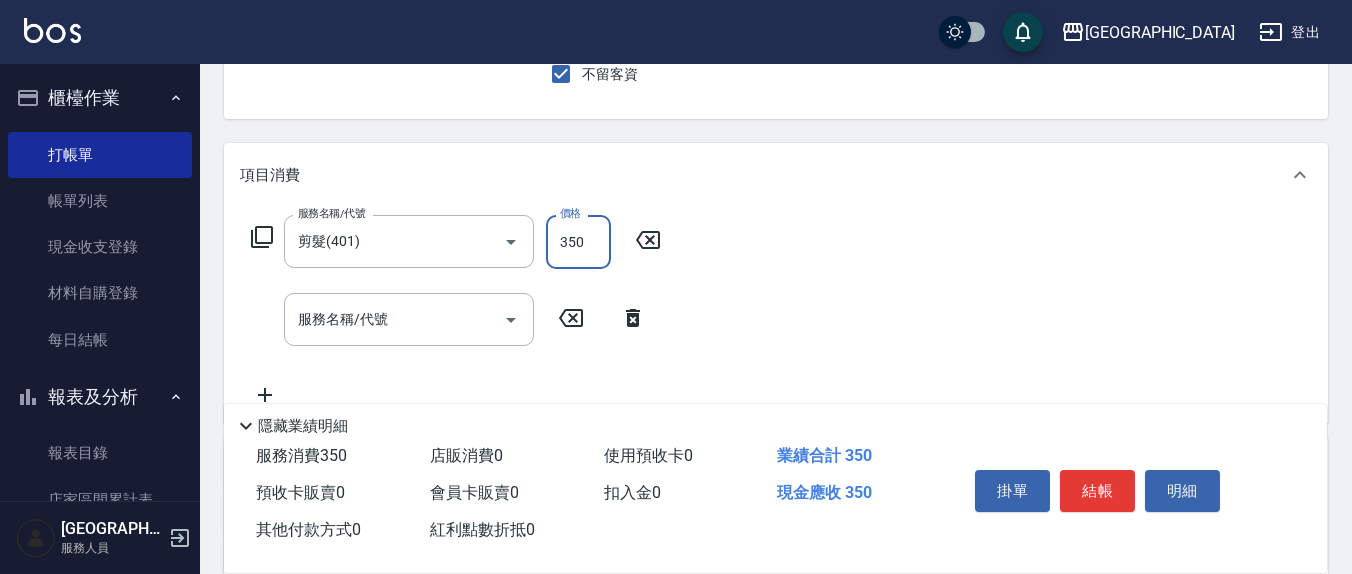 type on "350" 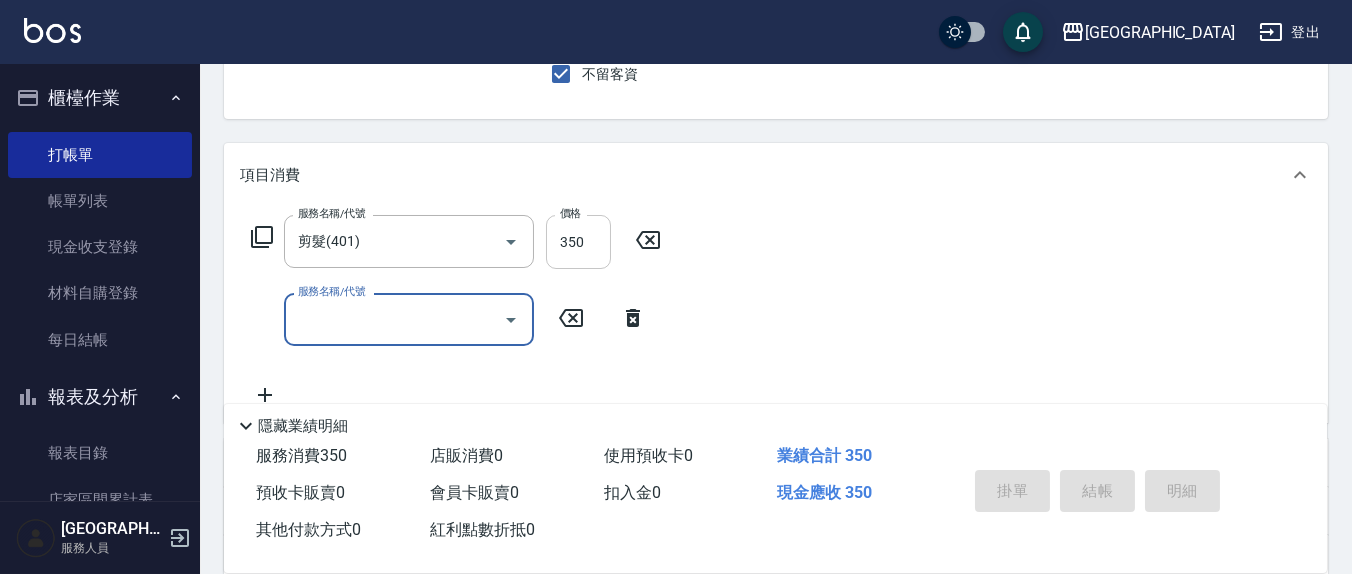 type 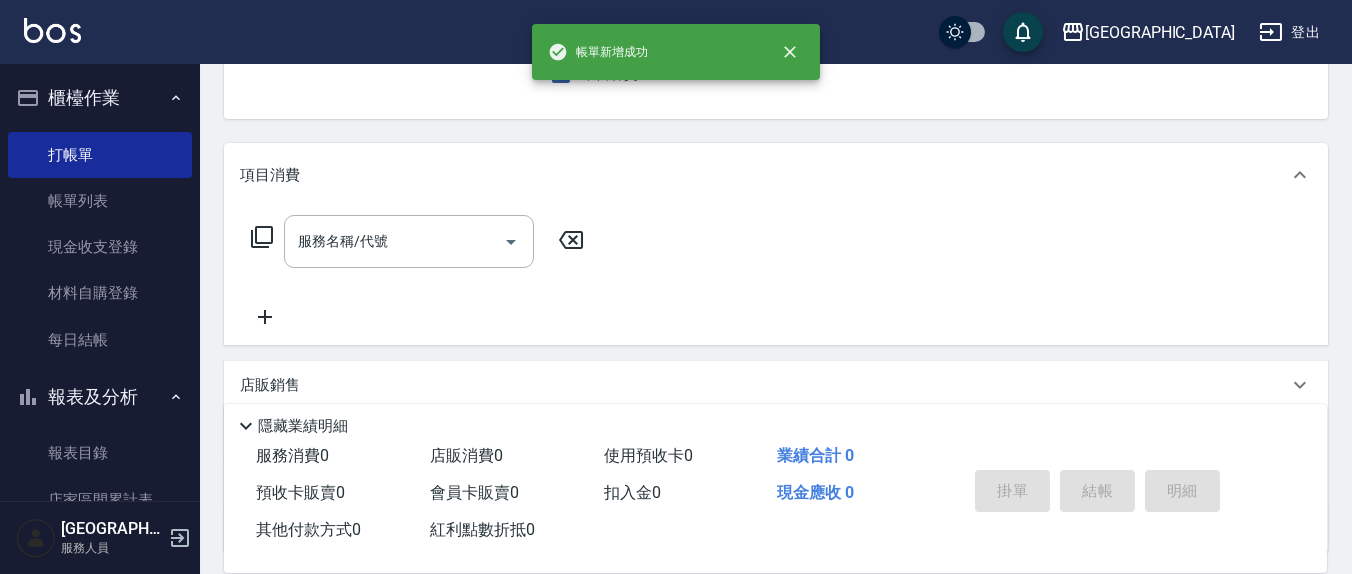 type on "[PERSON_NAME]7" 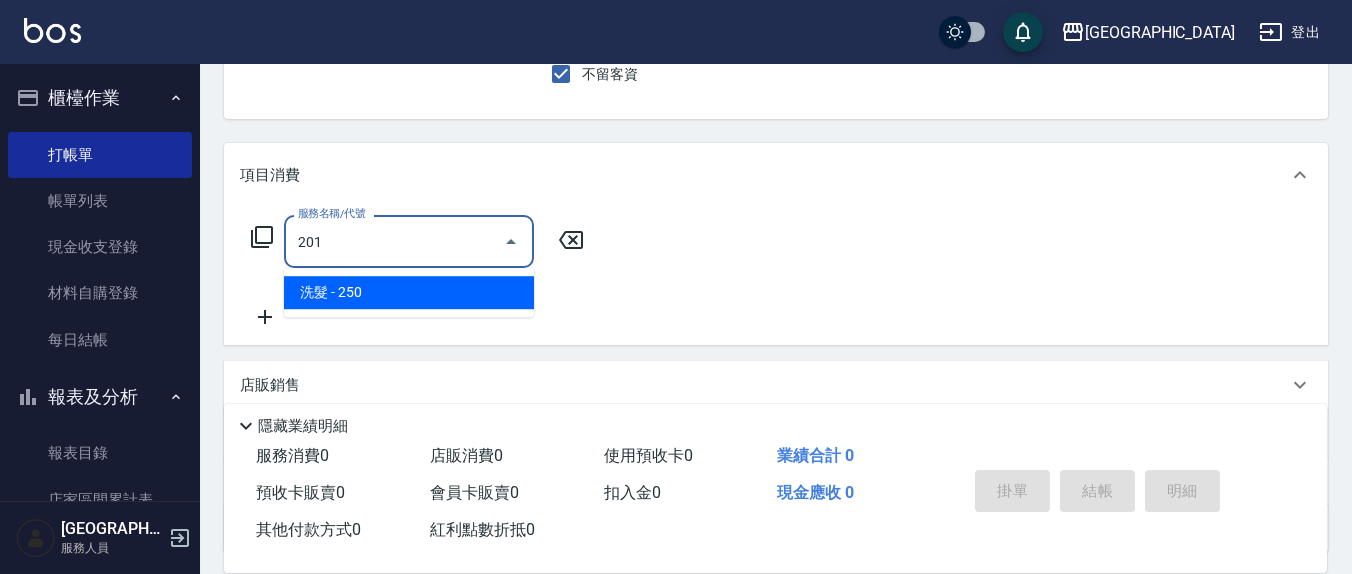 type on "洗髮(201)" 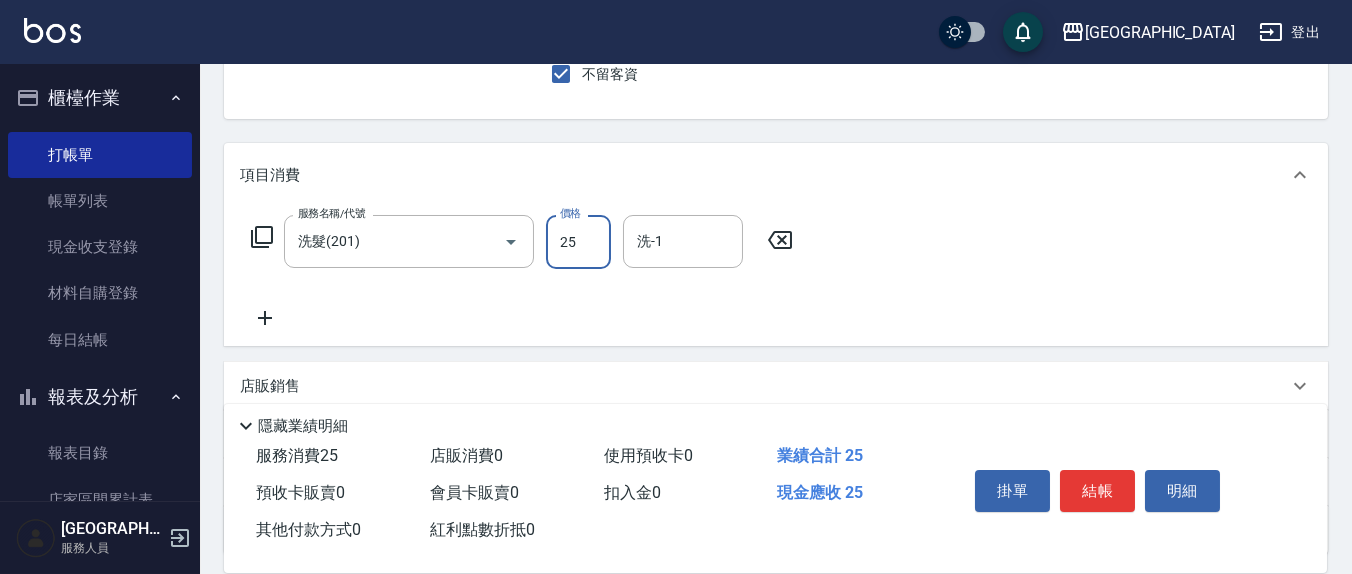 type on "250" 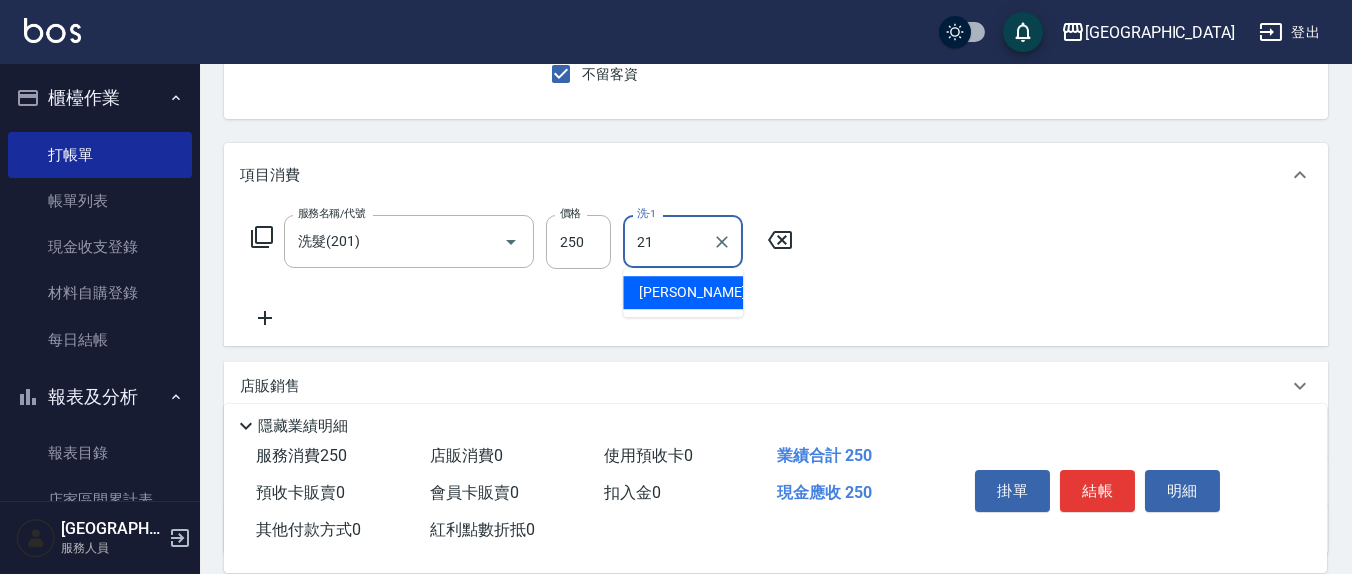 type on "[PERSON_NAME]-21" 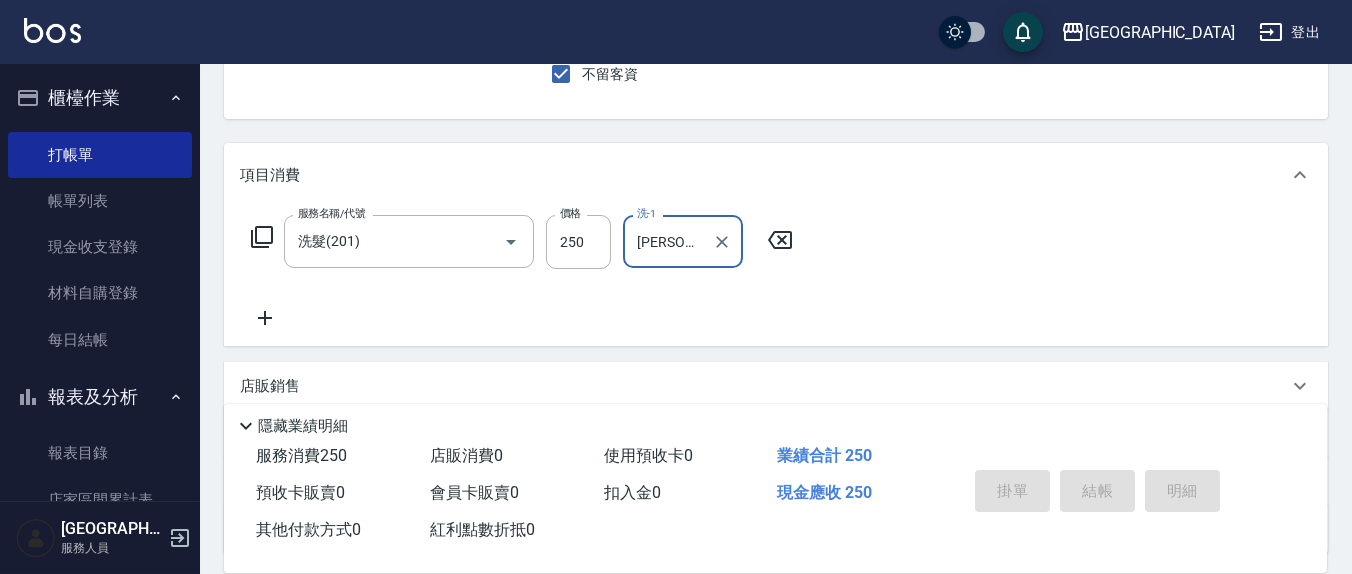 type 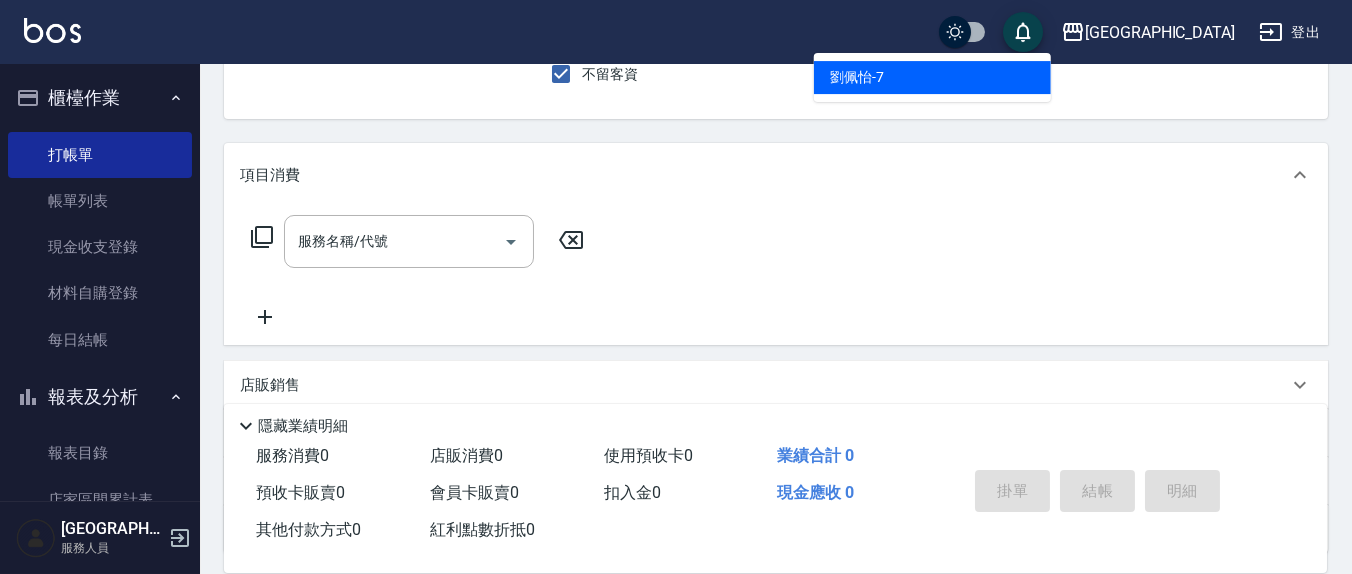 type on "[PERSON_NAME]7" 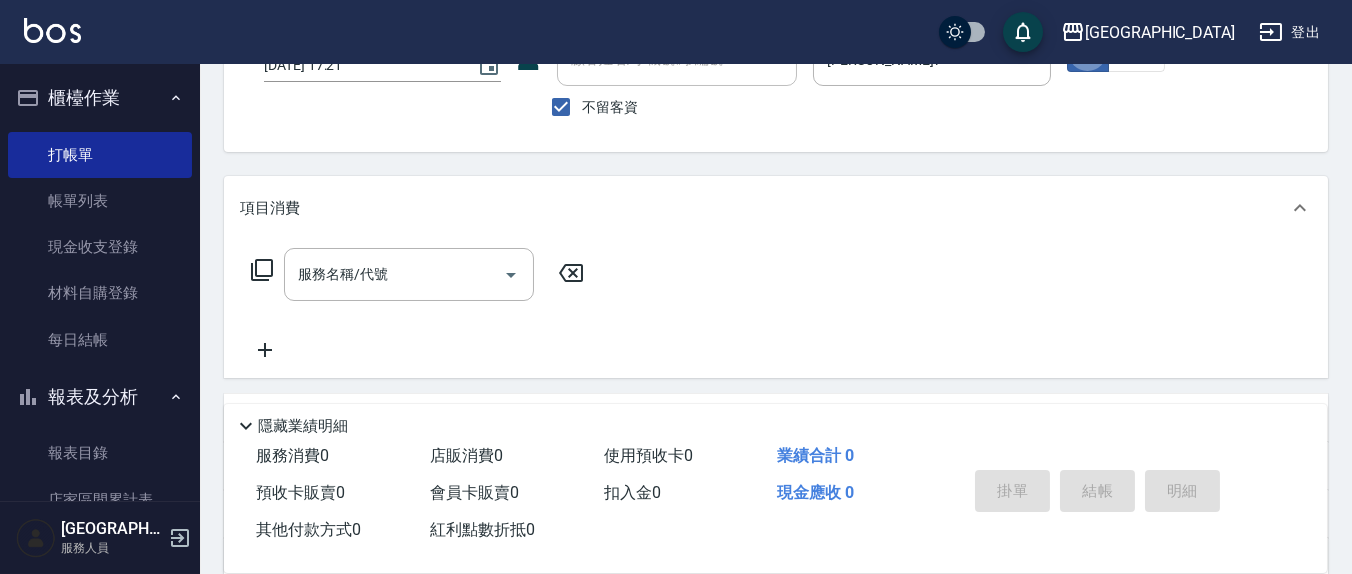 scroll, scrollTop: 0, scrollLeft: 0, axis: both 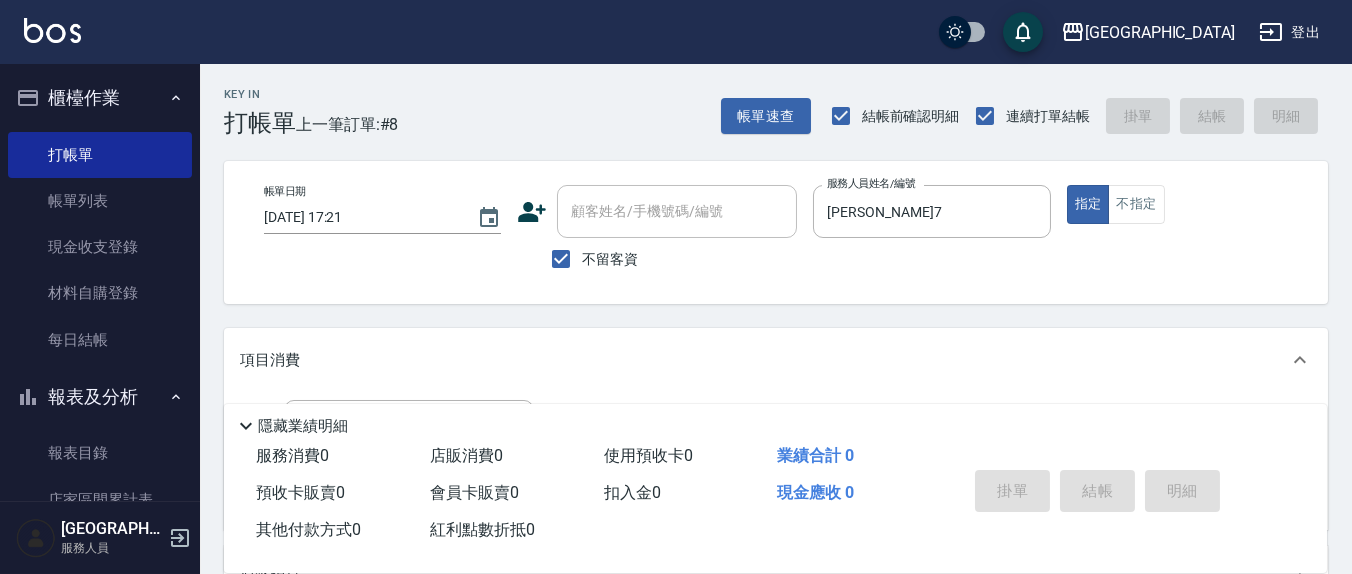 click on "不留客資" at bounding box center (610, 259) 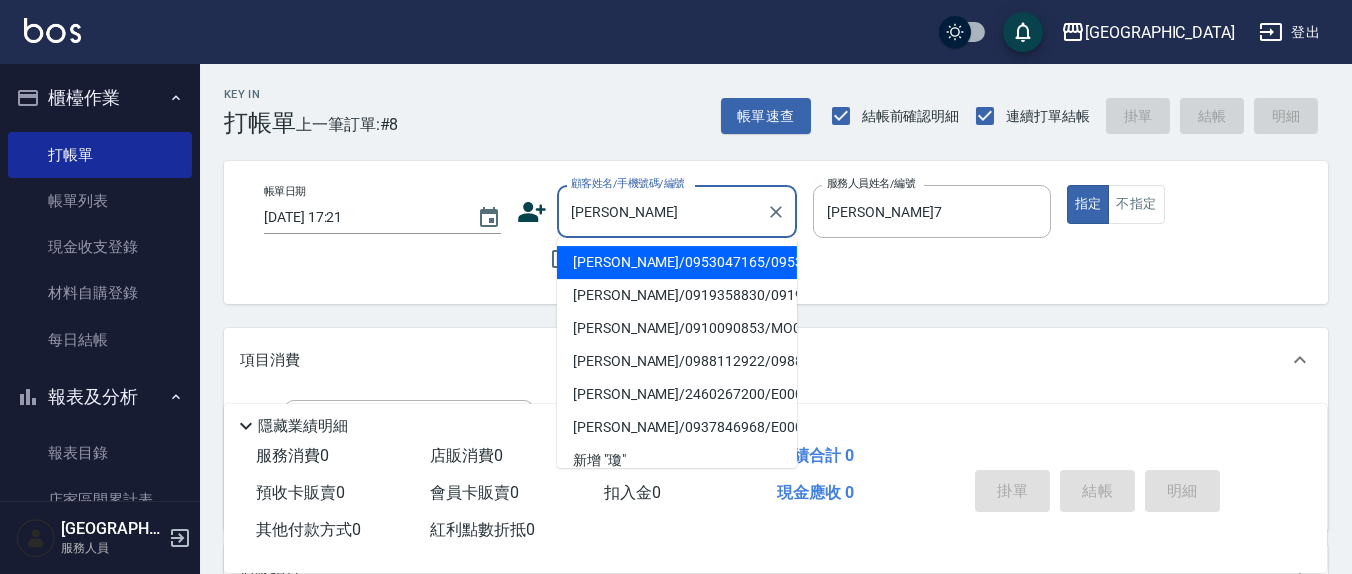 click on "[PERSON_NAME]/0919358830/0919358830" at bounding box center (677, 295) 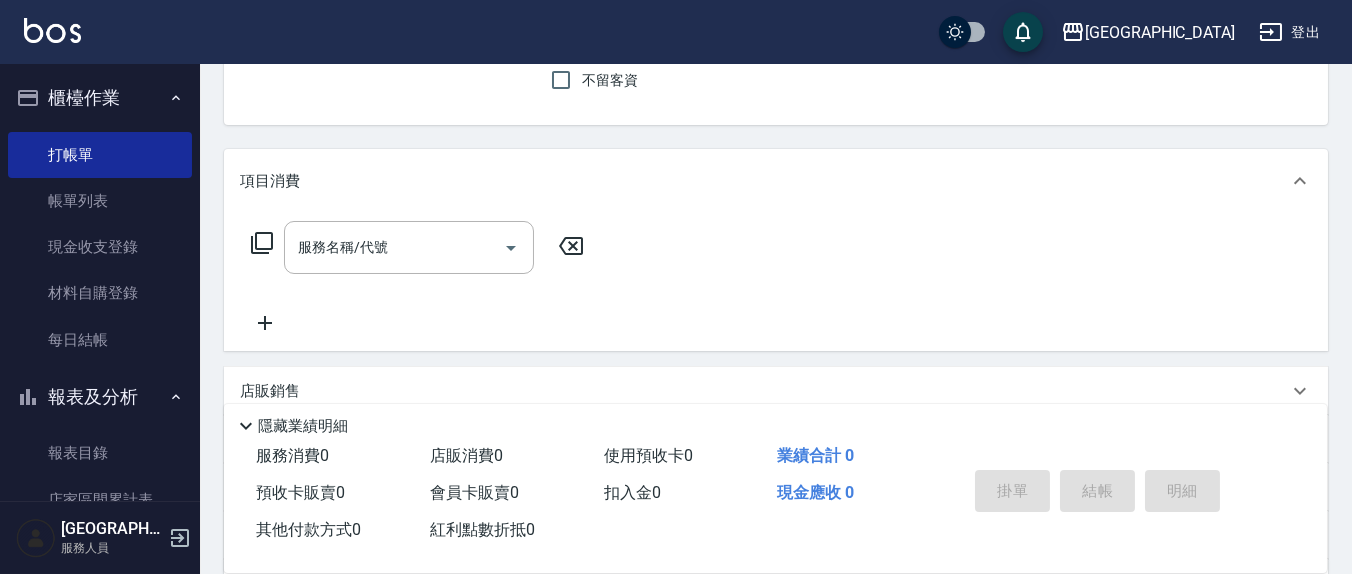 scroll, scrollTop: 208, scrollLeft: 0, axis: vertical 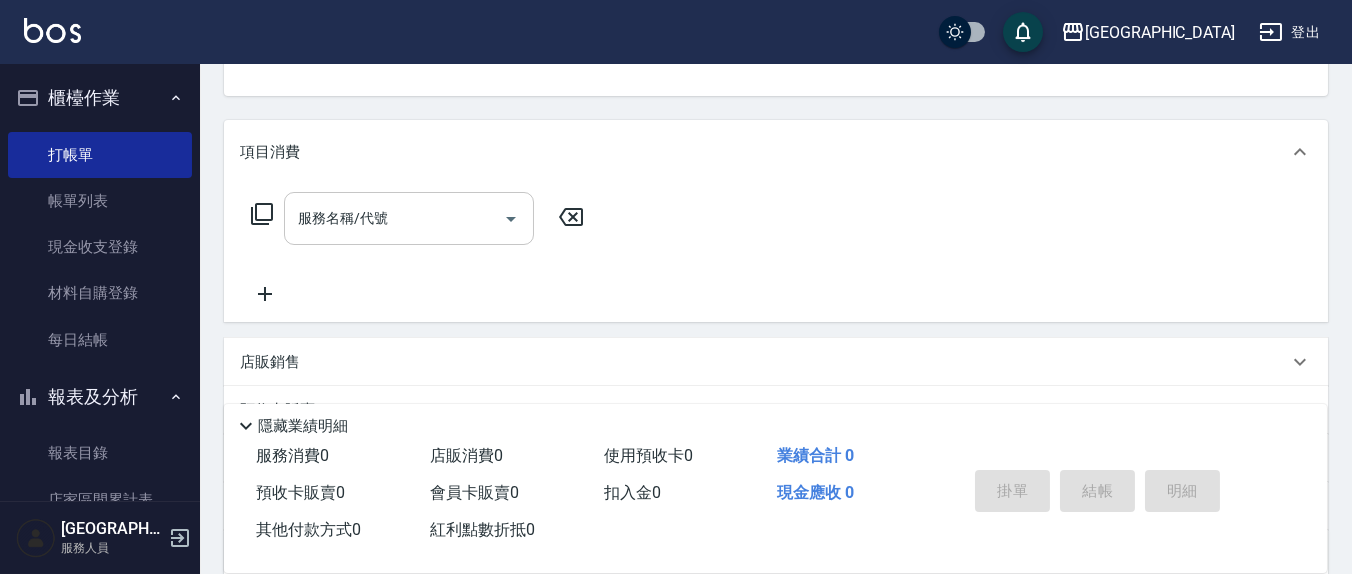 click on "服務名稱/代號" at bounding box center (394, 218) 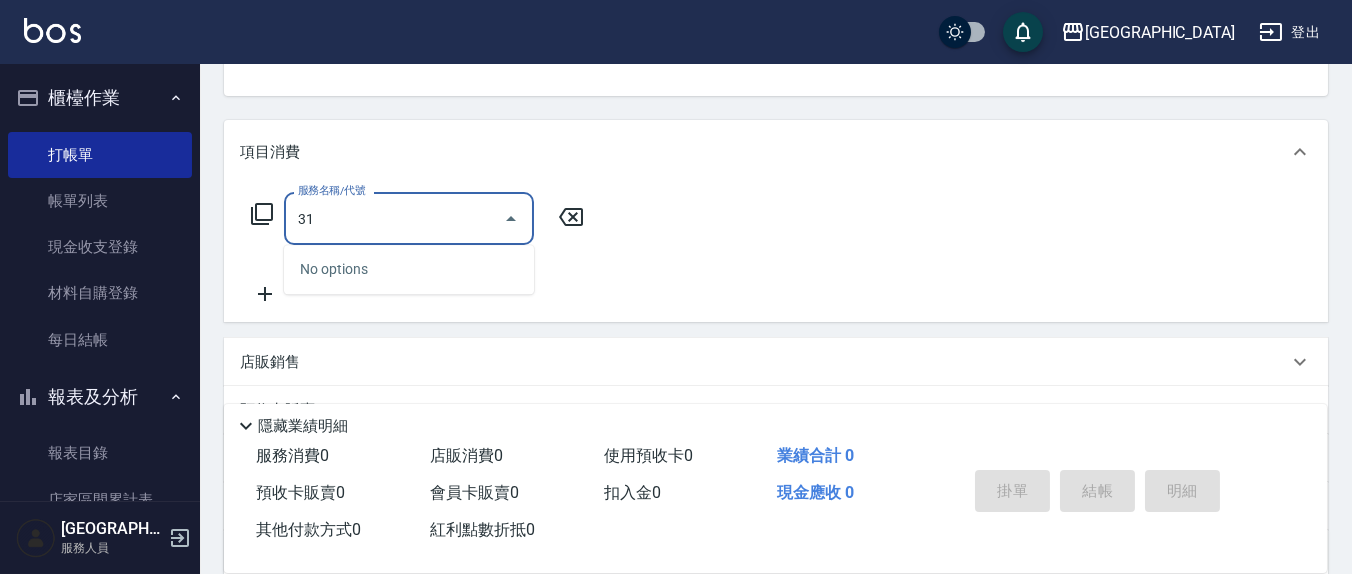 type on "3" 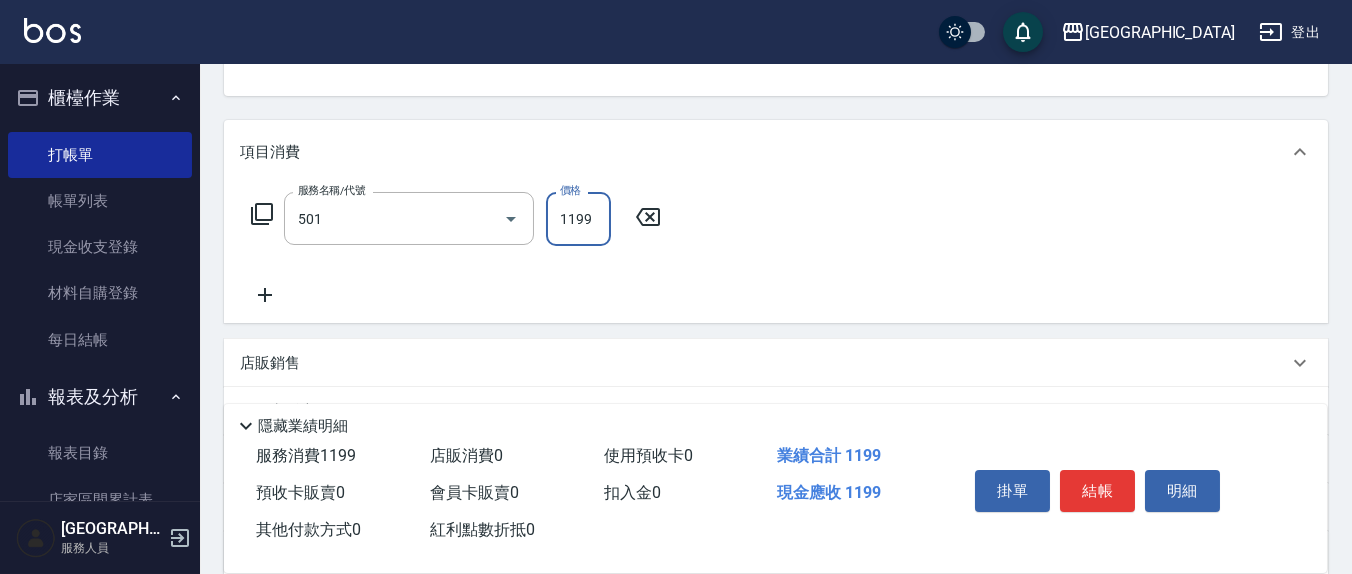 type on "染髮(501)" 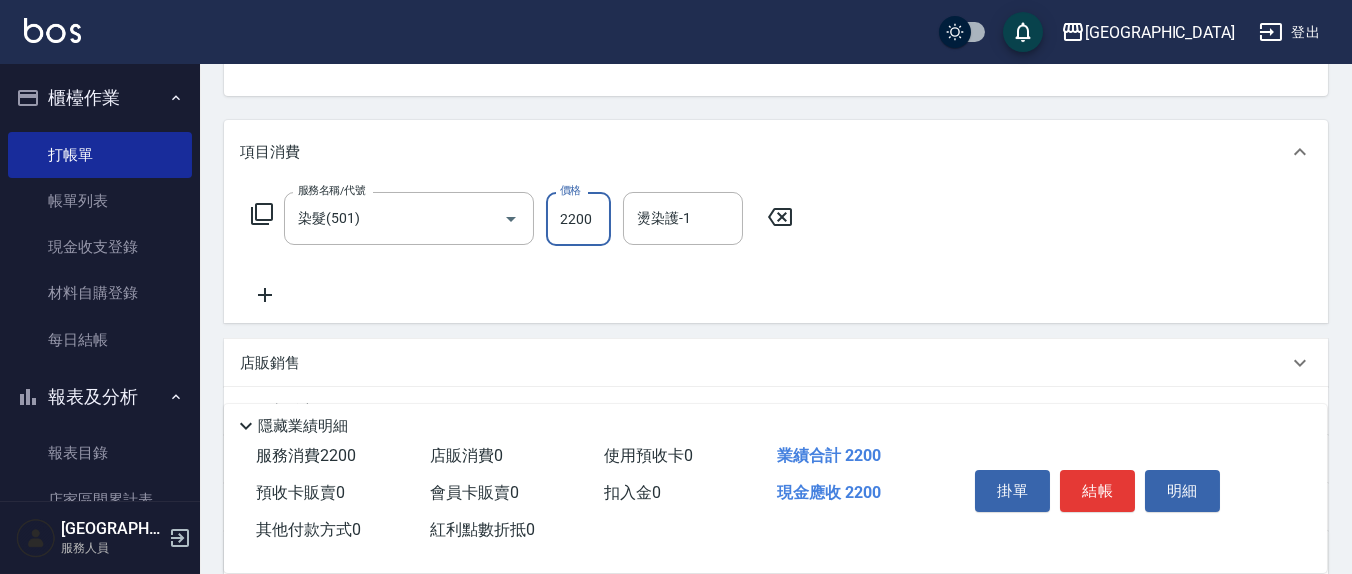 type on "2200" 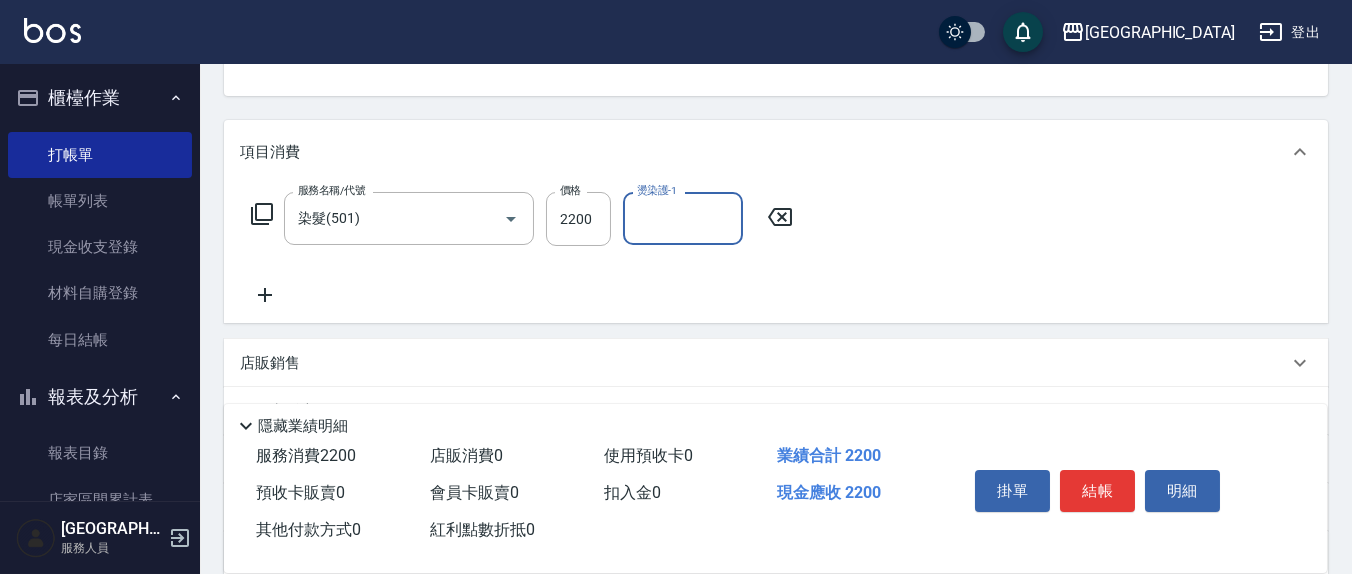 type on "7" 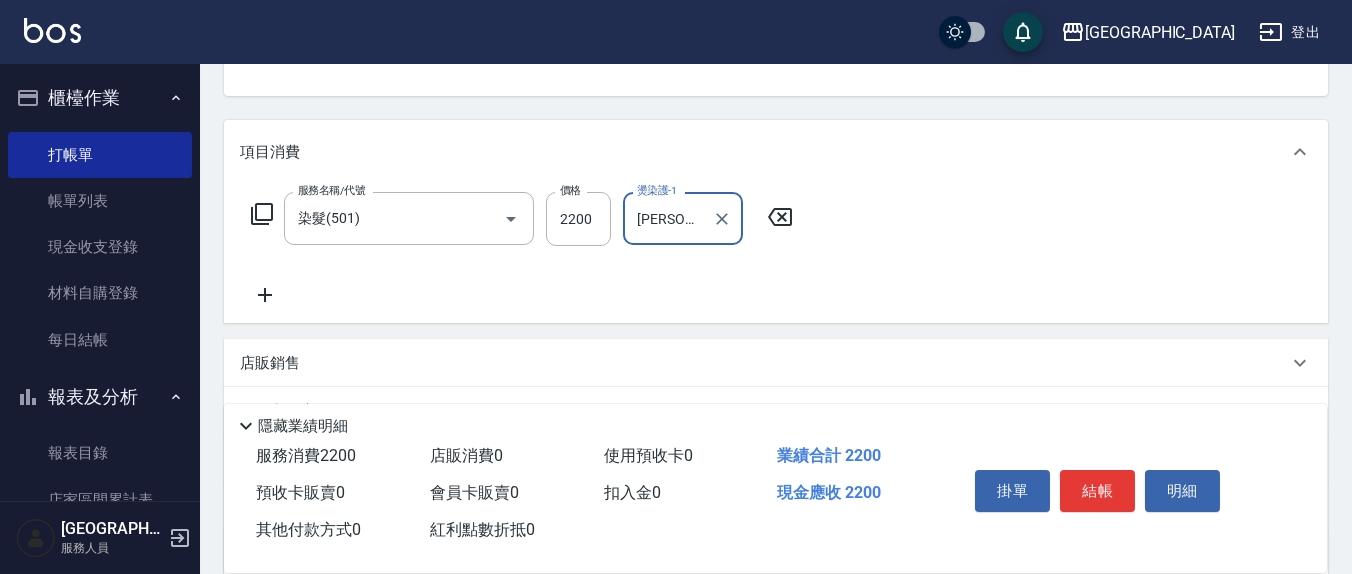 type on "[PERSON_NAME]-21" 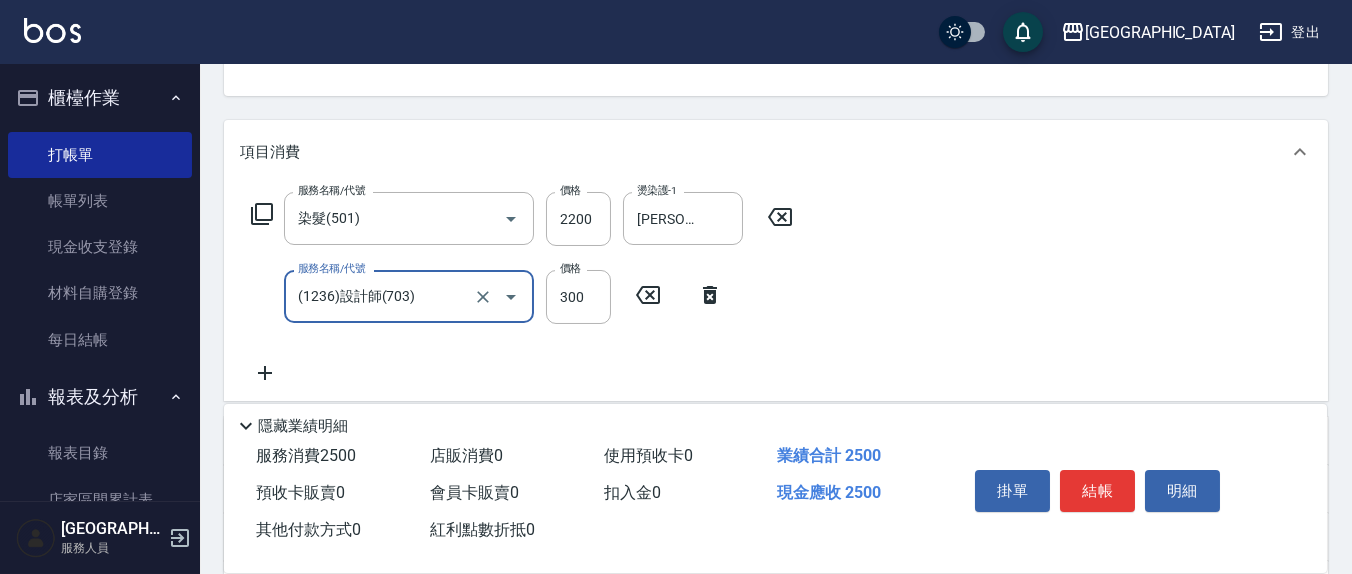 type on "(1236)設計師(703)" 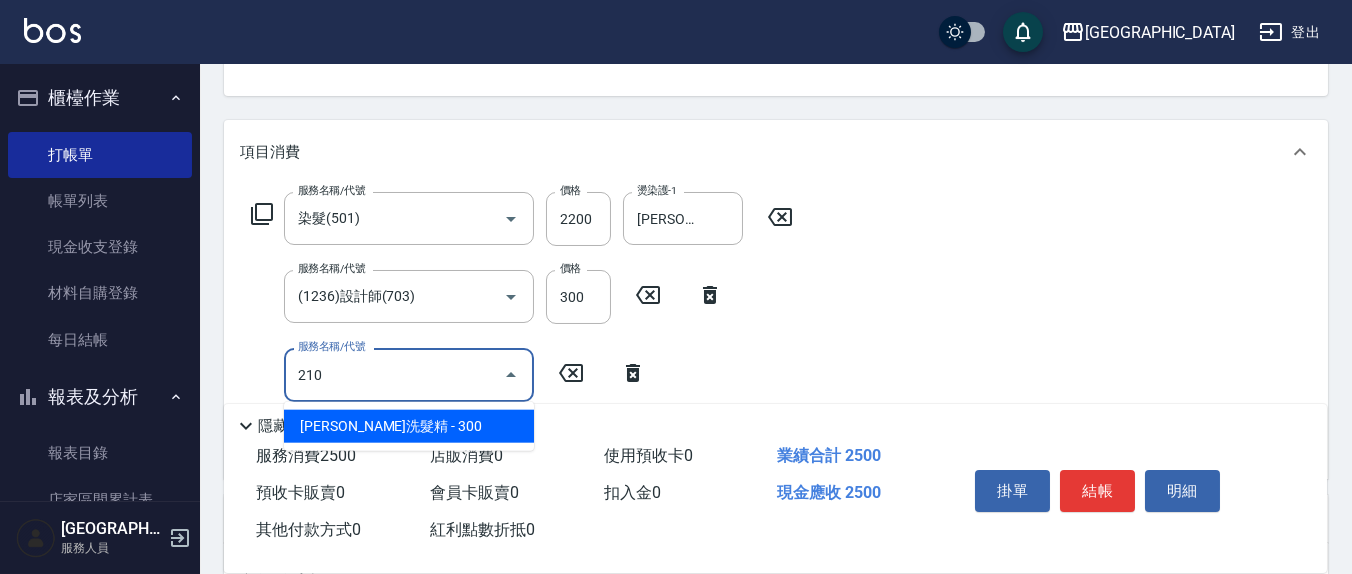 type on "[PERSON_NAME]洗髮精(210)" 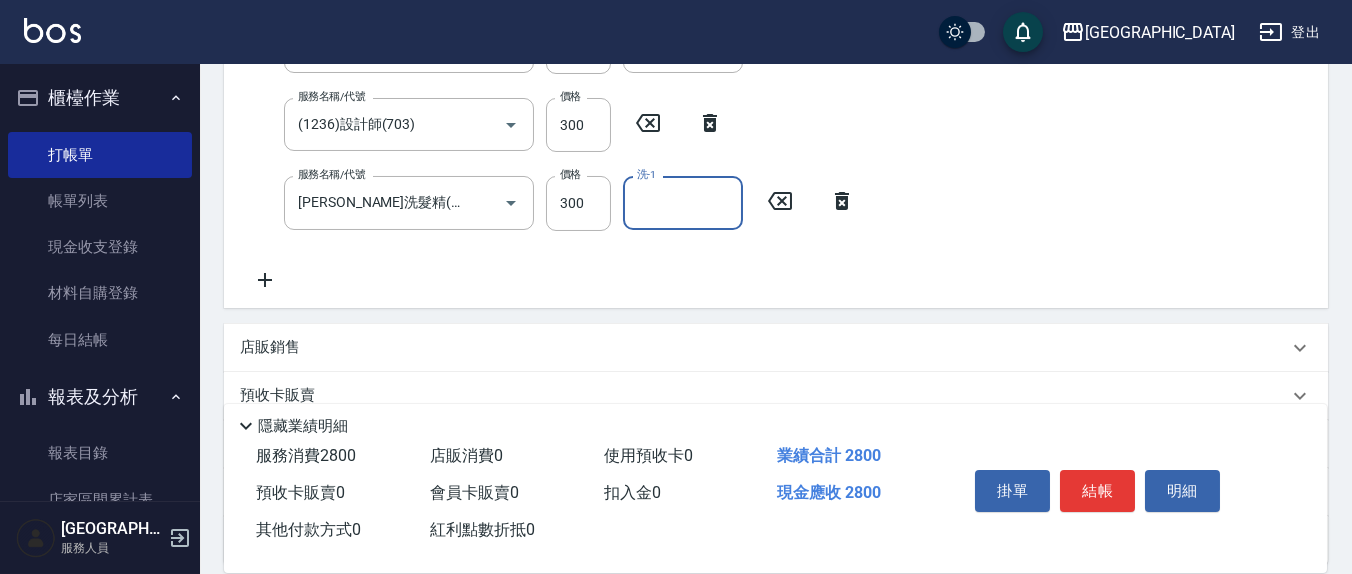 scroll, scrollTop: 416, scrollLeft: 0, axis: vertical 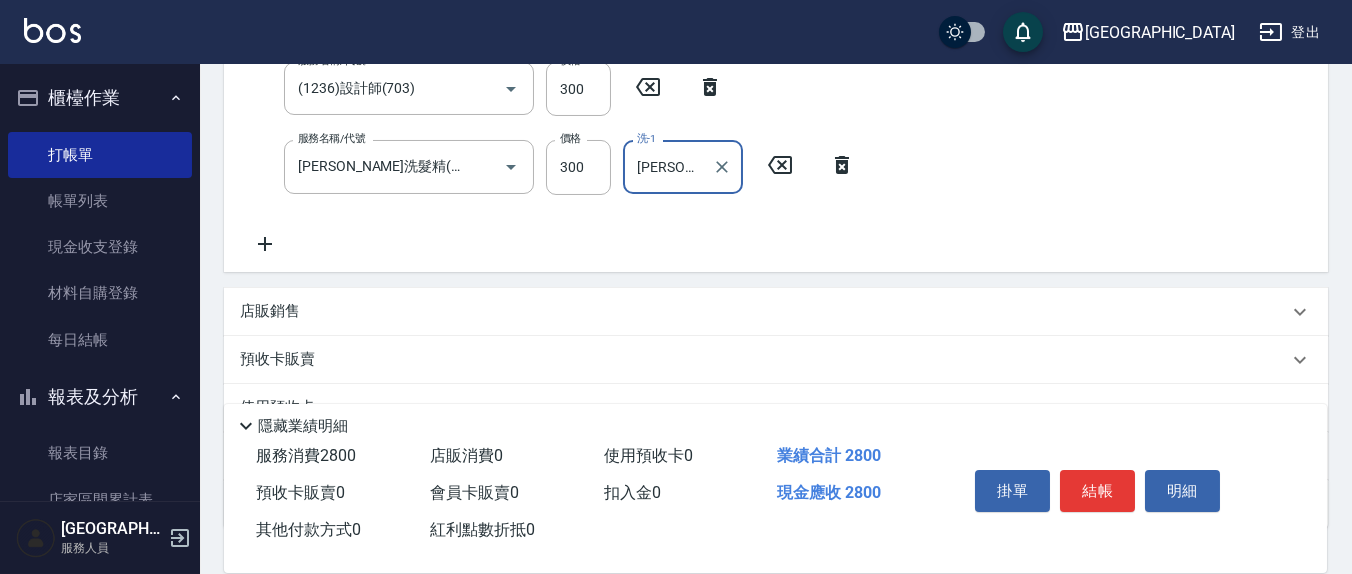 type on "[PERSON_NAME]-21" 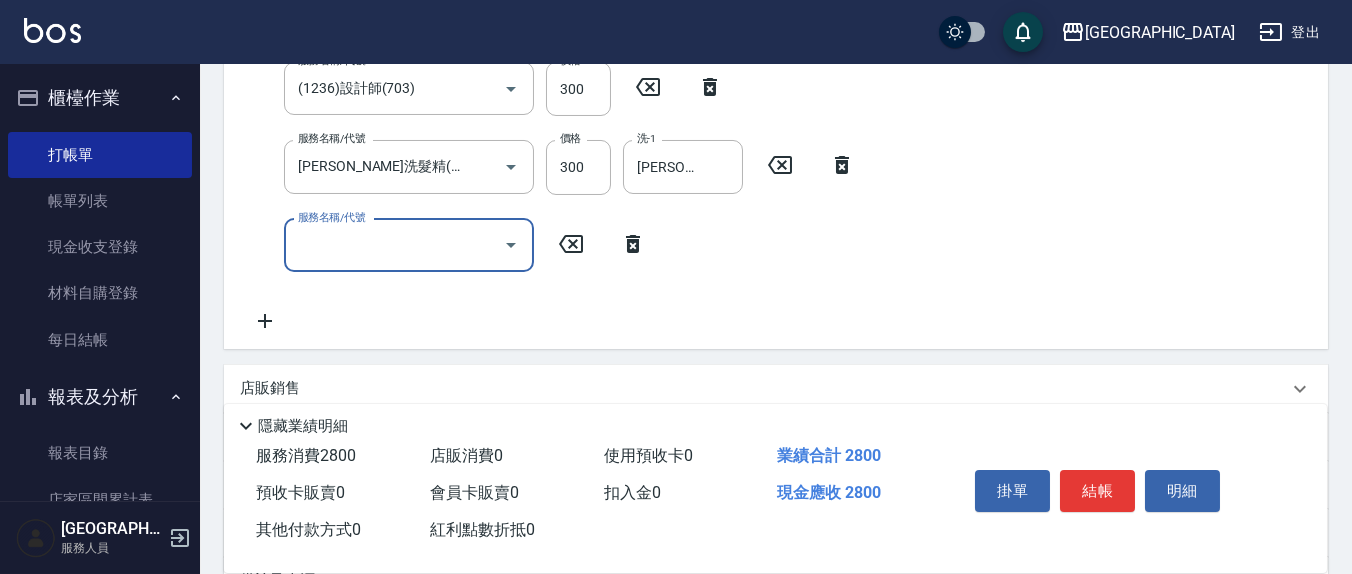 scroll, scrollTop: 409, scrollLeft: 0, axis: vertical 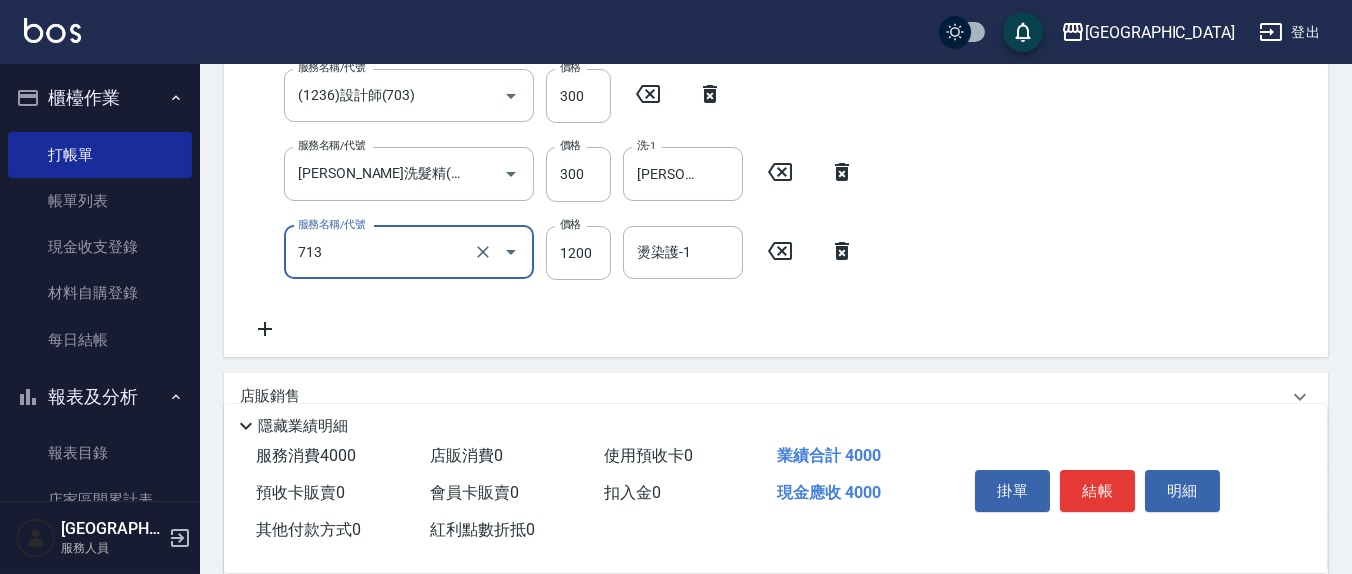 type on "水樣結構式1200(713)" 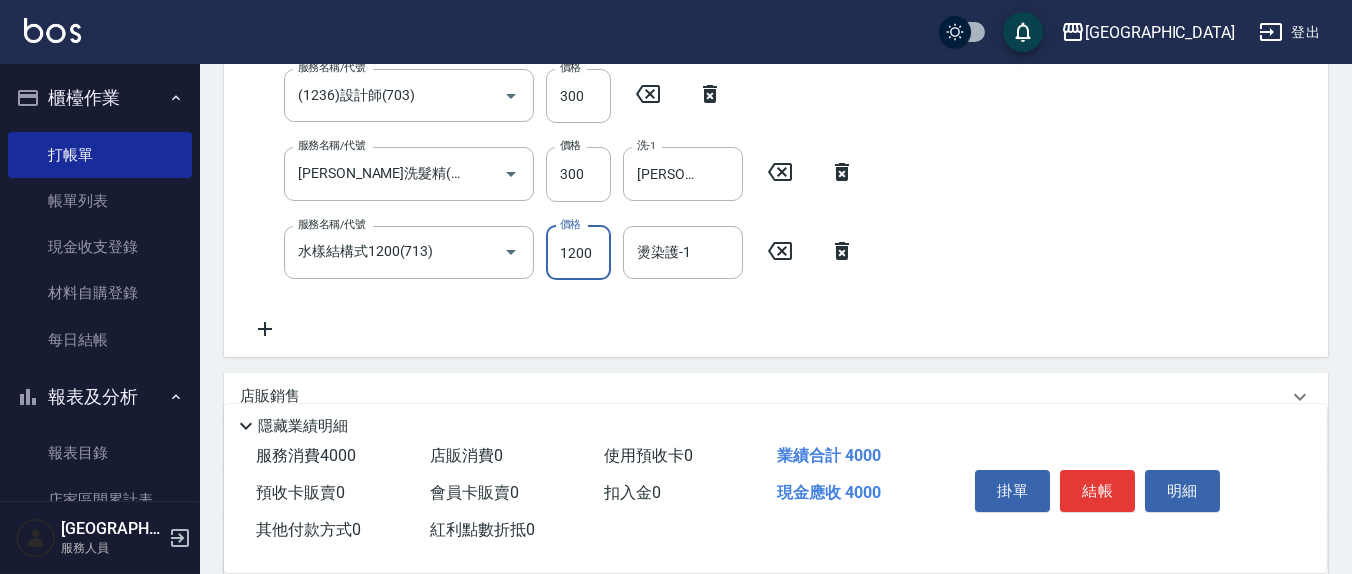 scroll, scrollTop: 399, scrollLeft: 0, axis: vertical 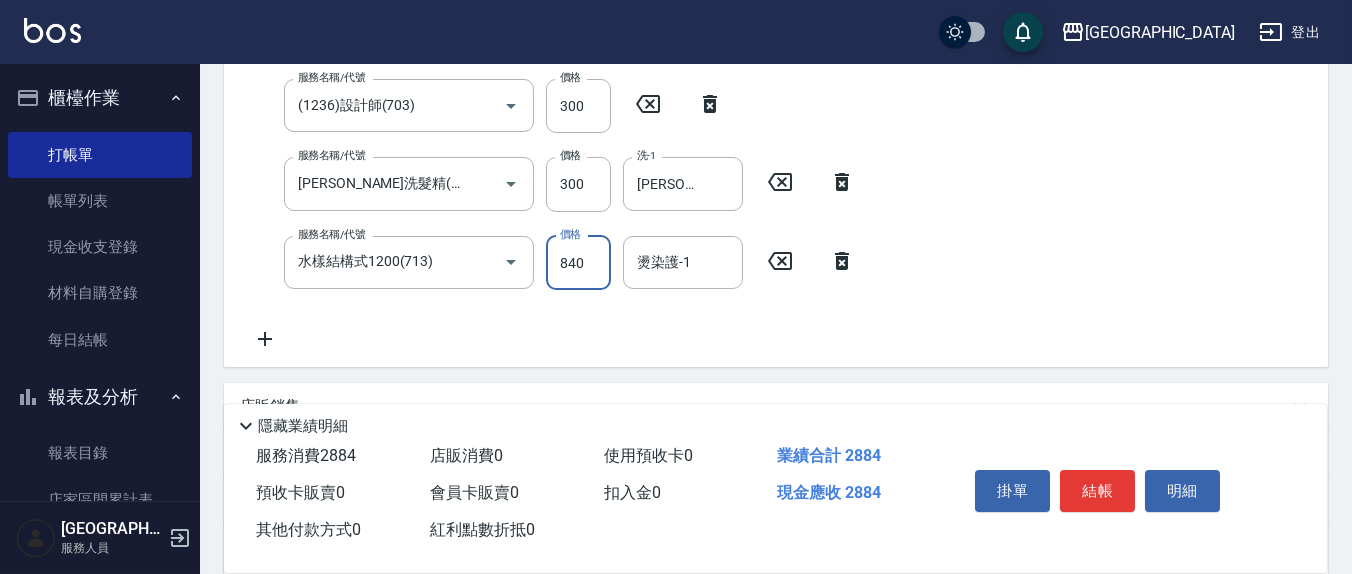type on "840" 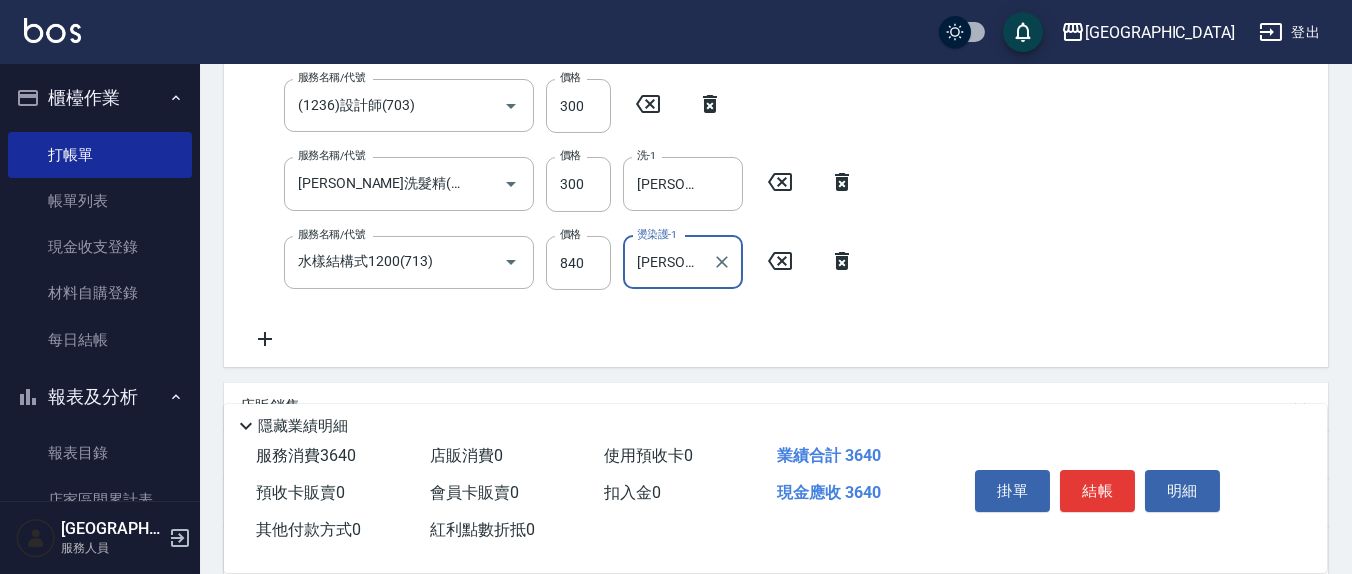 type on "[PERSON_NAME]-21" 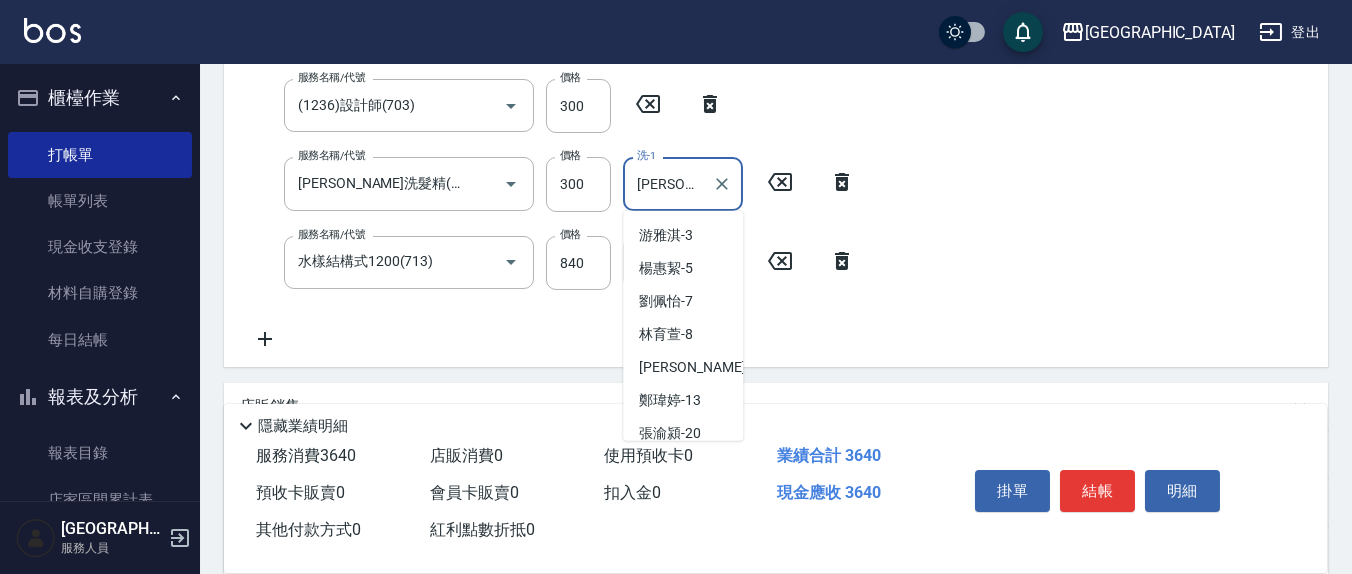 scroll, scrollTop: 41, scrollLeft: 0, axis: vertical 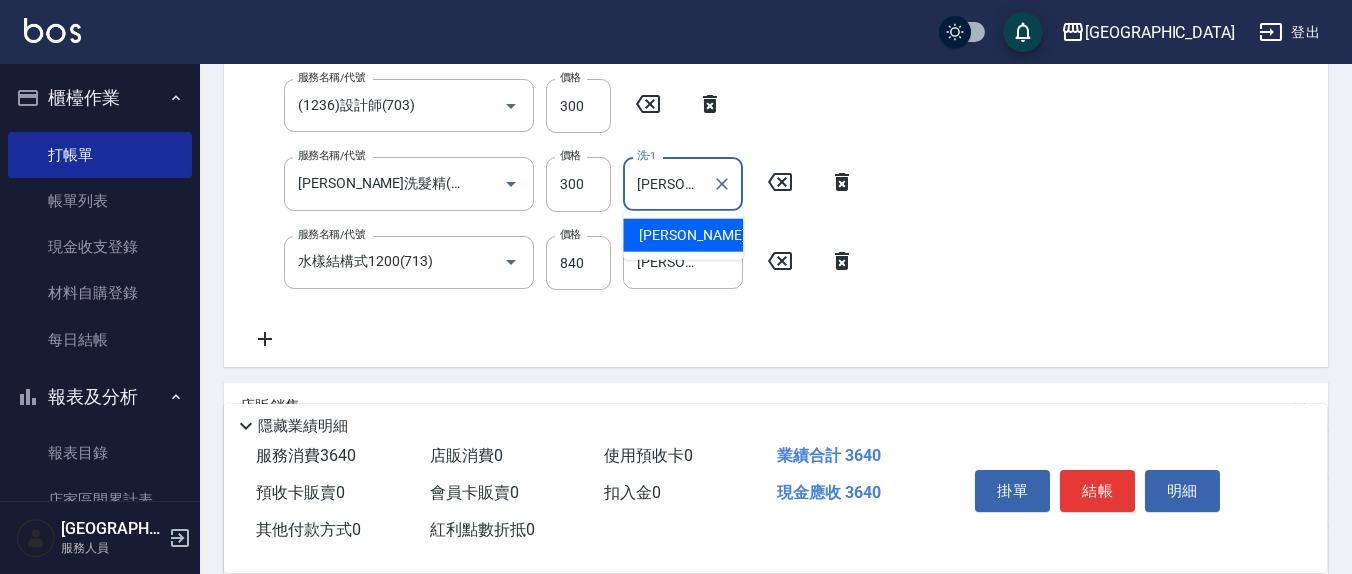 type on "韋" 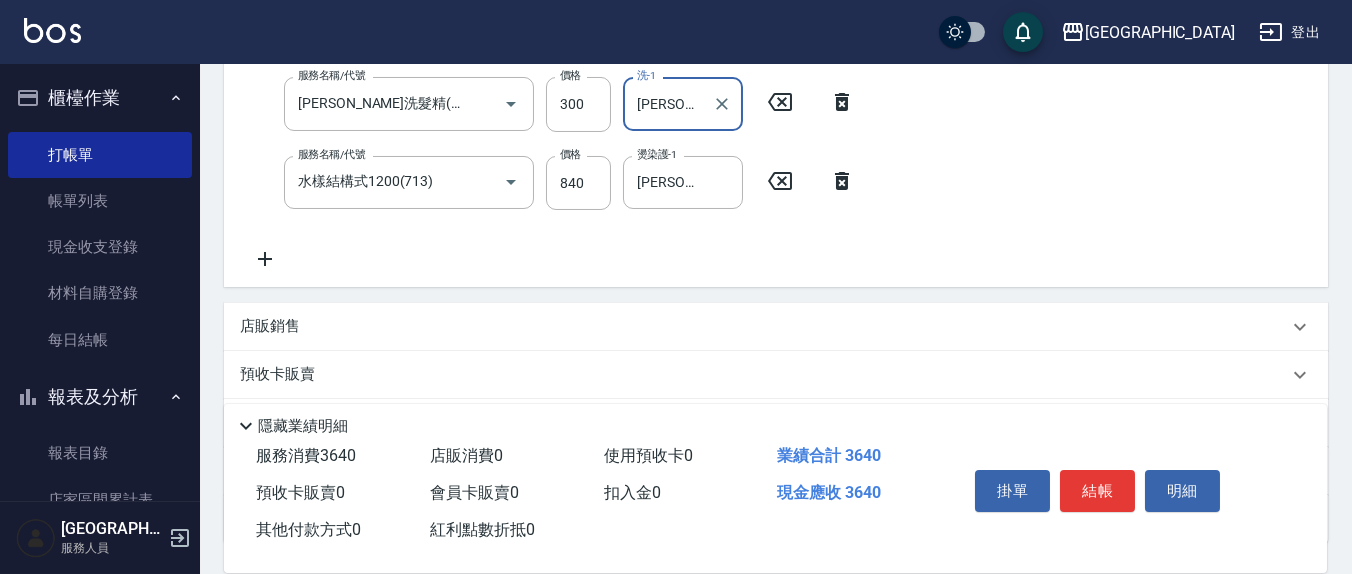 scroll, scrollTop: 607, scrollLeft: 0, axis: vertical 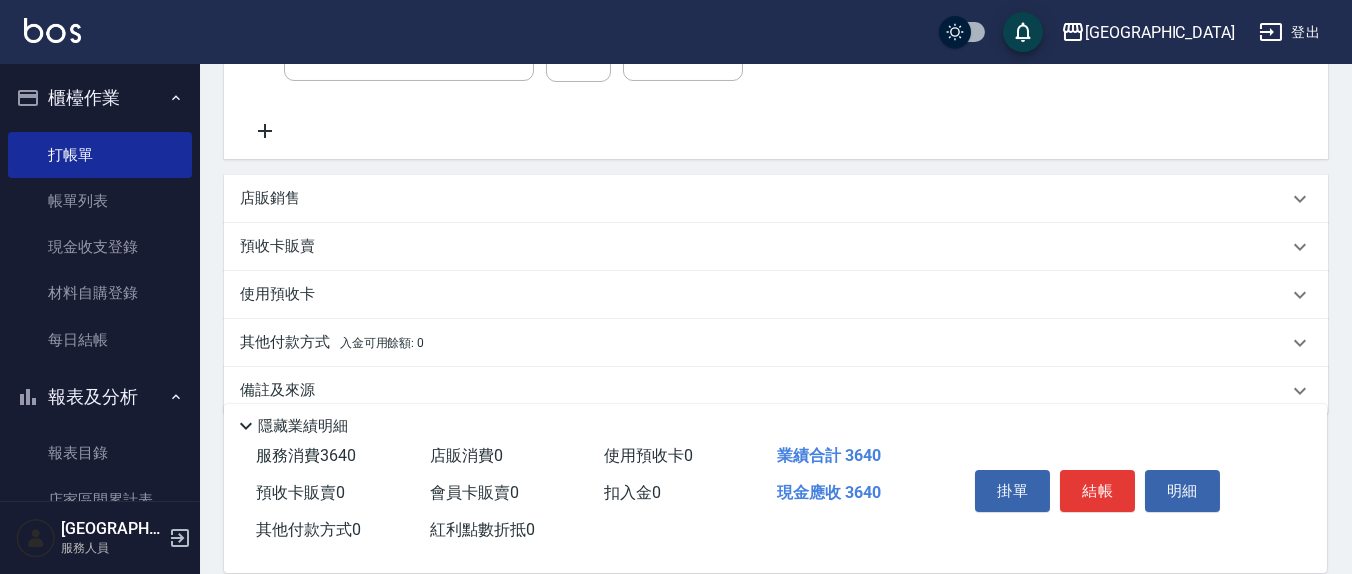type on "[PERSON_NAME]7" 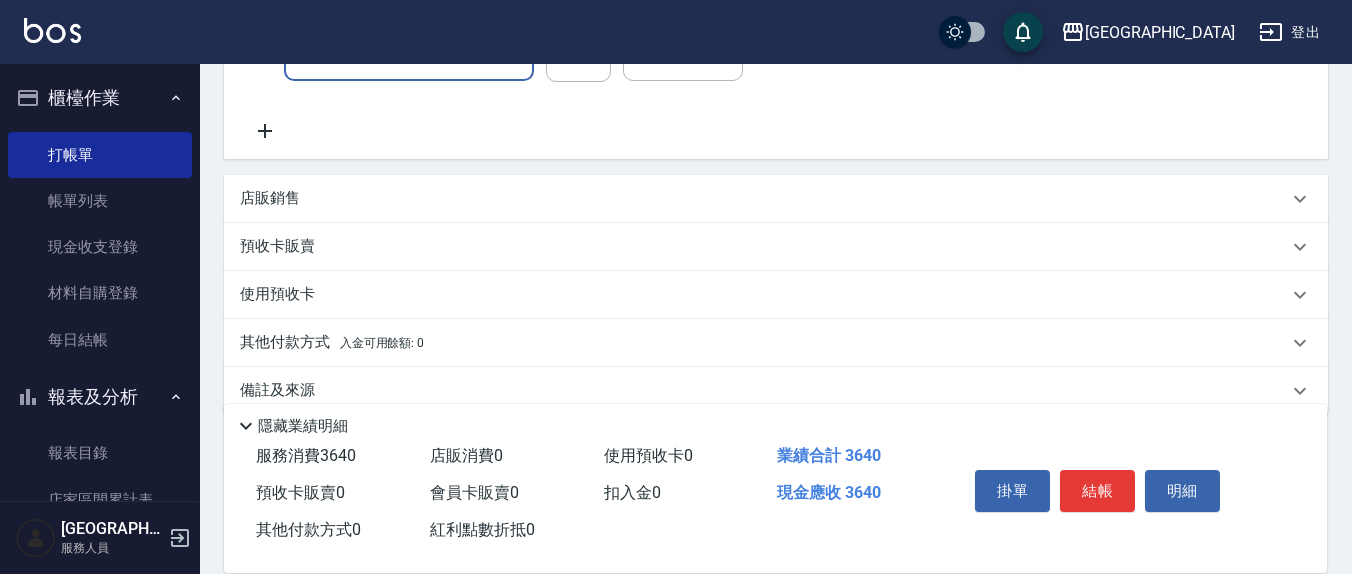 scroll, scrollTop: 139, scrollLeft: 0, axis: vertical 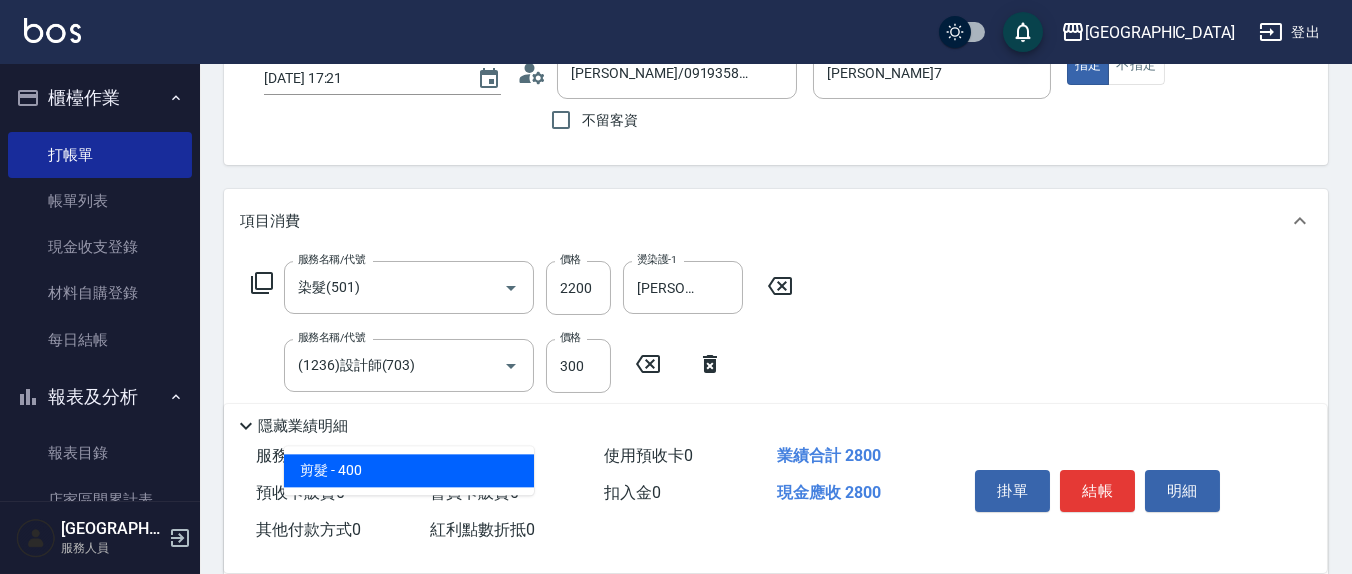 type on "剪髮(401)" 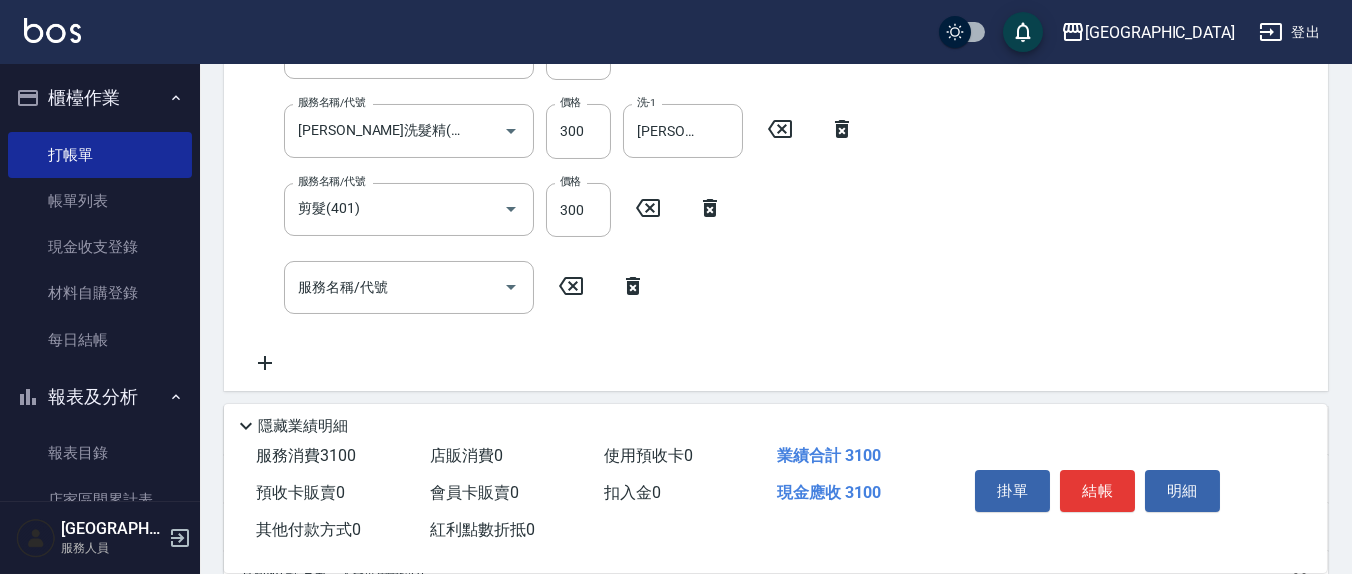 click 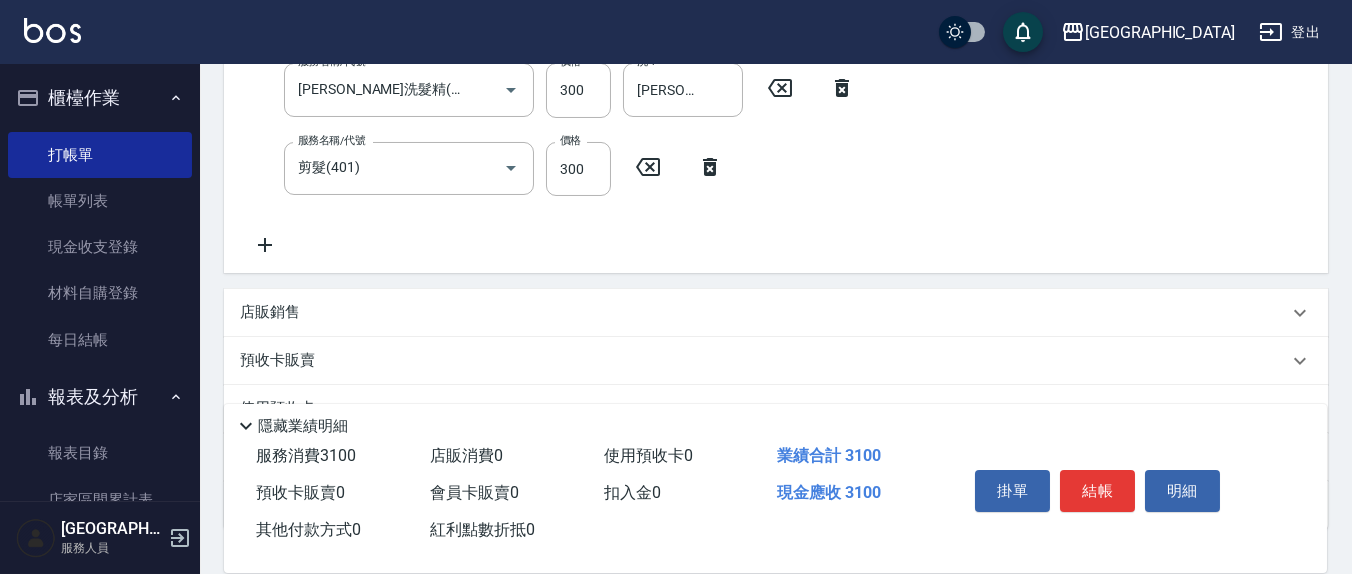 scroll, scrollTop: 427, scrollLeft: 0, axis: vertical 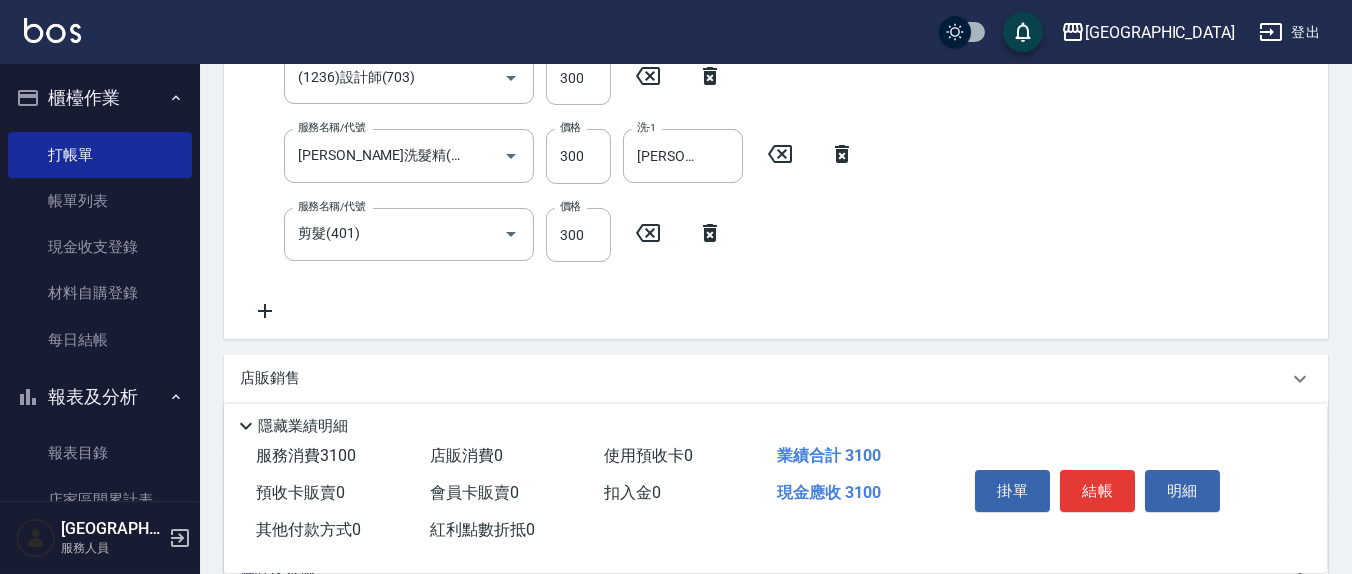 click 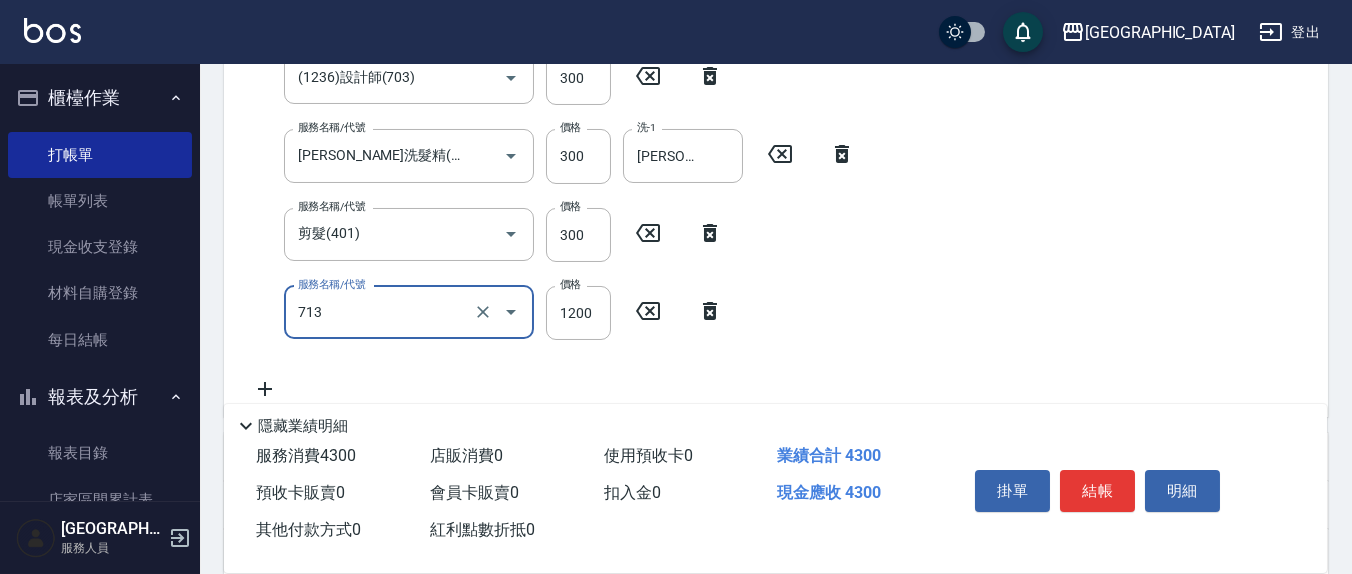 type on "水樣結構式1200(713)" 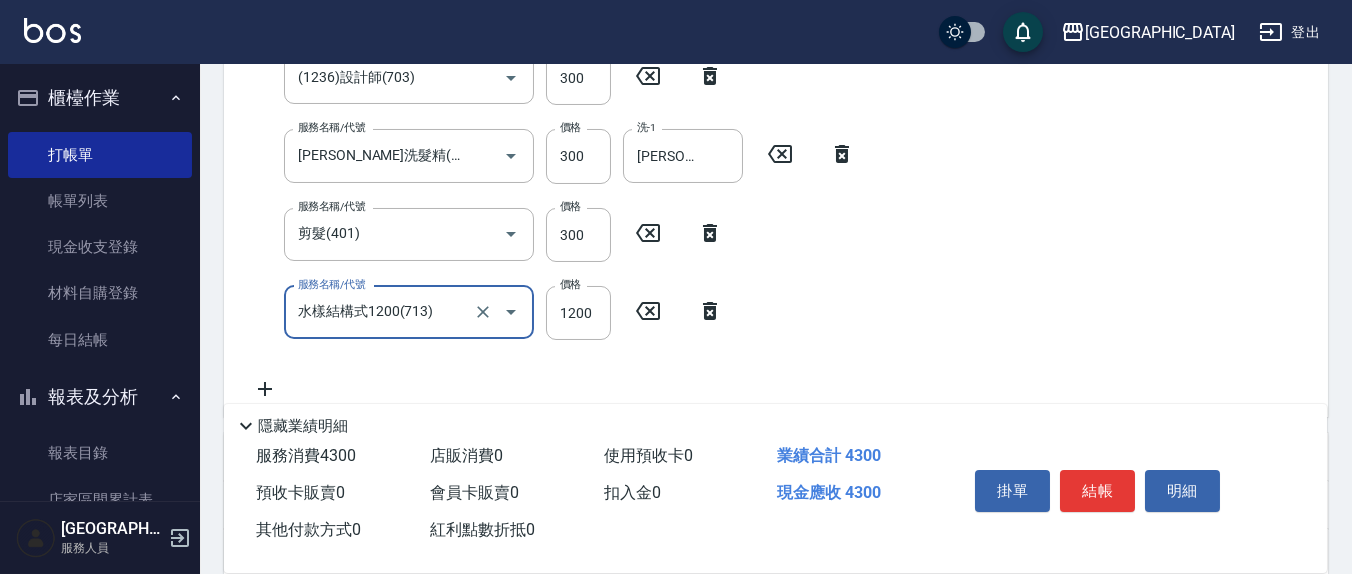 scroll, scrollTop: 399, scrollLeft: 0, axis: vertical 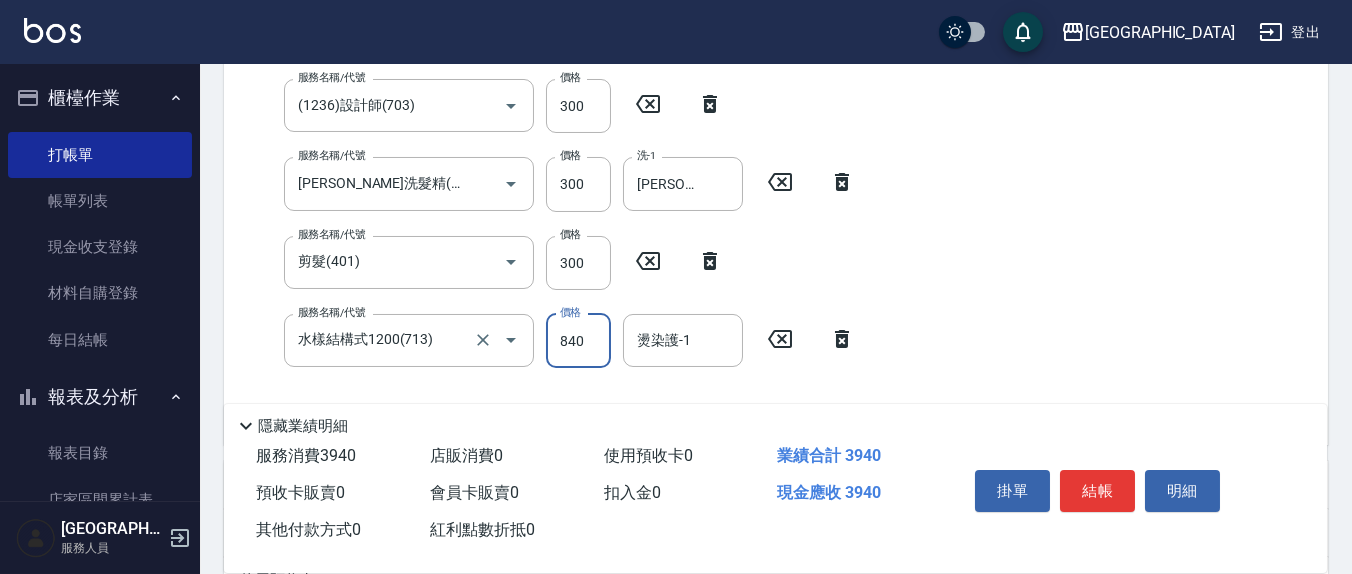 type on "840" 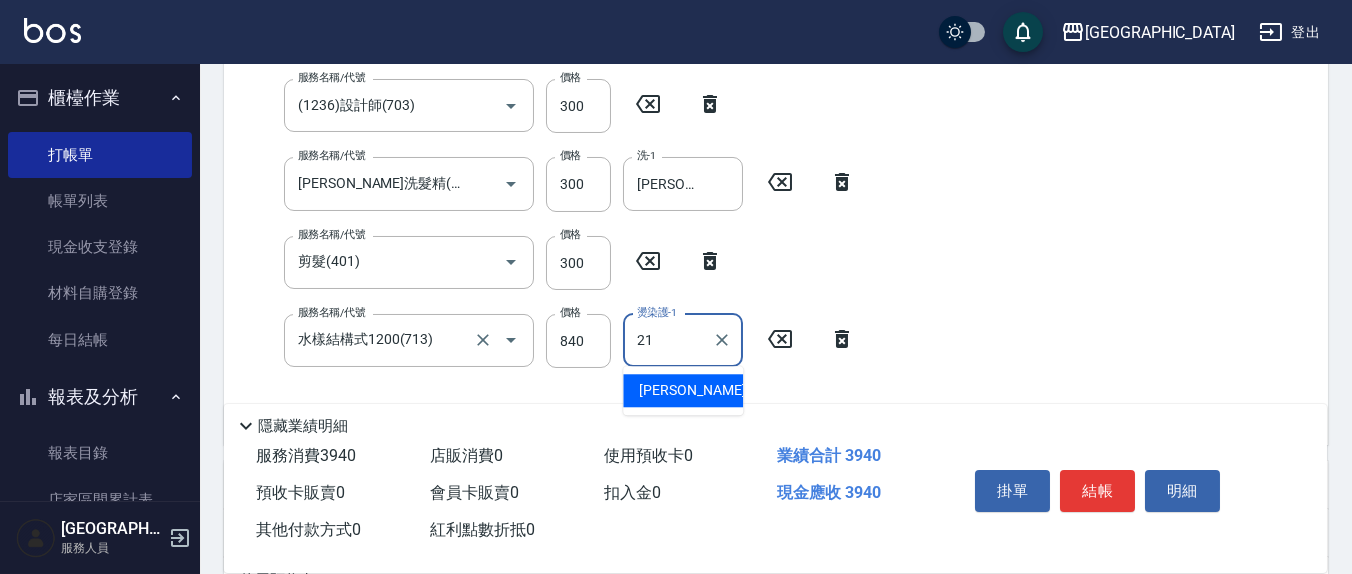 type on "[PERSON_NAME]-21" 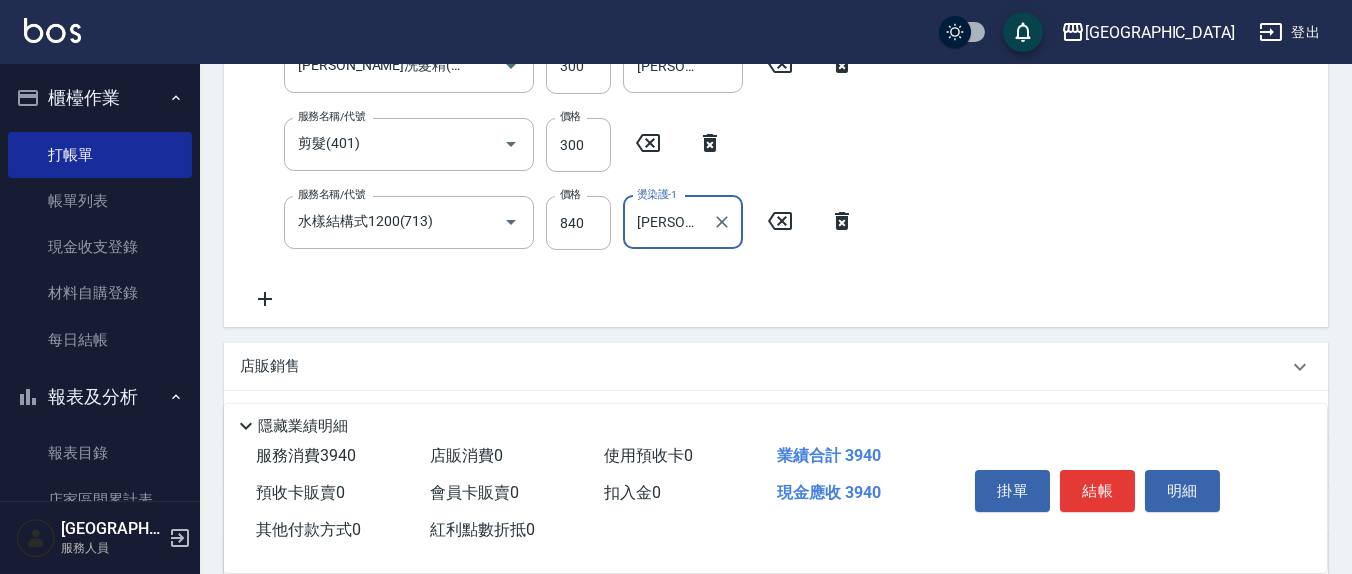 scroll, scrollTop: 607, scrollLeft: 0, axis: vertical 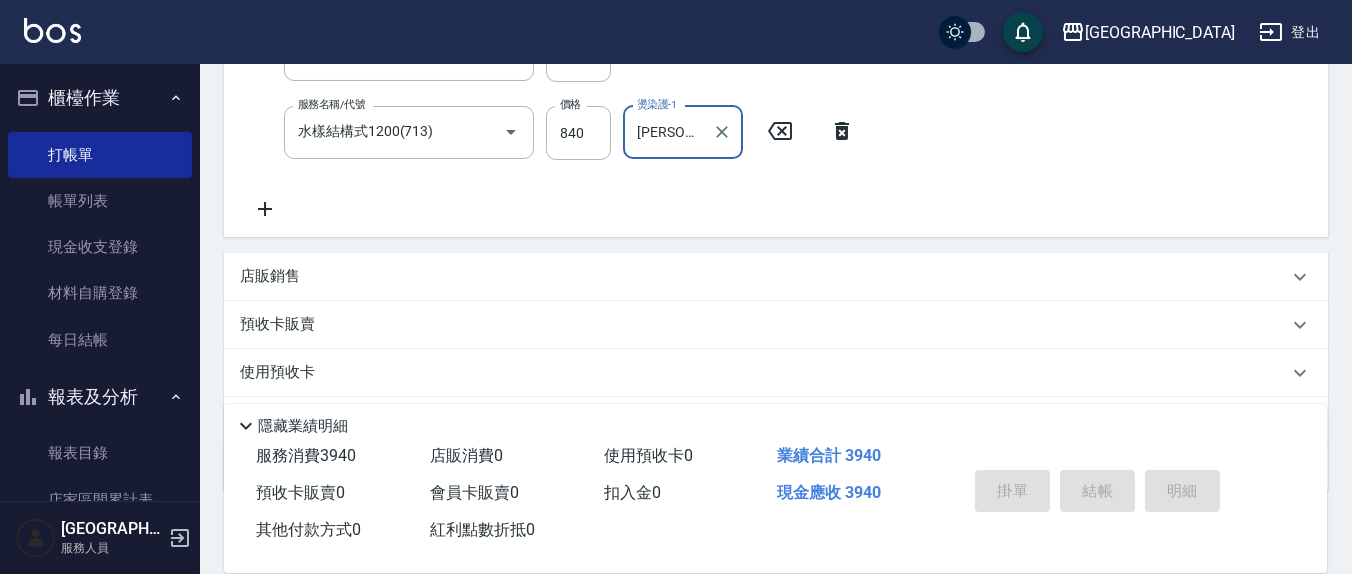type on "[DATE] 17:23" 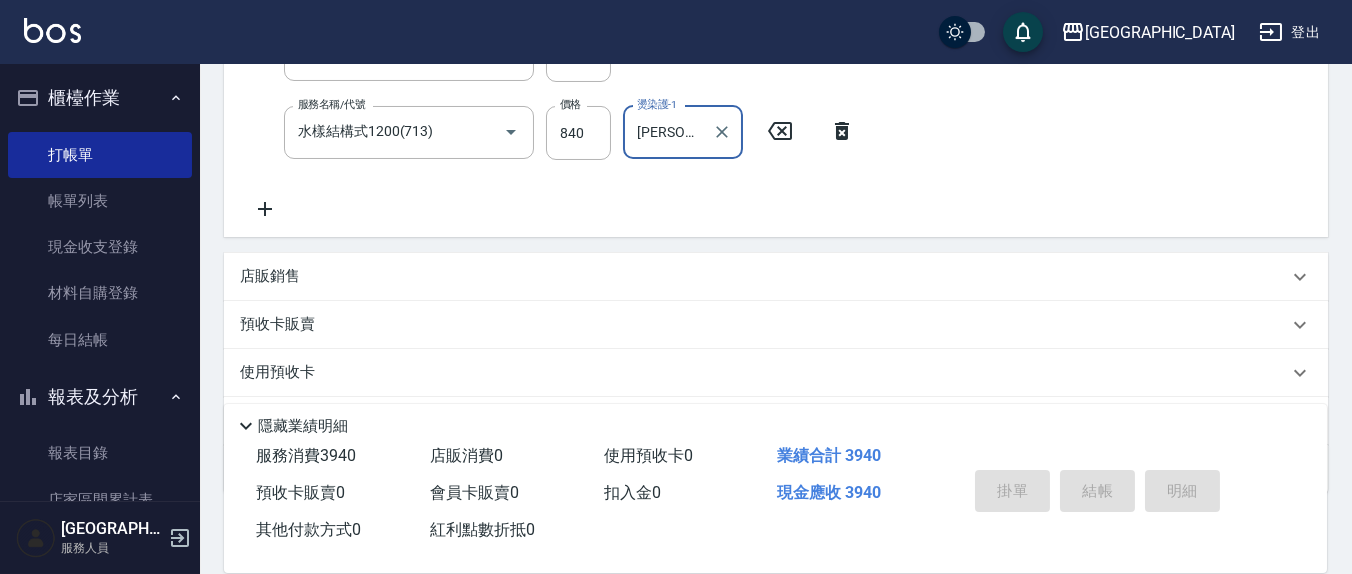 type 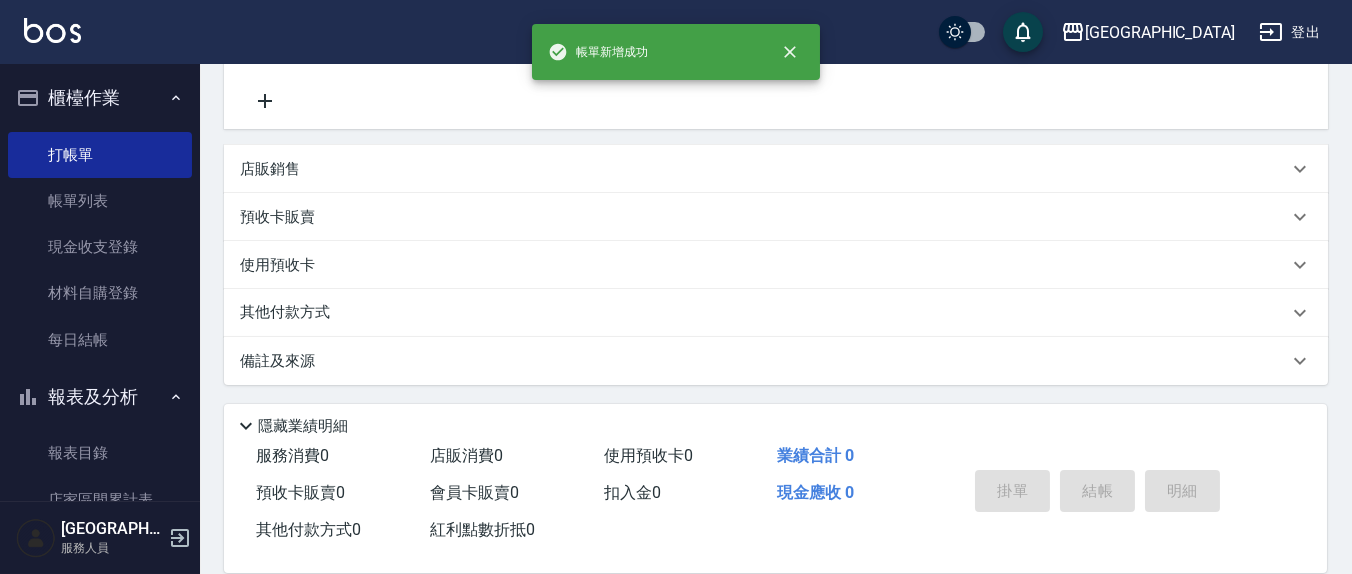 scroll, scrollTop: 0, scrollLeft: 0, axis: both 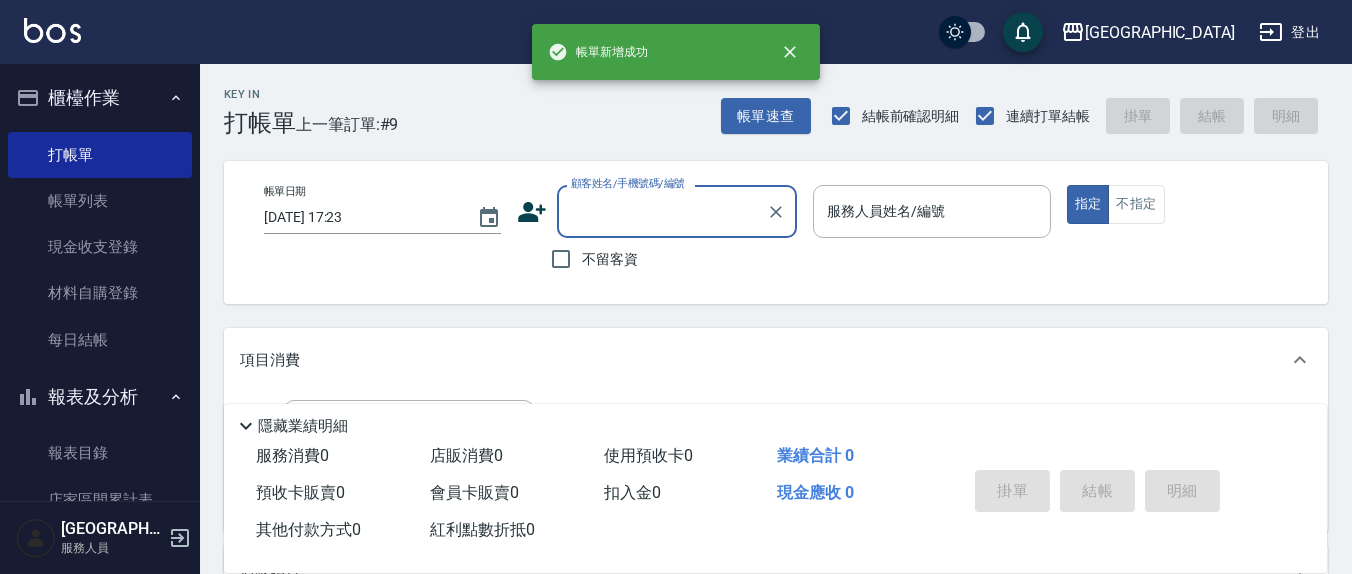 type on "5" 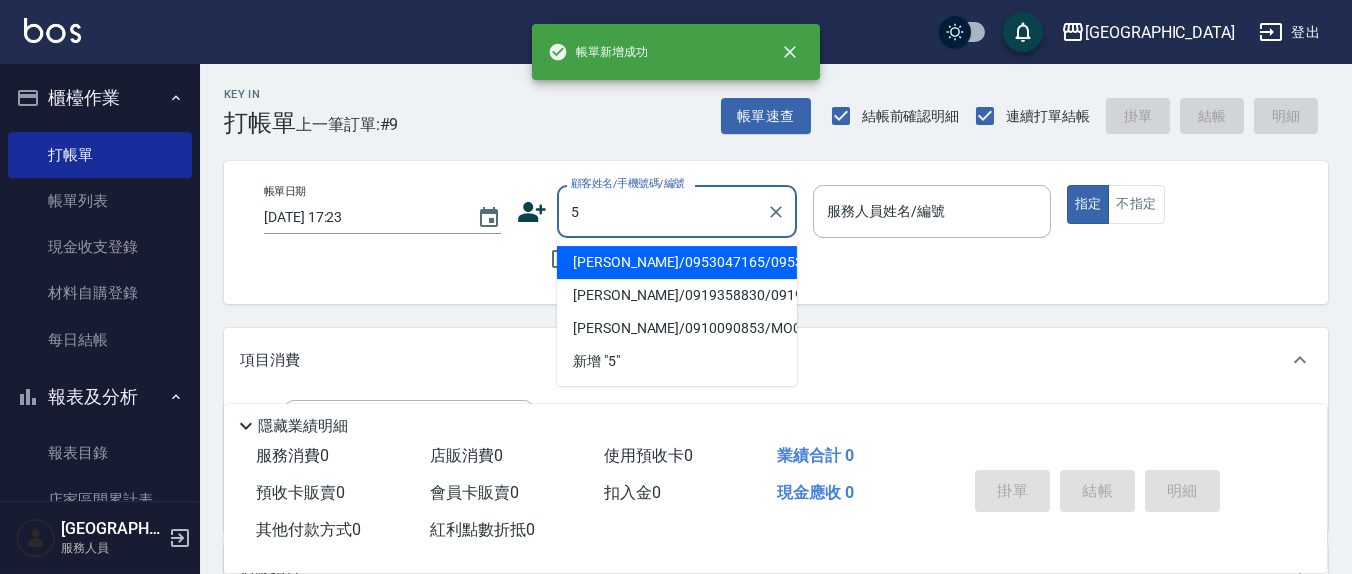 type 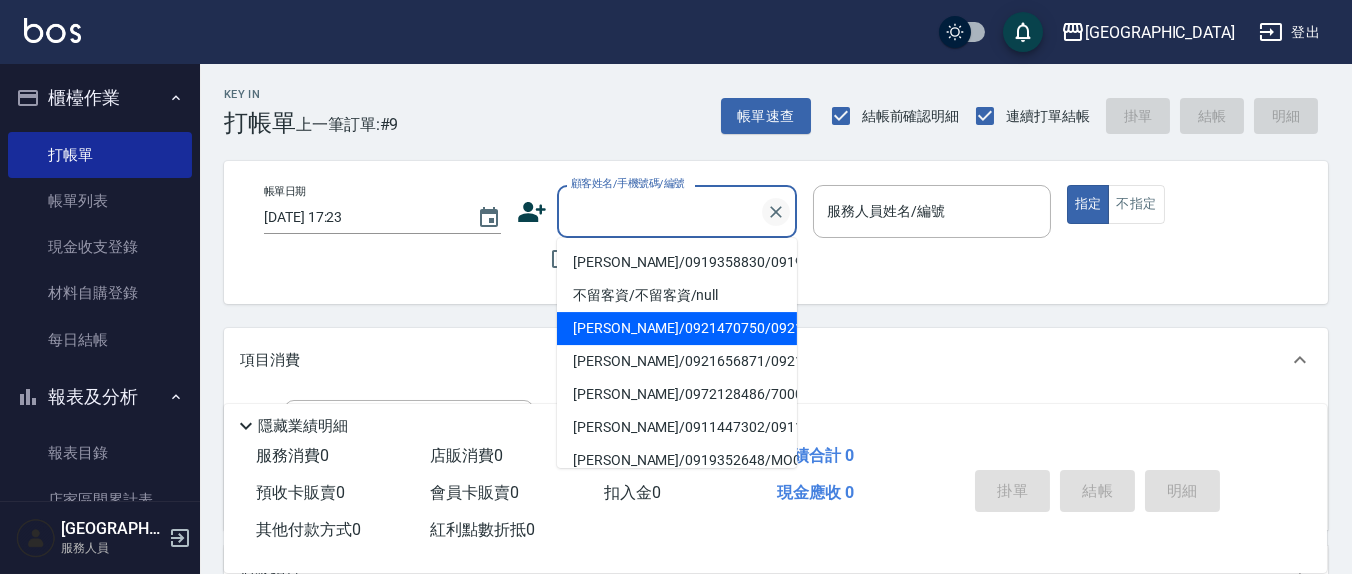 drag, startPoint x: 744, startPoint y: 210, endPoint x: 771, endPoint y: 212, distance: 27.073973 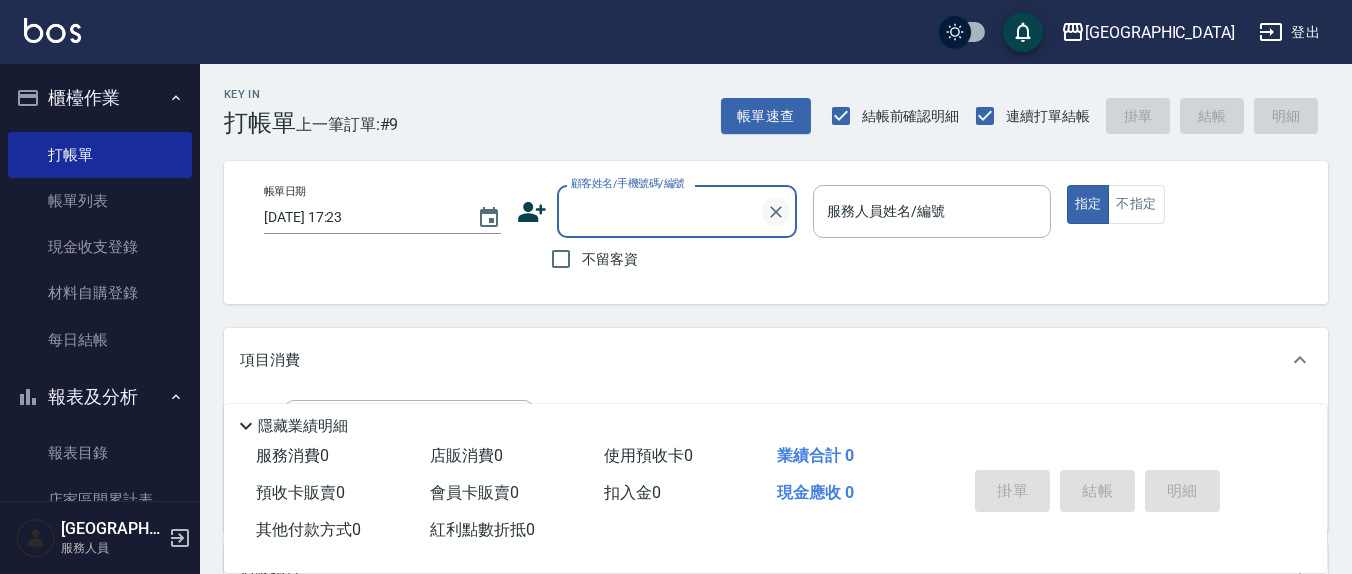 click 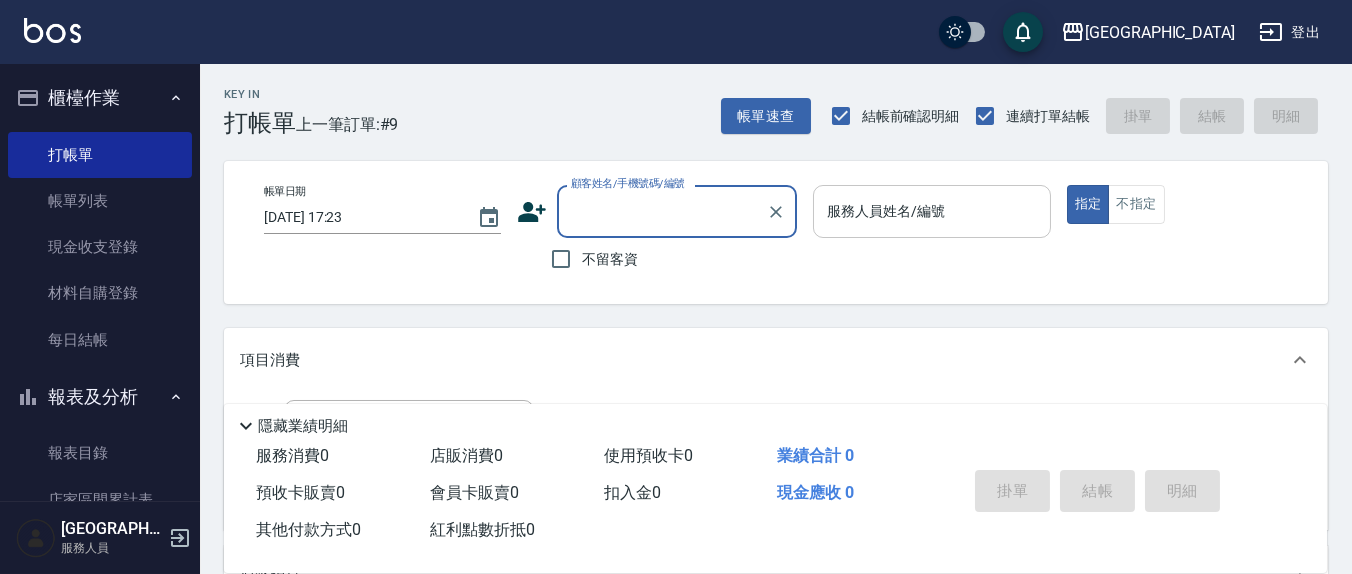 click on "服務人員姓名/編號 服務人員姓名/編號" at bounding box center (931, 211) 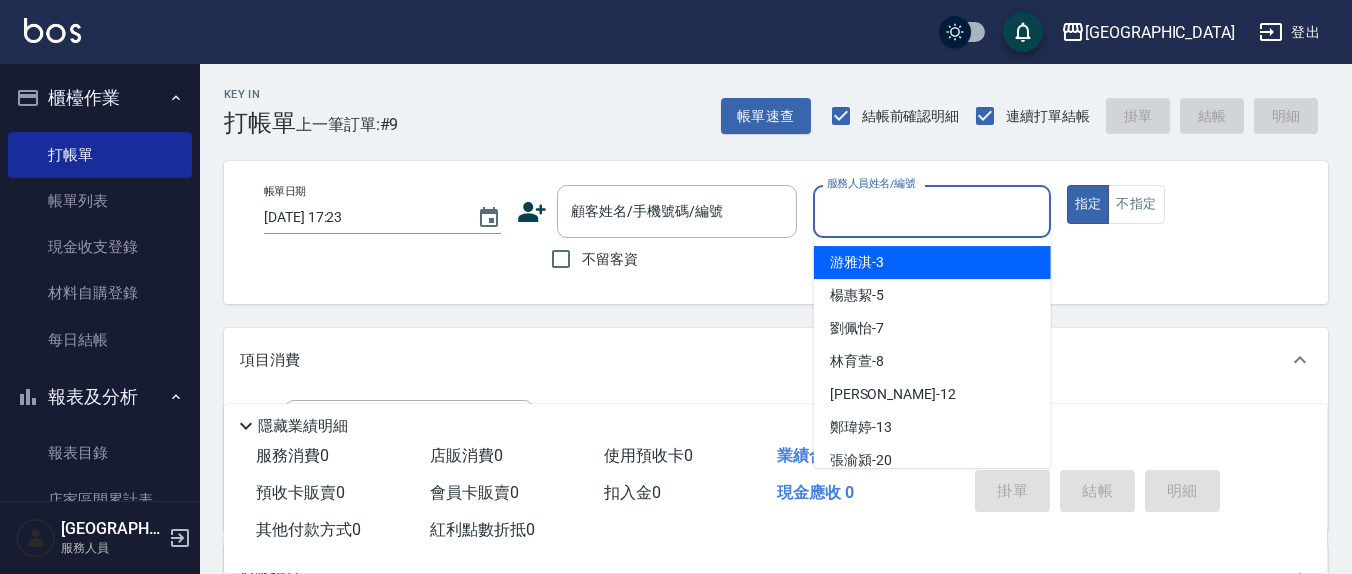 click on "不留客資" at bounding box center (610, 259) 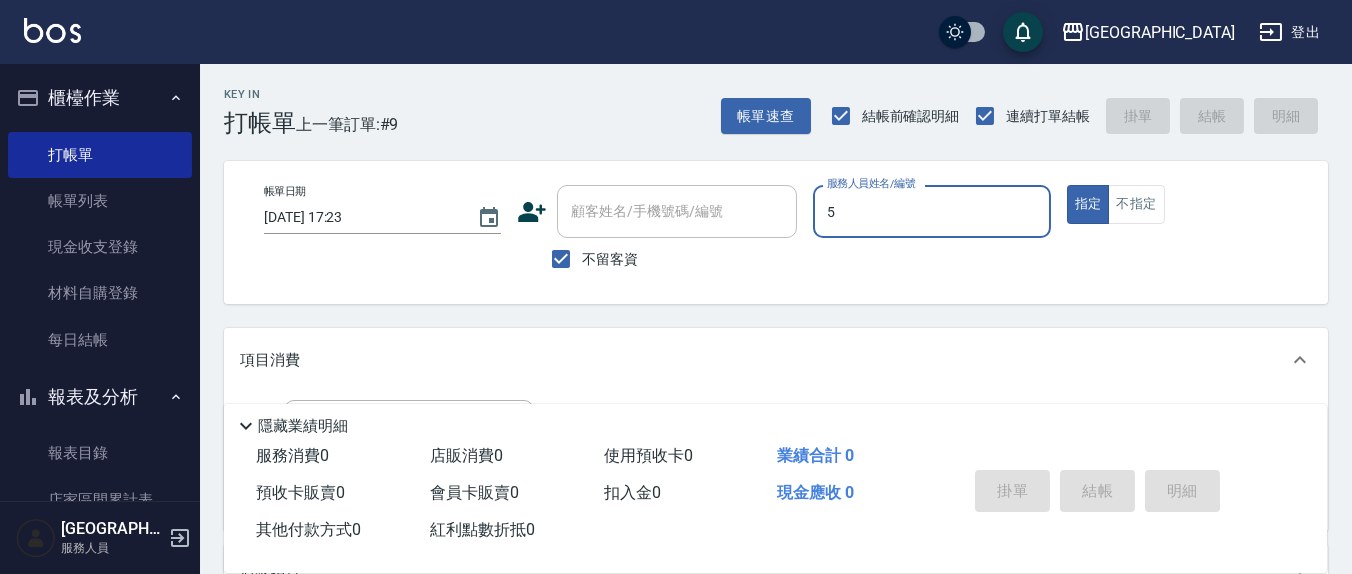 type on "[PERSON_NAME]5" 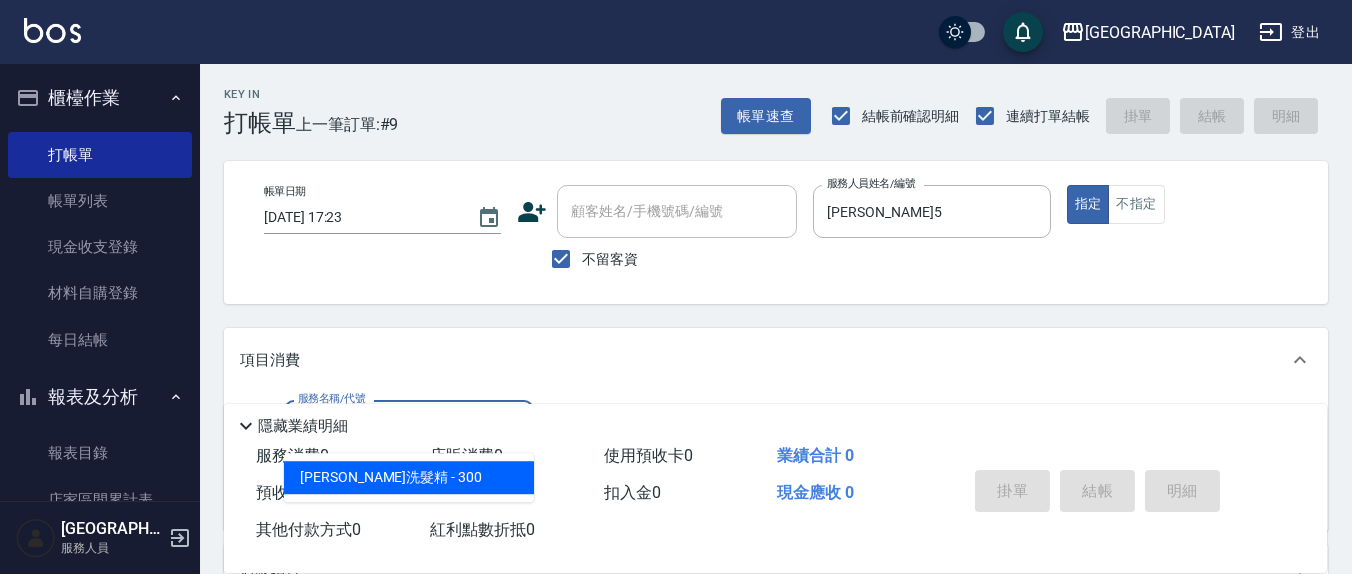 type on "[PERSON_NAME]洗髮精(210)" 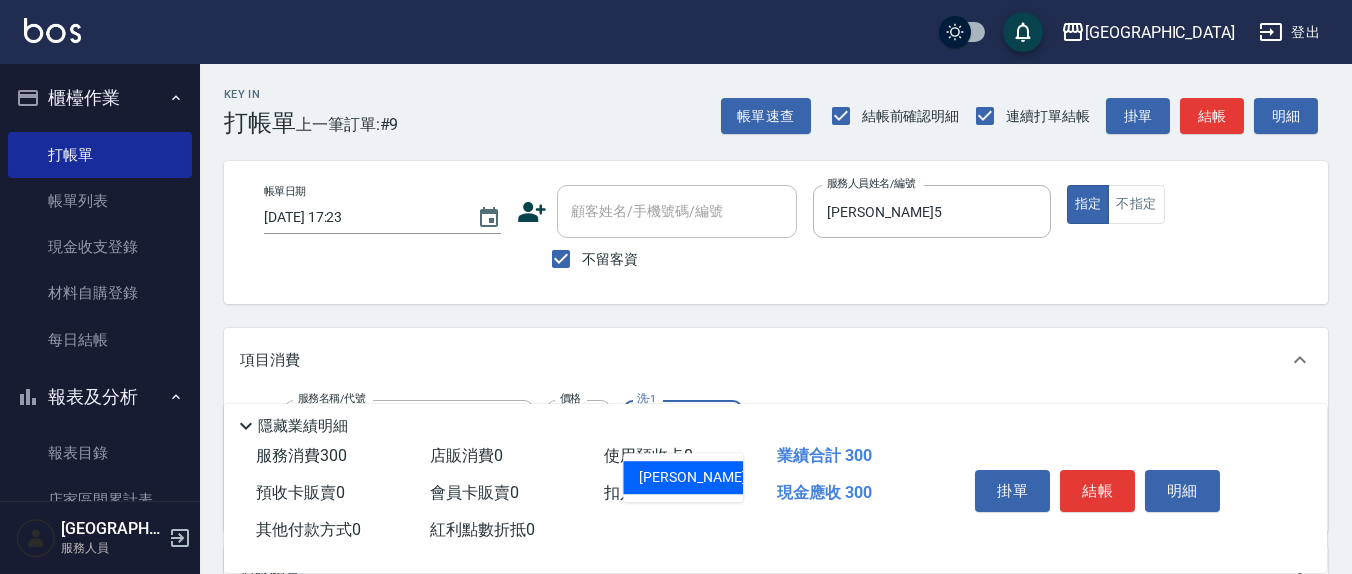 type on "[PERSON_NAME]-22" 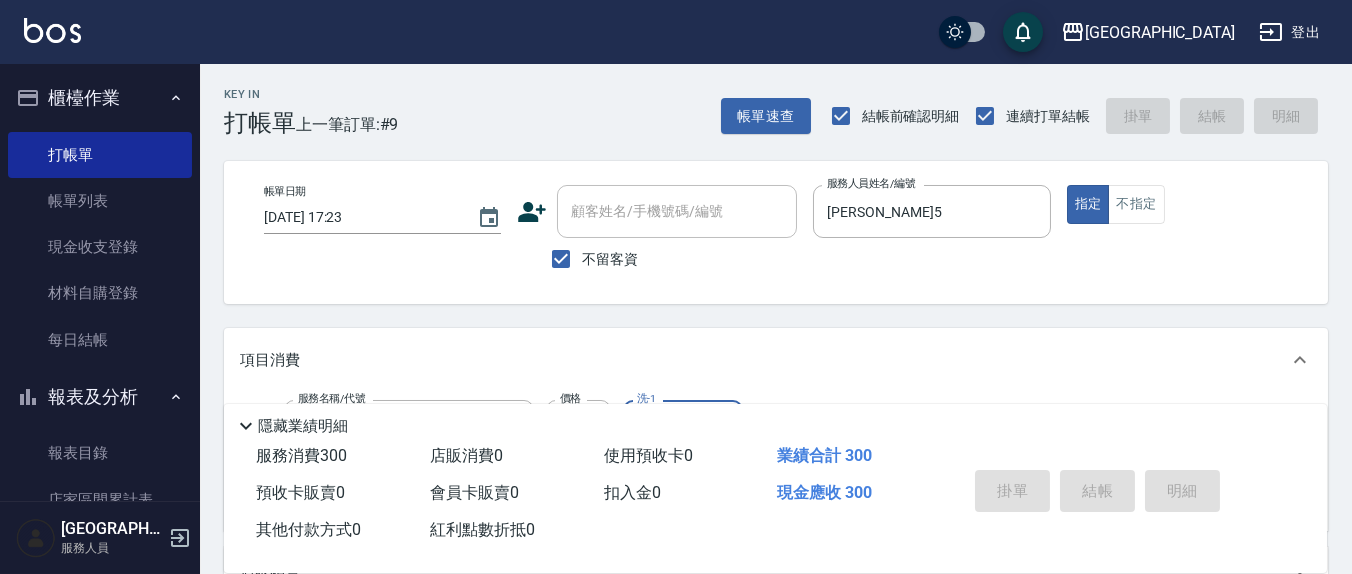 type 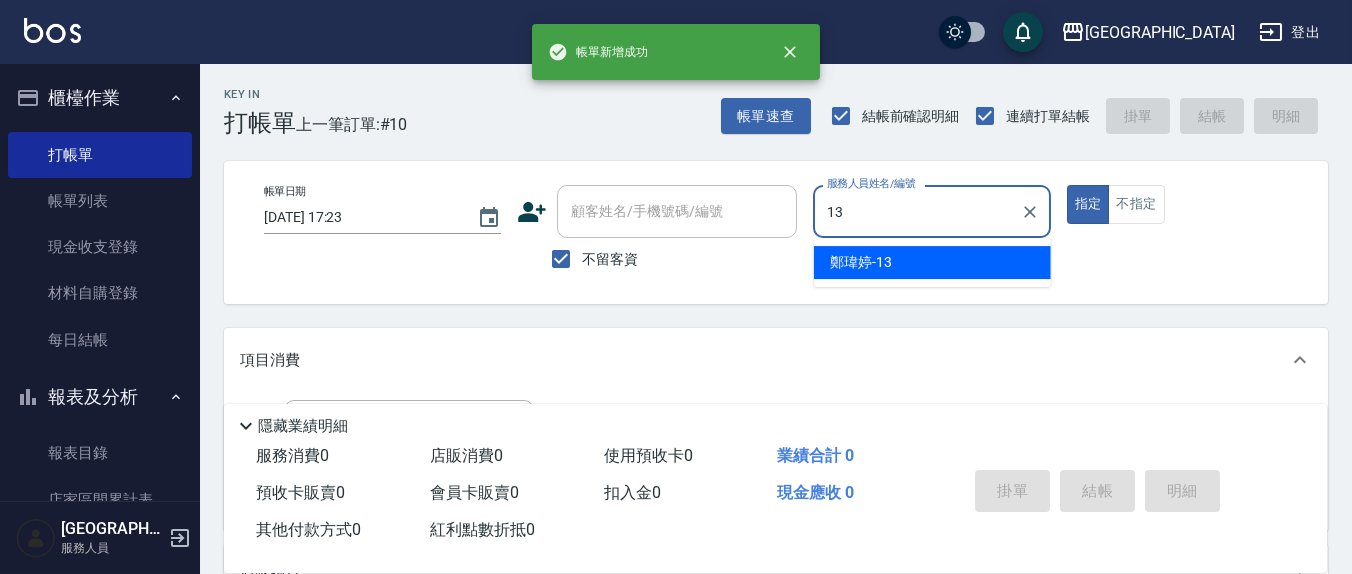 type on "[PERSON_NAME]-13" 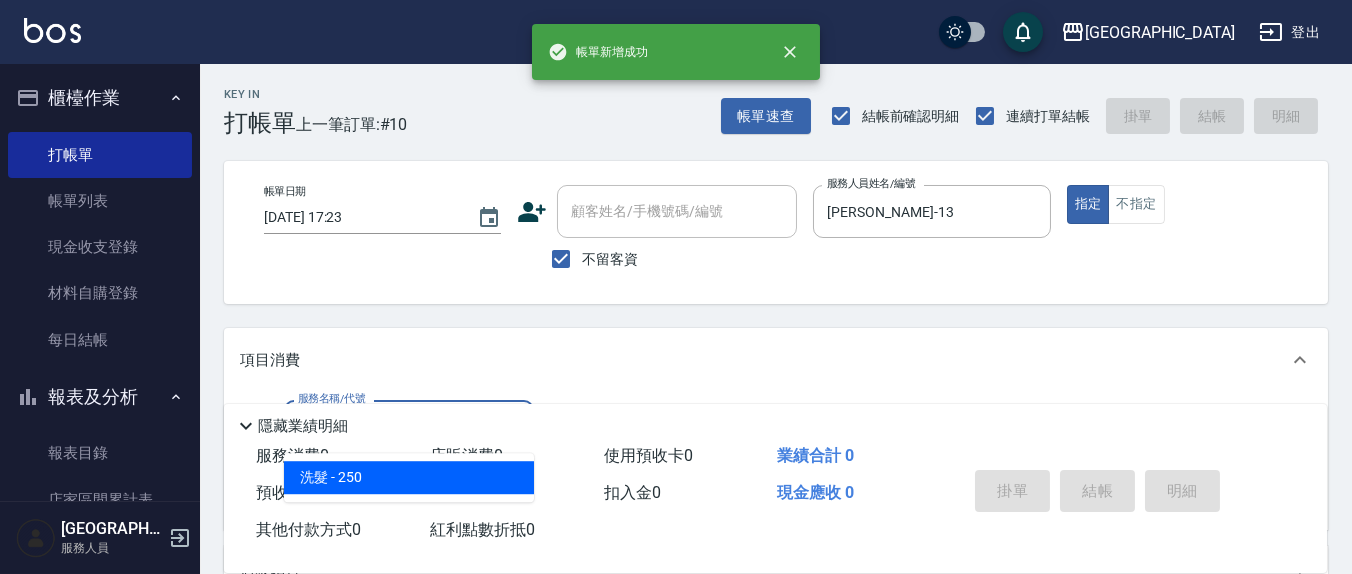 type on "洗髮(201)" 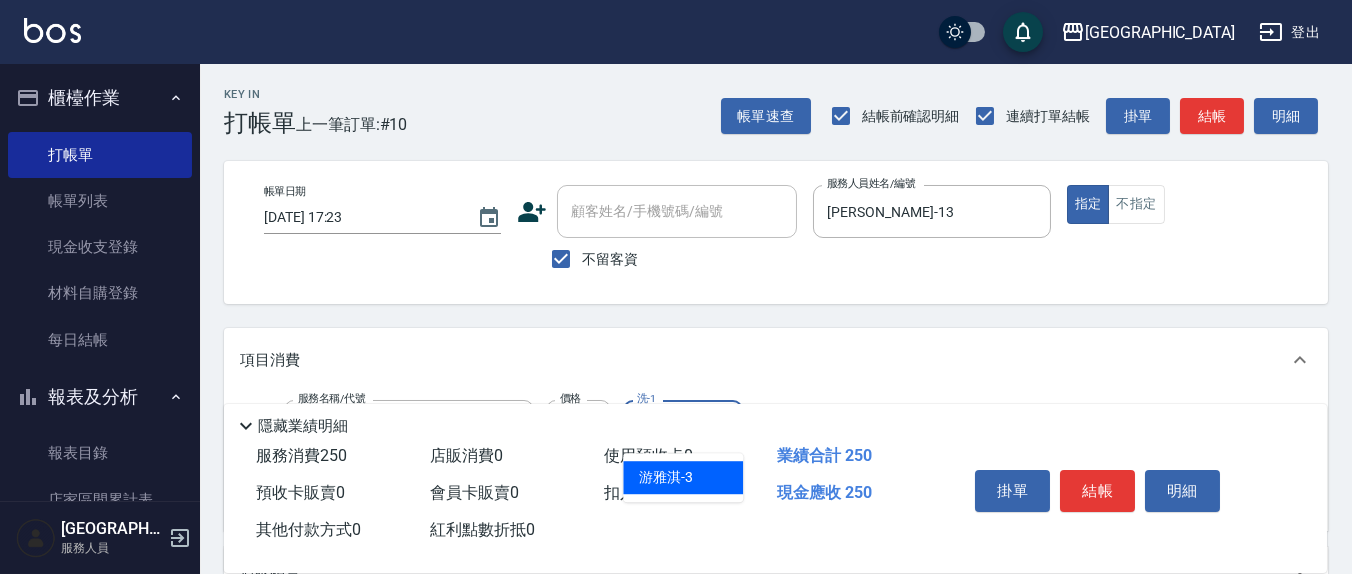 type on "[PERSON_NAME]-3" 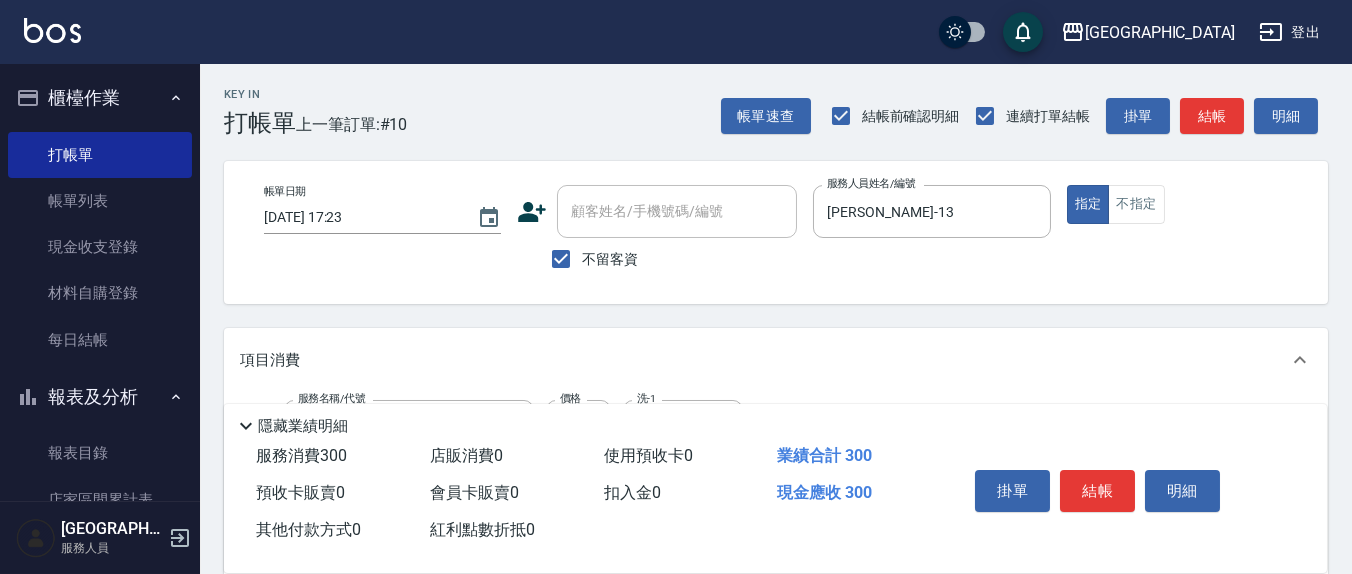 type on "上.吹捲(602)" 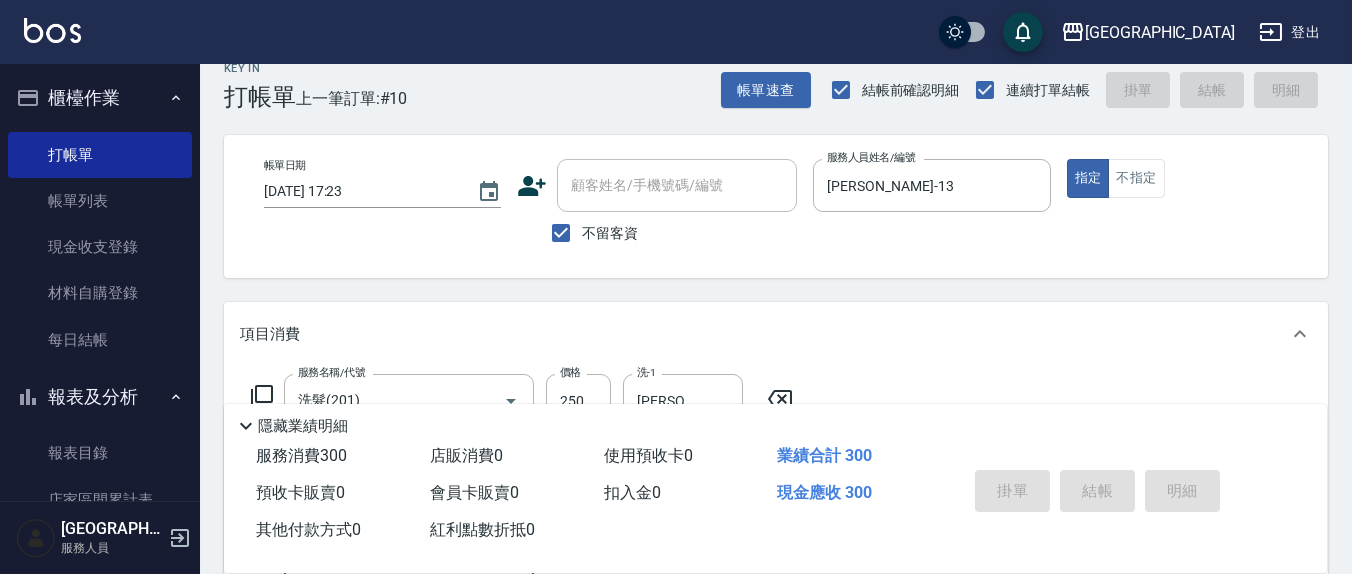 type 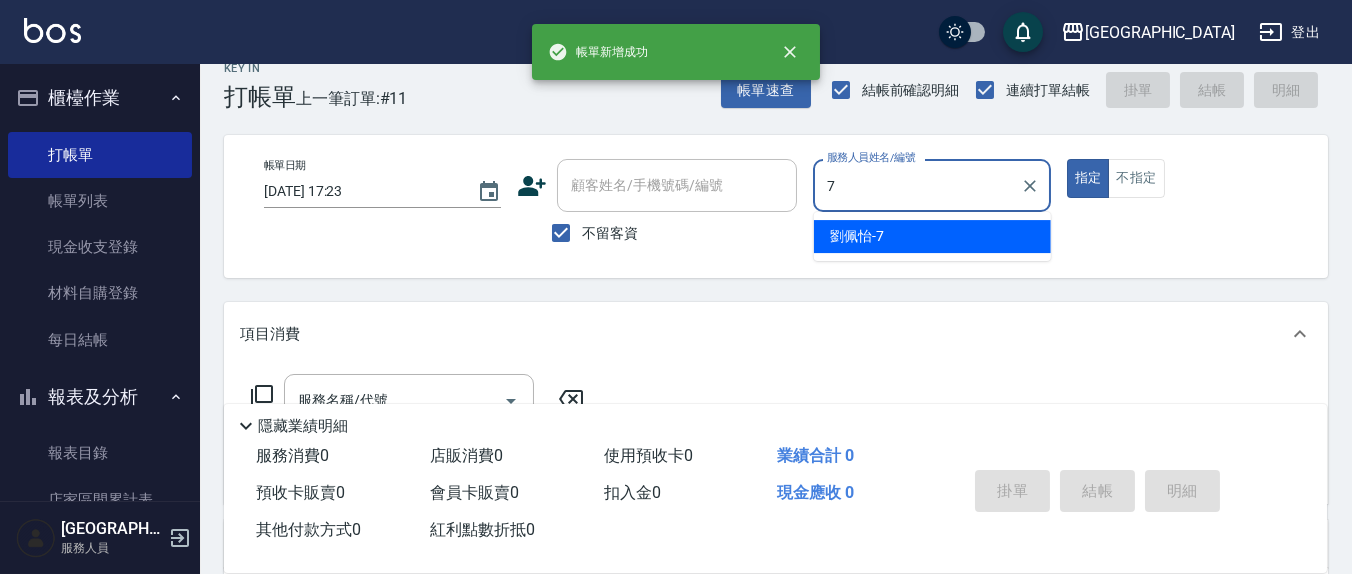 type on "[PERSON_NAME]7" 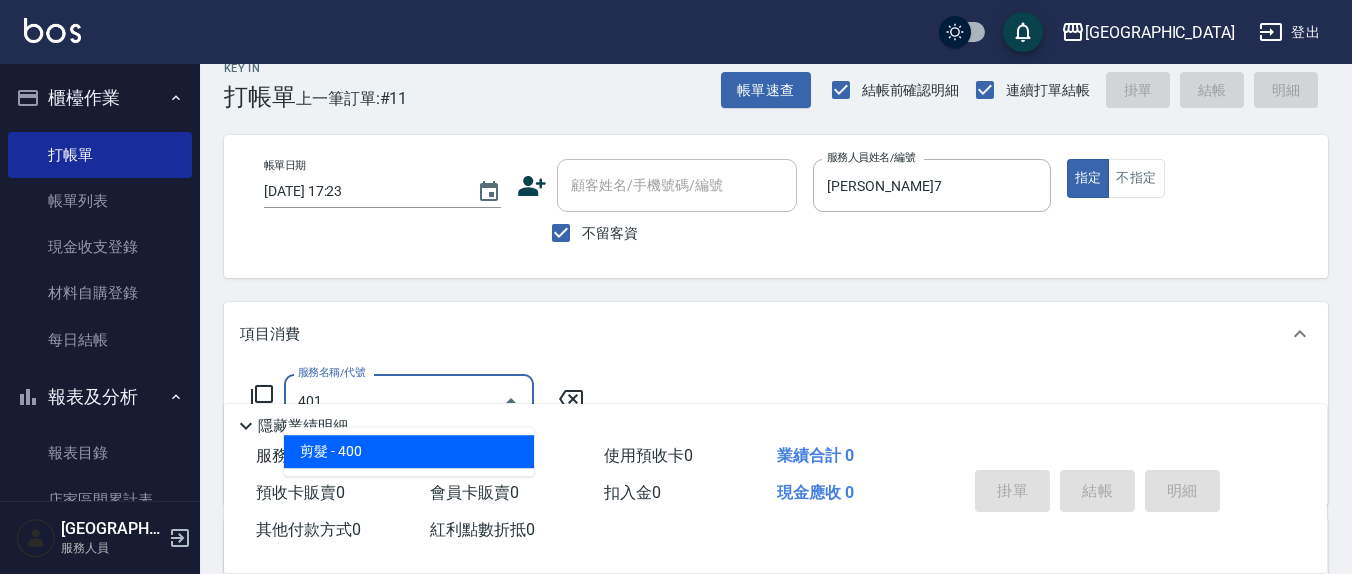 type on "剪髮(401)" 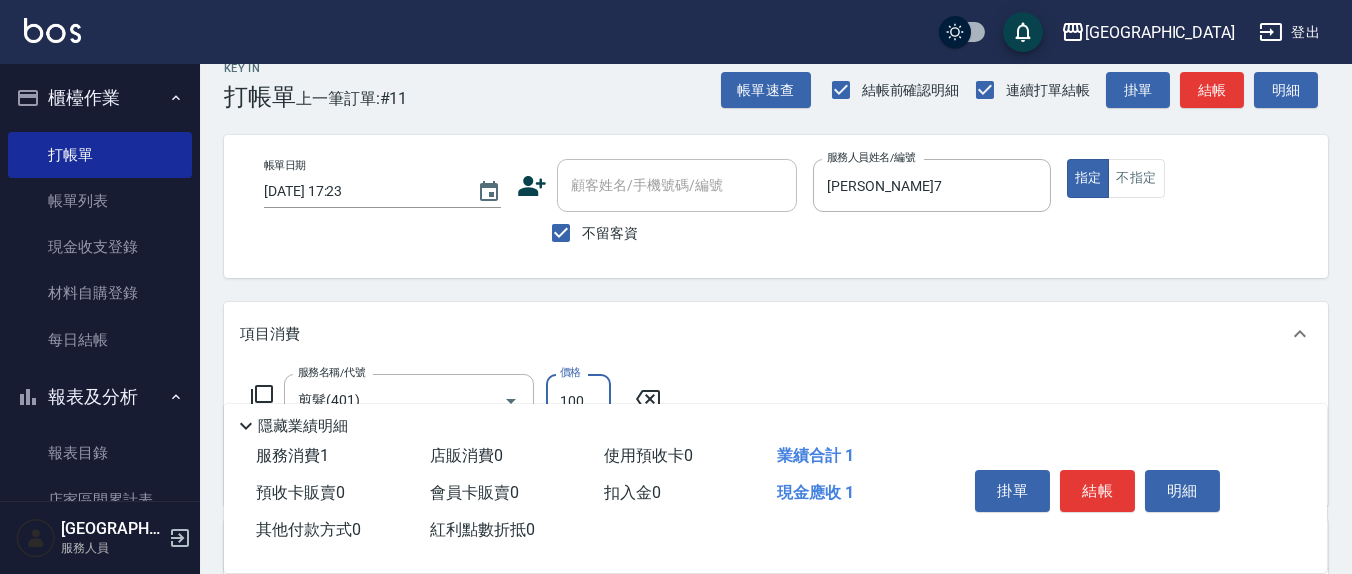 type on "100" 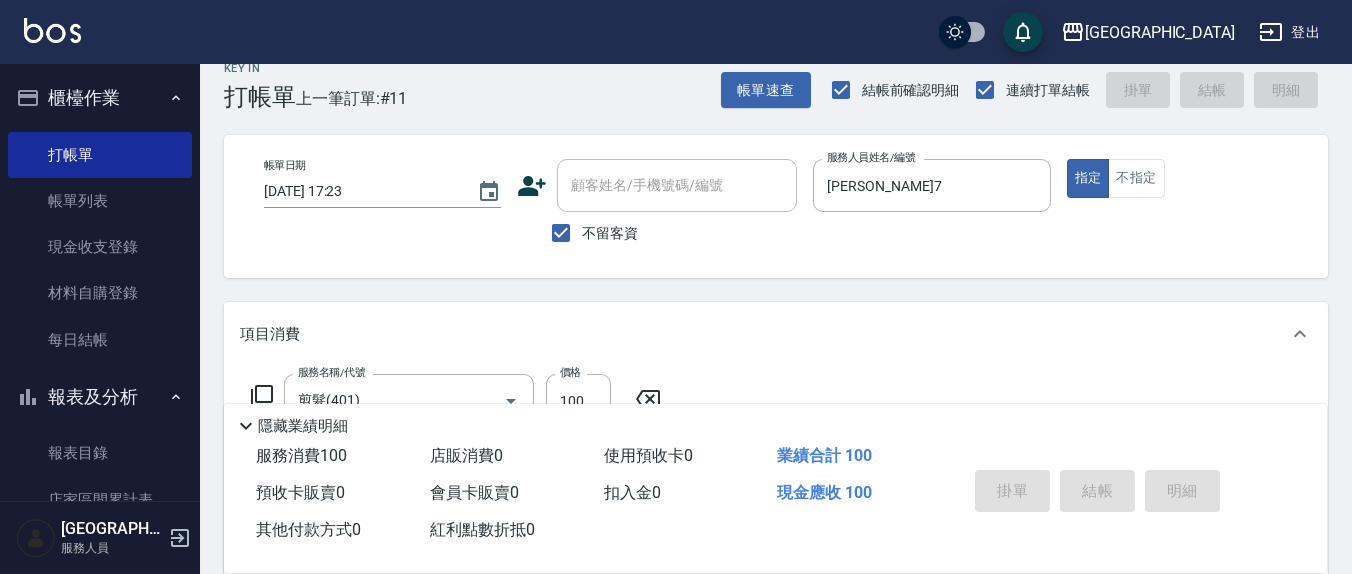 type 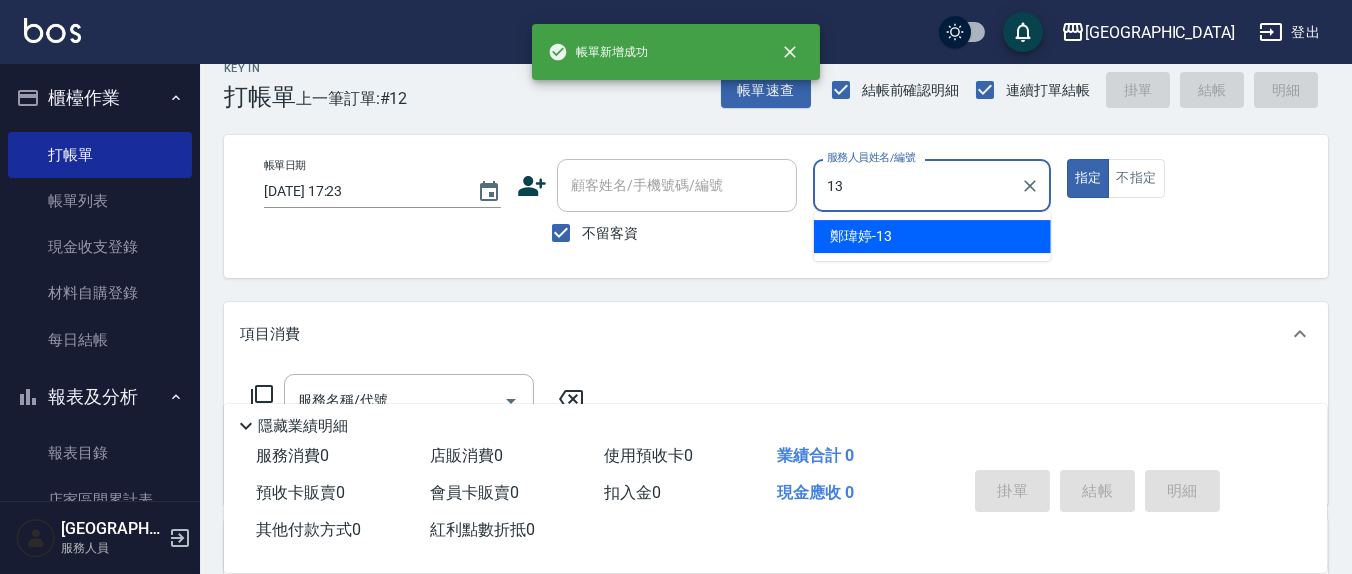 type on "[PERSON_NAME]-13" 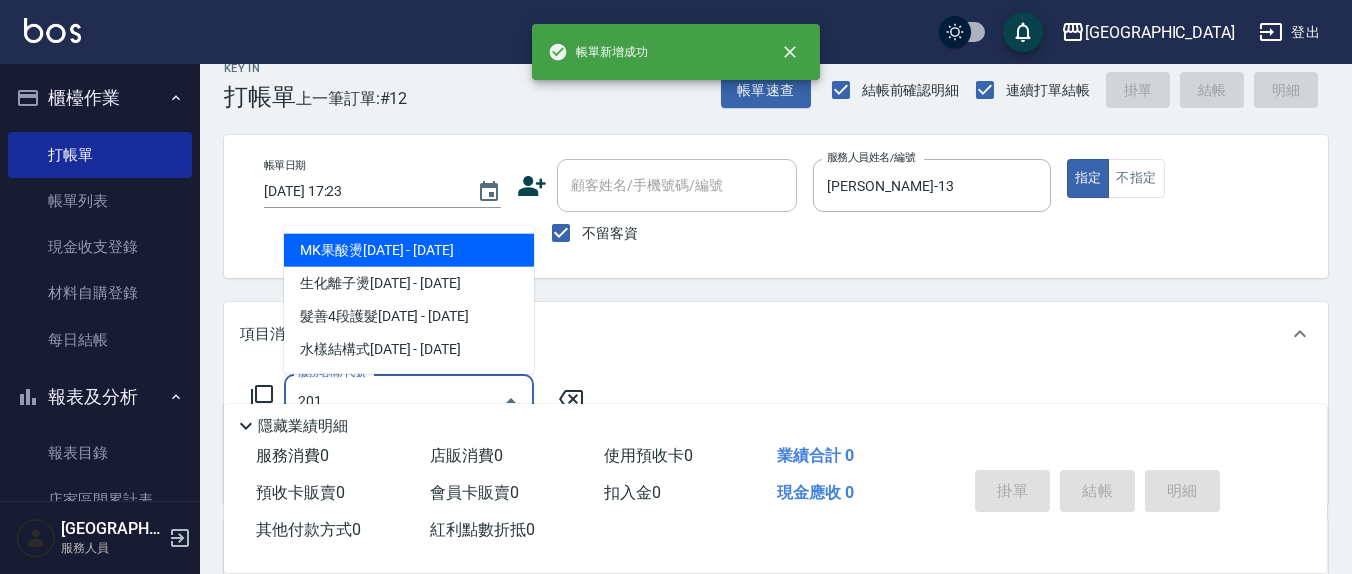 type on "洗髮(201)" 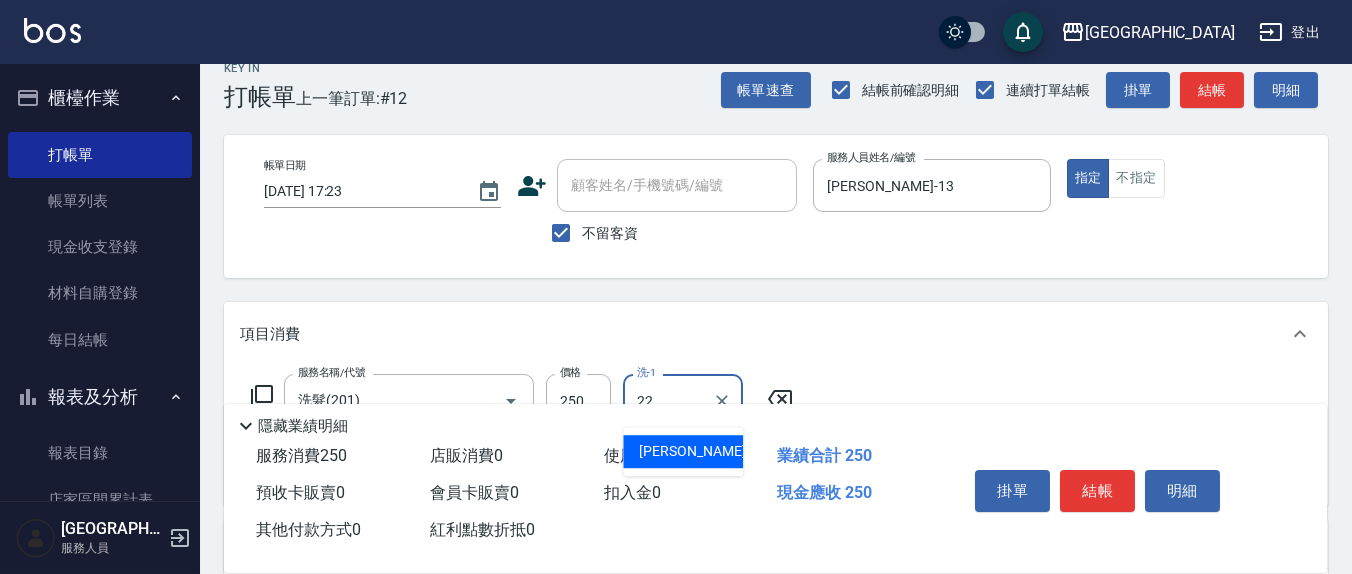 type on "[PERSON_NAME]-22" 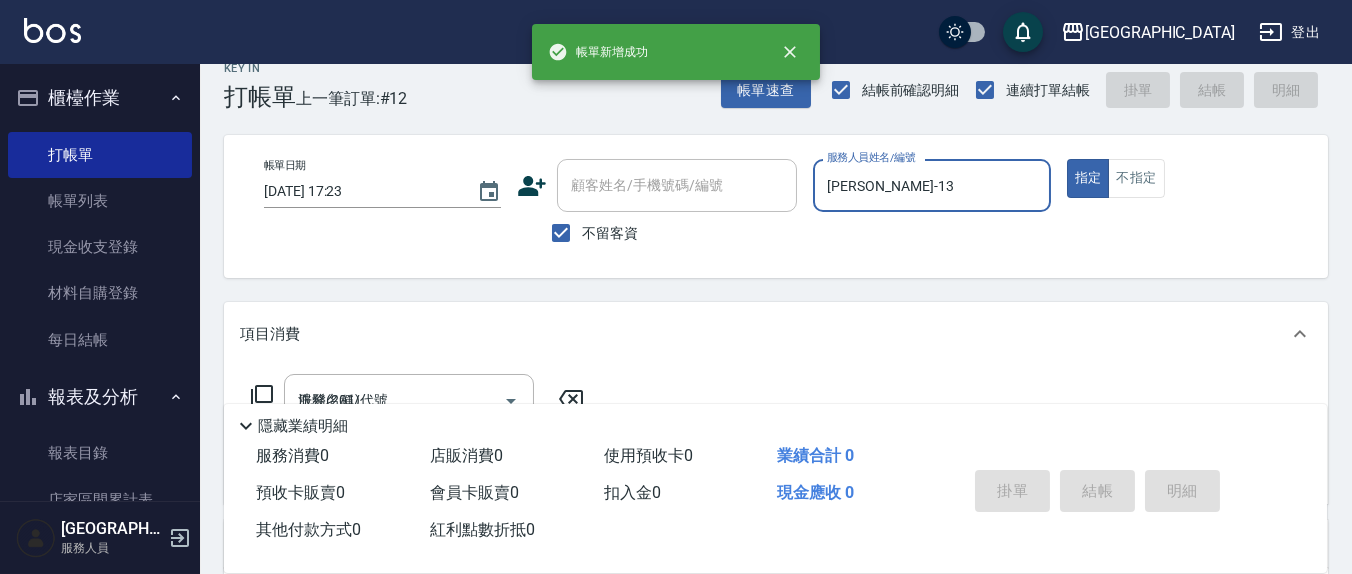 type 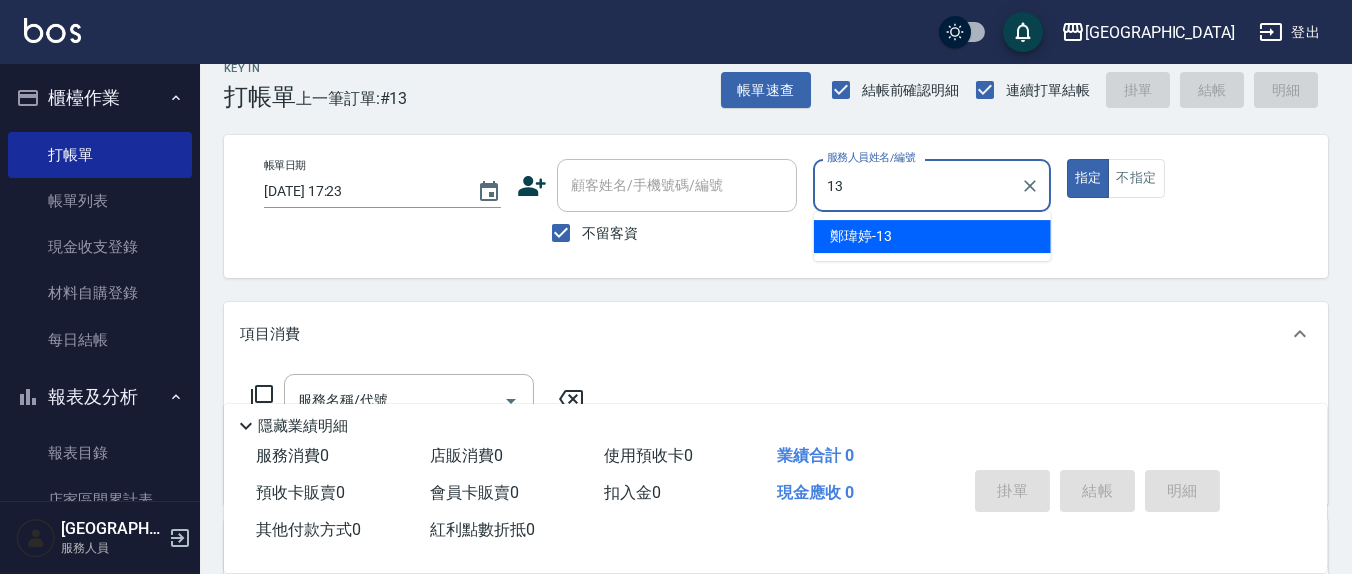 type on "[PERSON_NAME]-13" 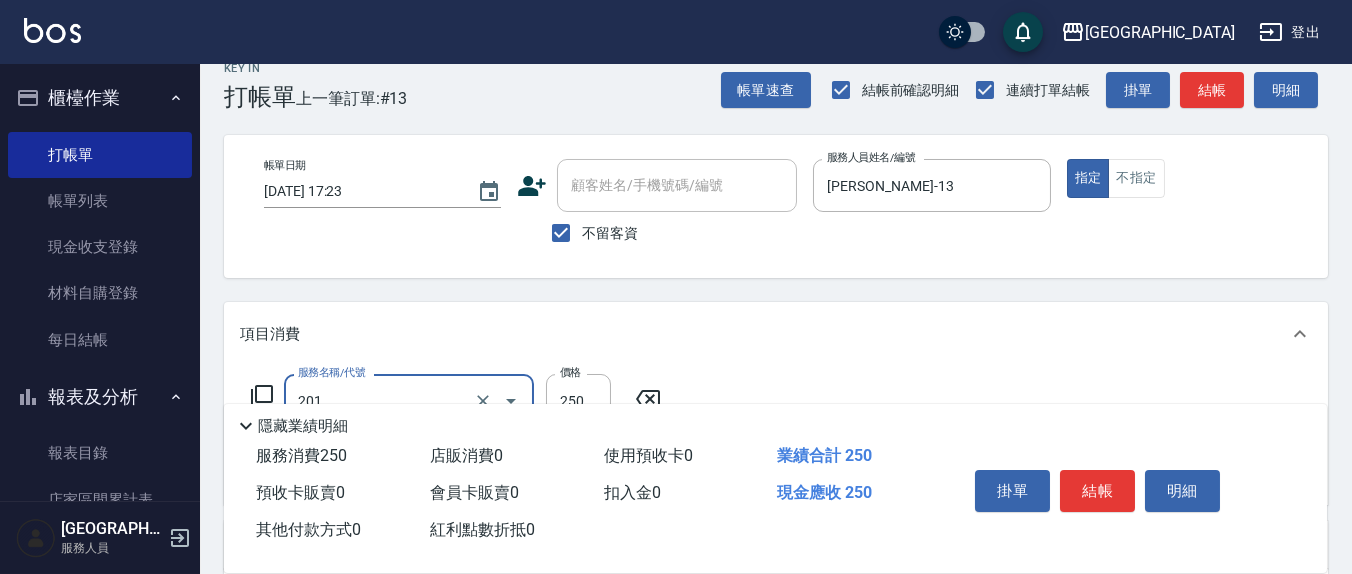 type on "洗髮(201)" 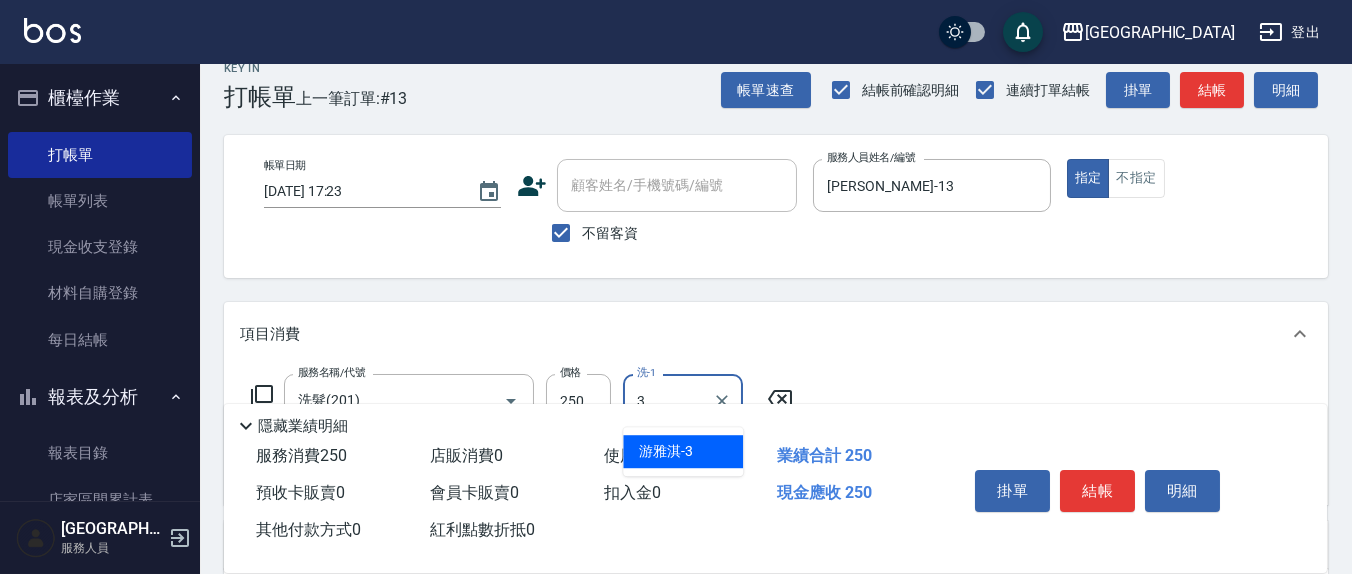 type on "[PERSON_NAME]-3" 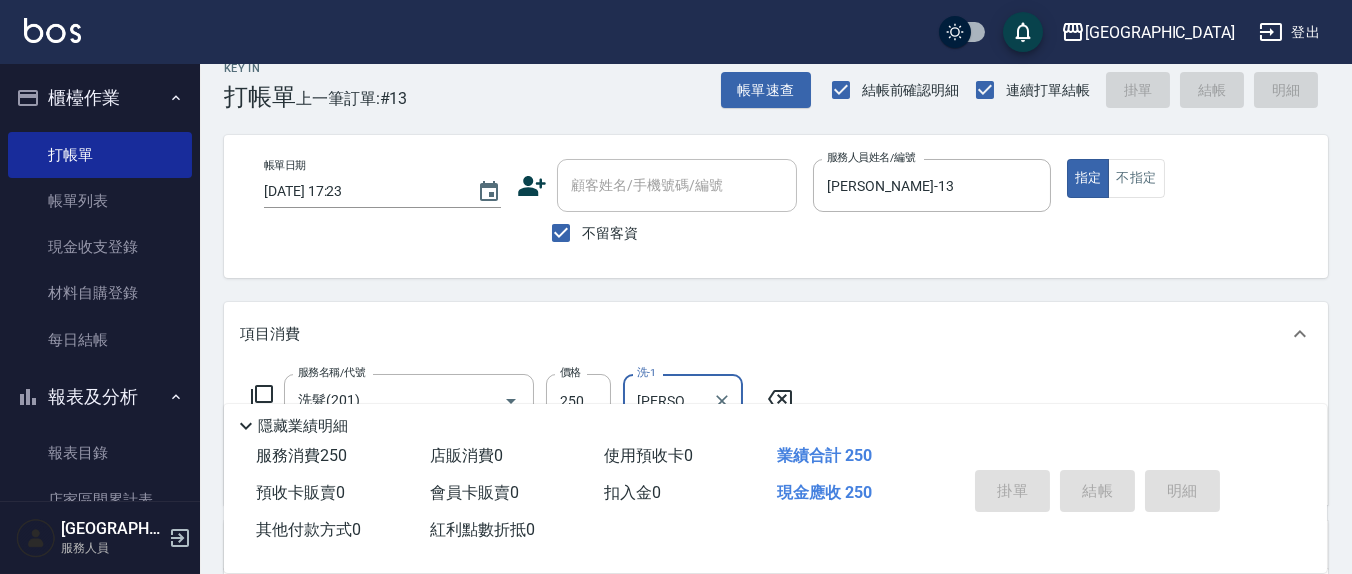 type 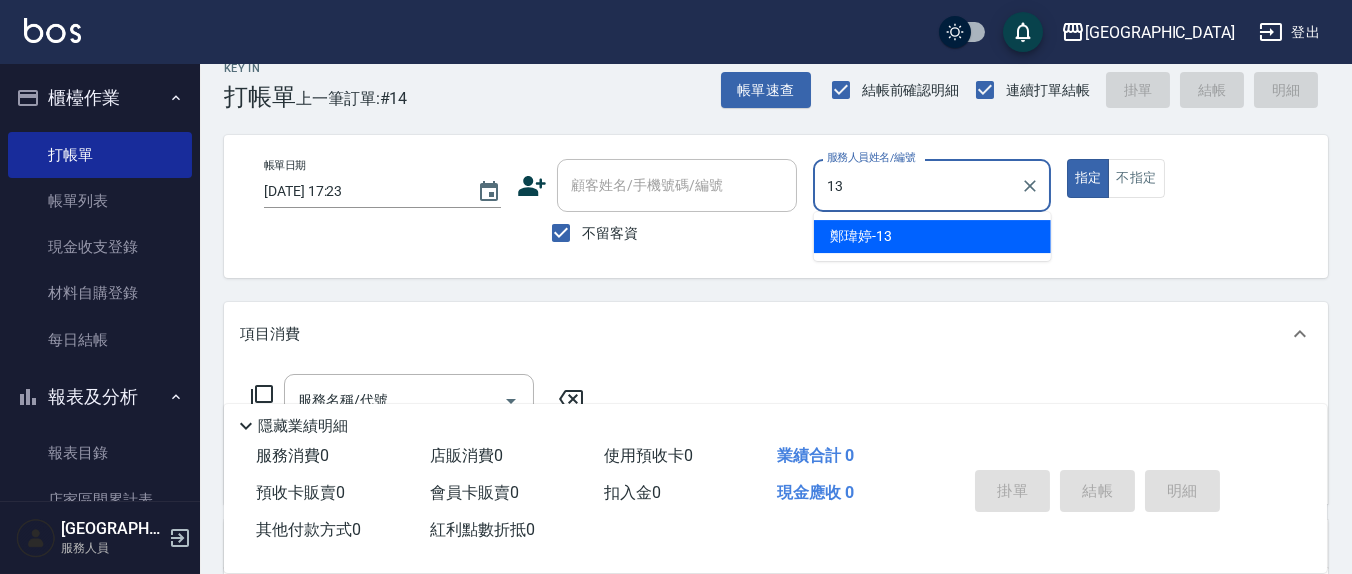type on "[PERSON_NAME]-13" 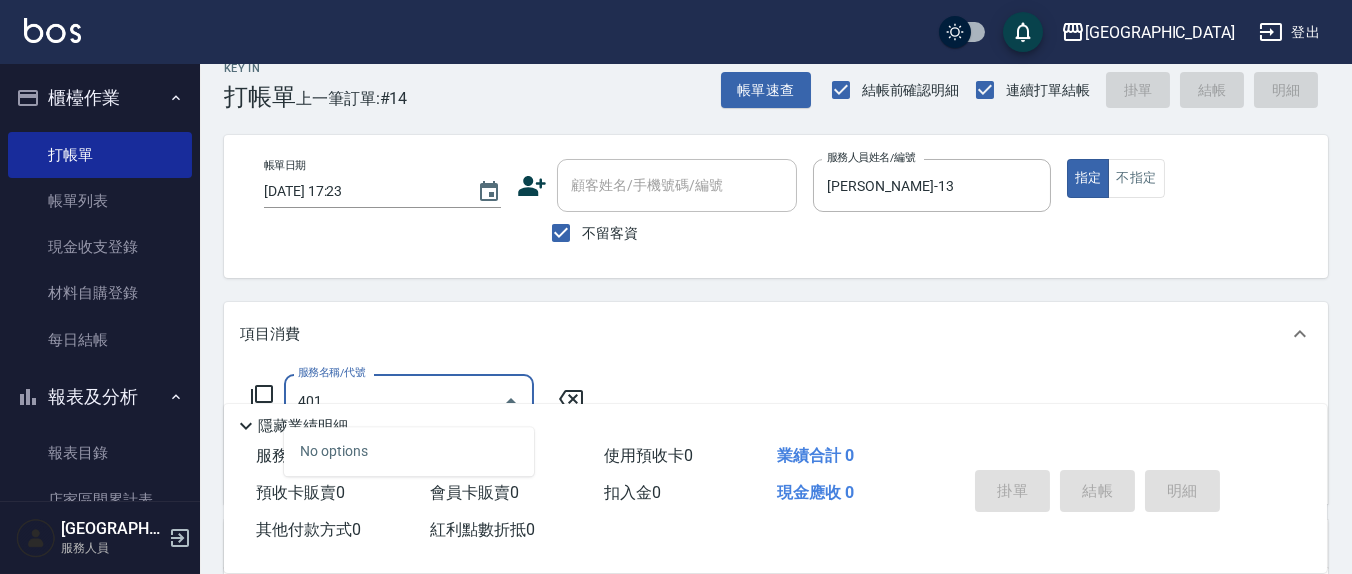 type on "剪髮(401)" 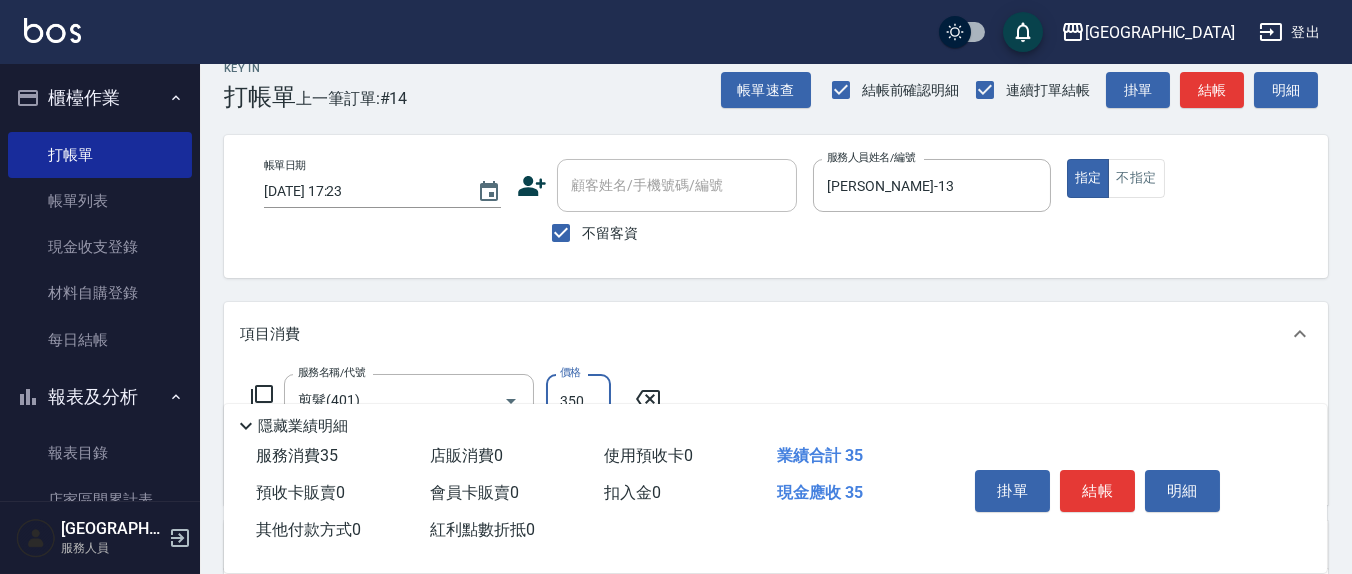 type on "350" 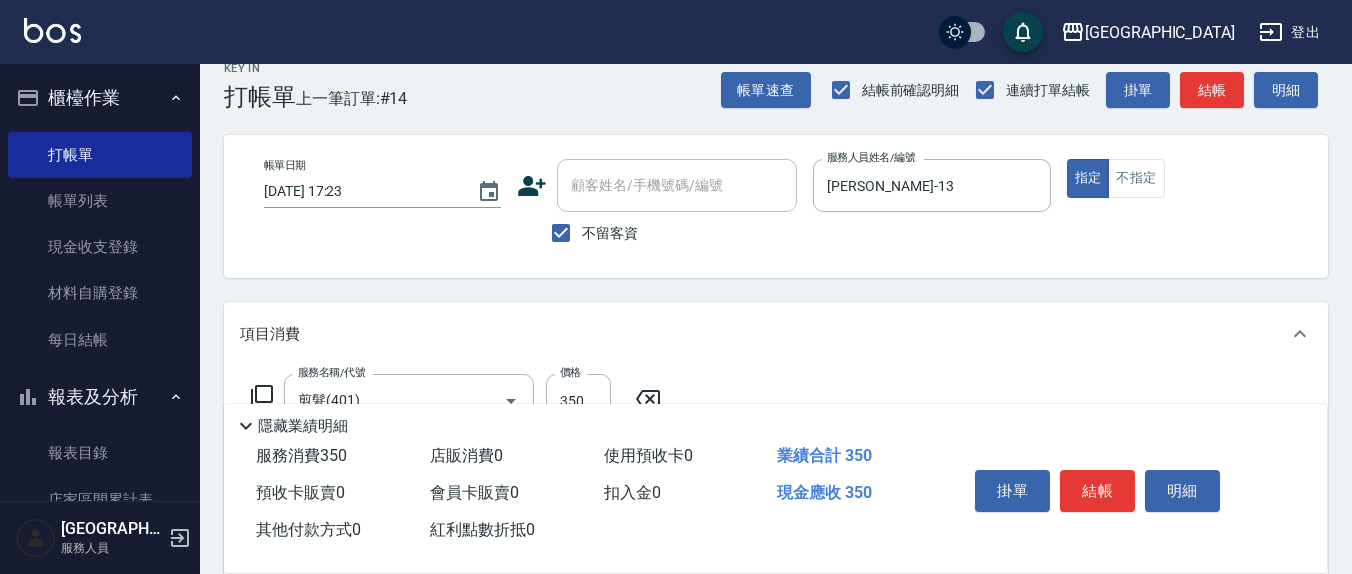 scroll, scrollTop: 234, scrollLeft: 0, axis: vertical 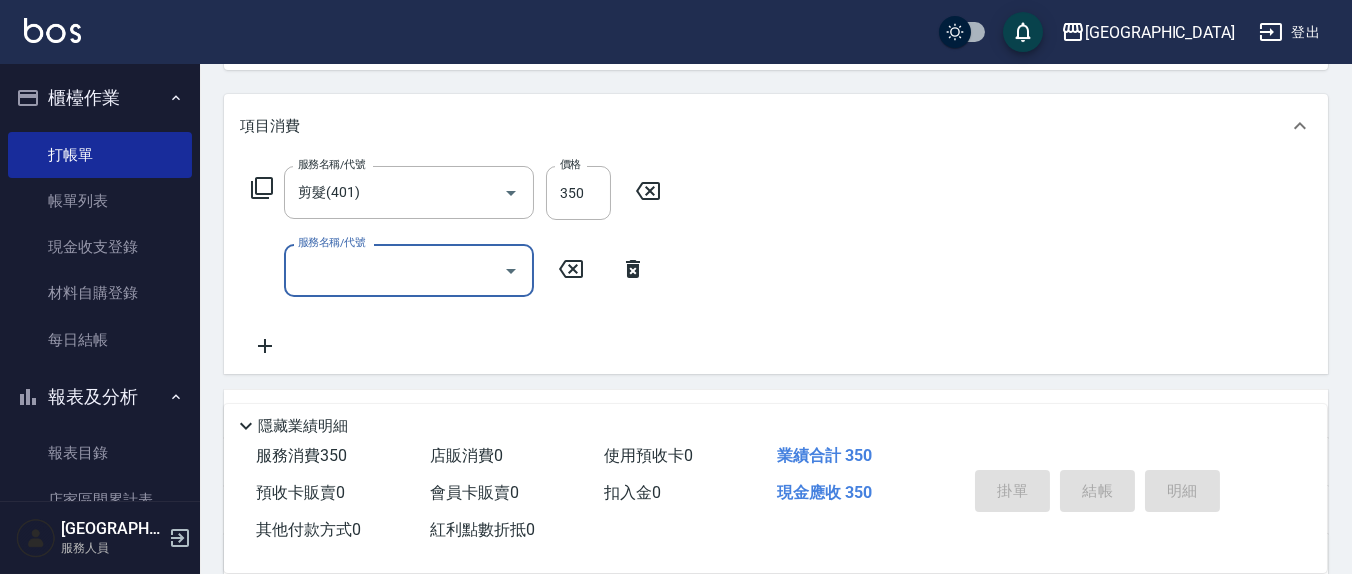 type 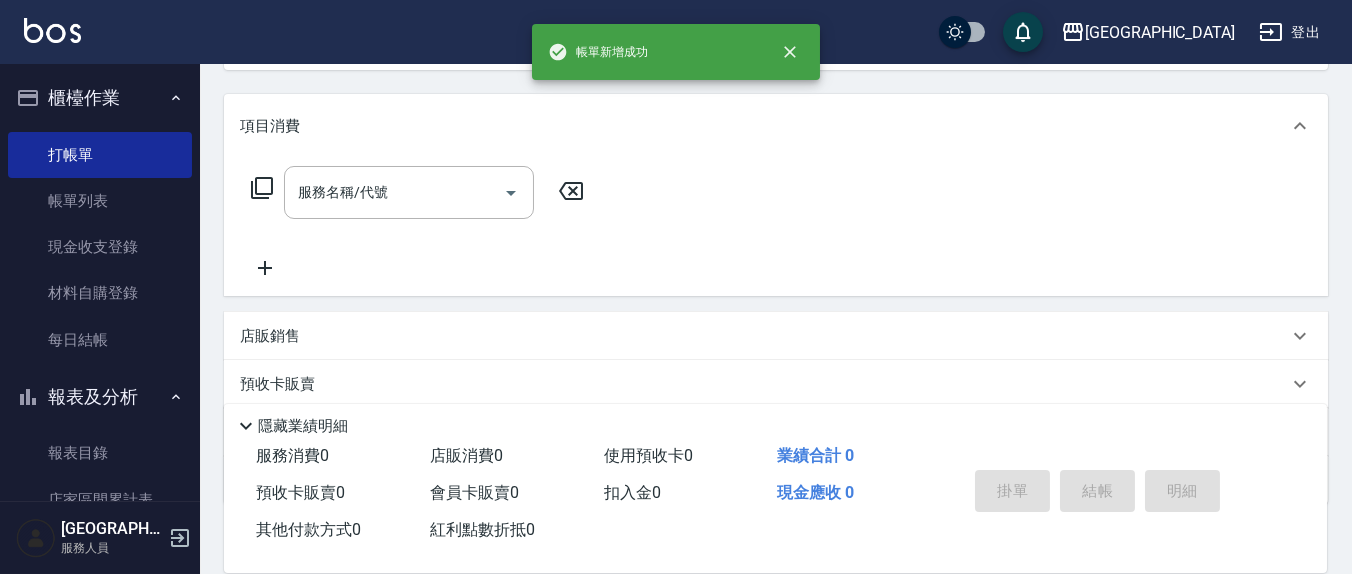 scroll, scrollTop: 0, scrollLeft: 0, axis: both 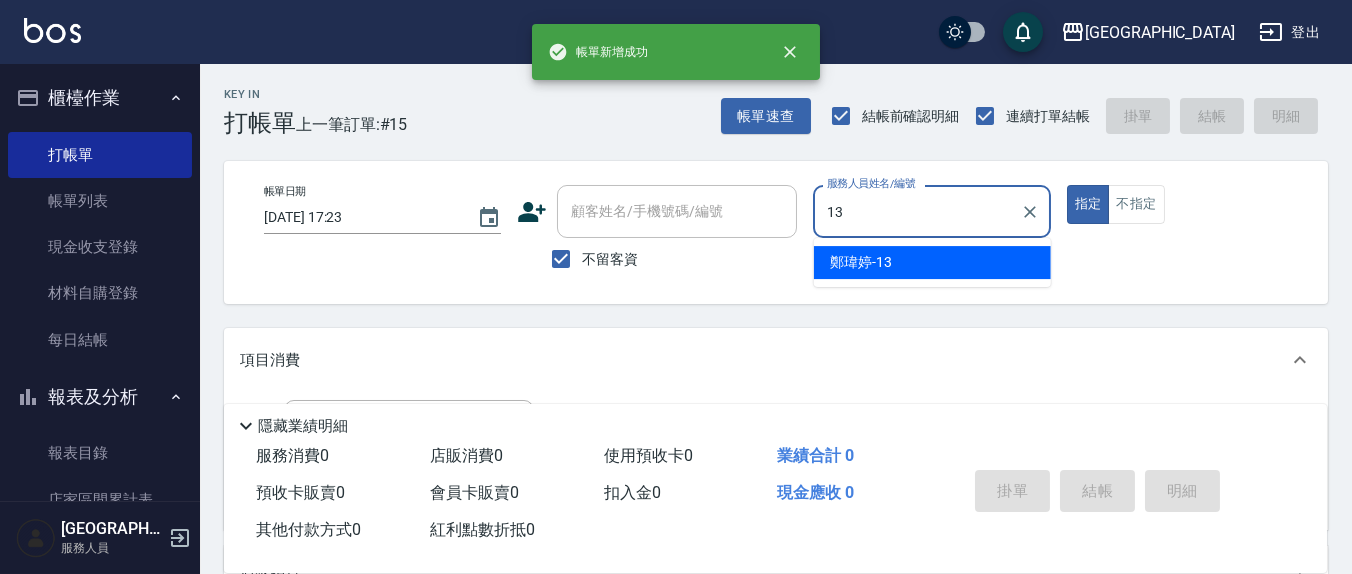type on "[PERSON_NAME]-13" 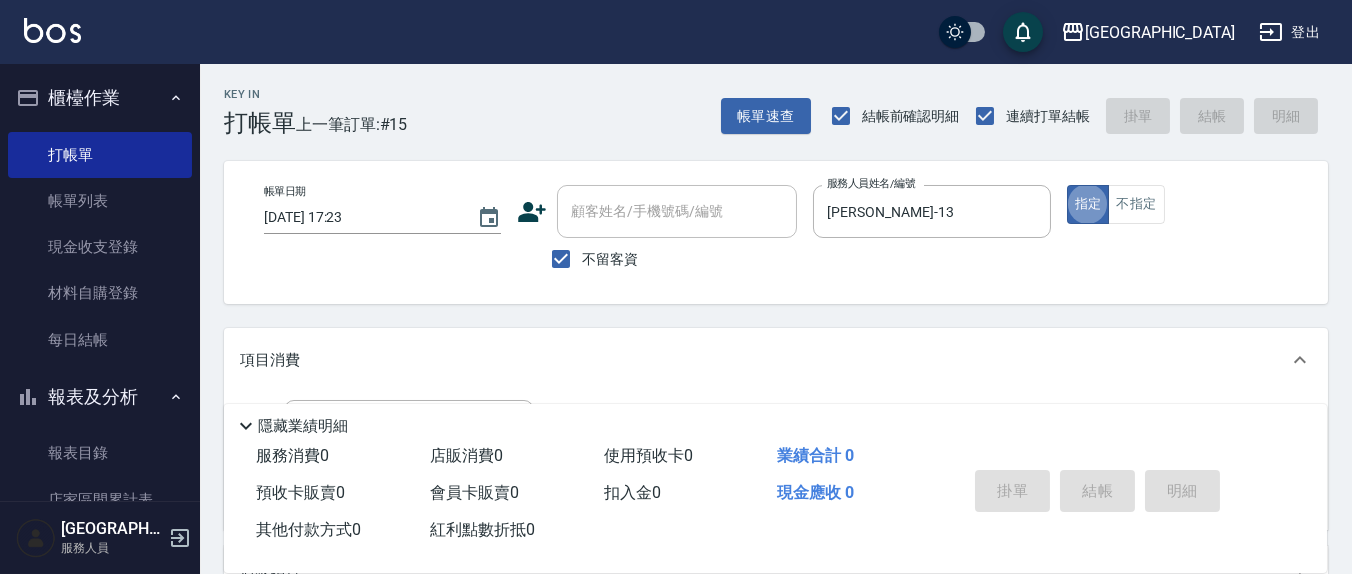 drag, startPoint x: 615, startPoint y: 266, endPoint x: 633, endPoint y: 200, distance: 68.41052 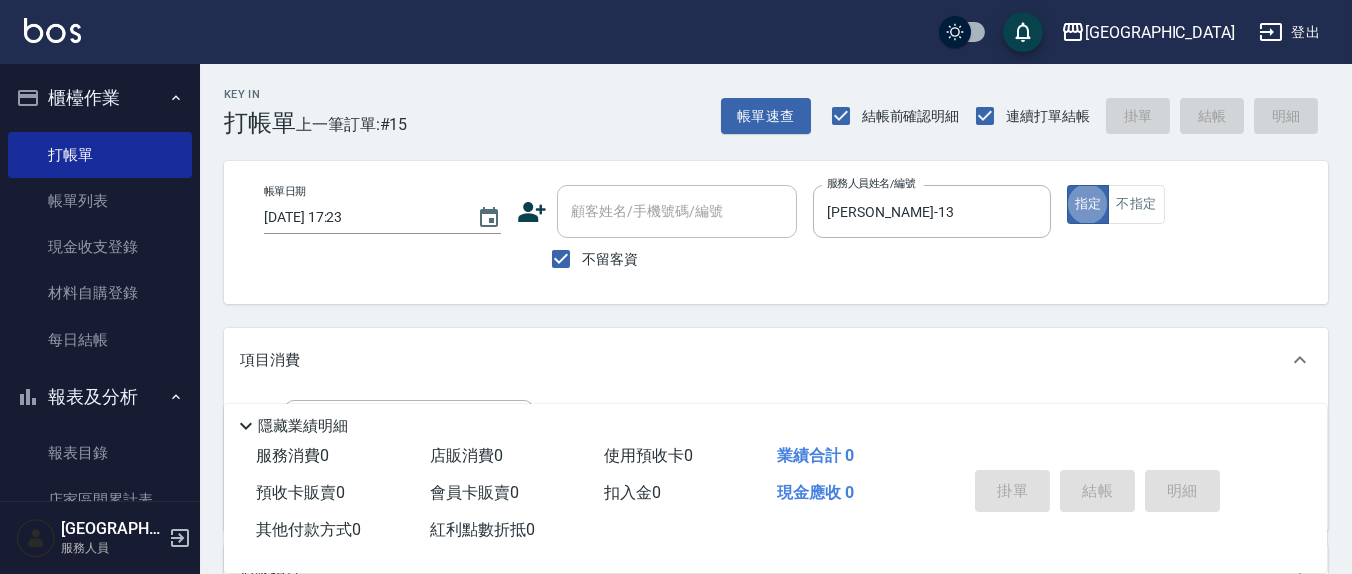 click on "不留客資" at bounding box center (610, 259) 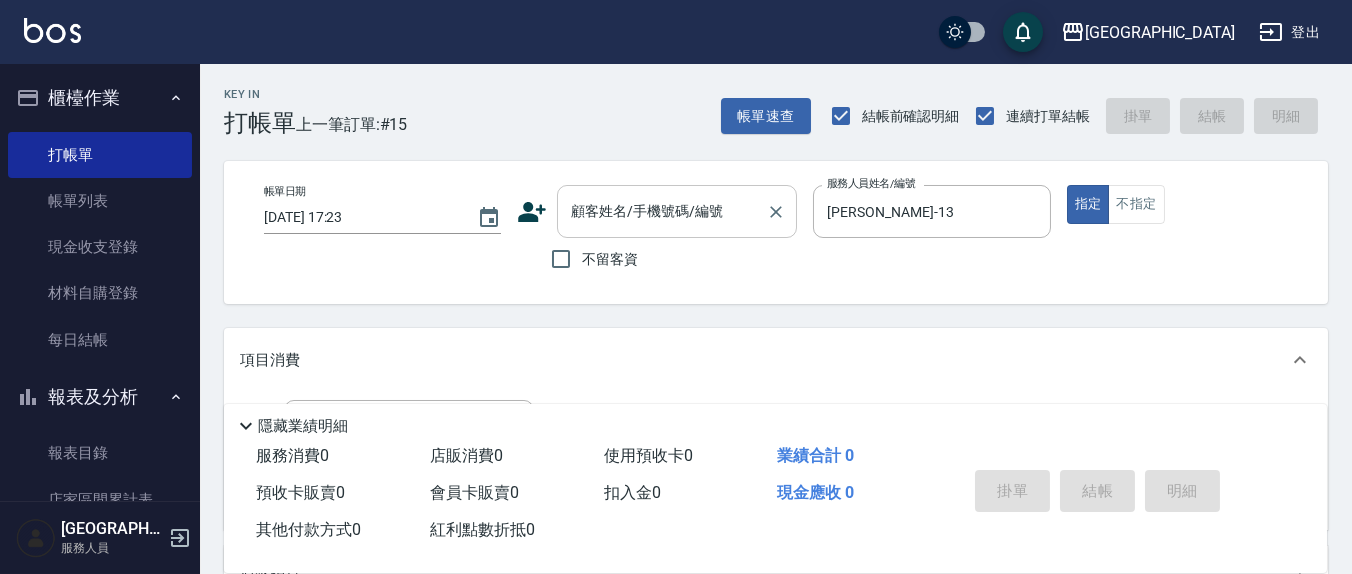 click on "顧客姓名/手機號碼/編號" at bounding box center (677, 211) 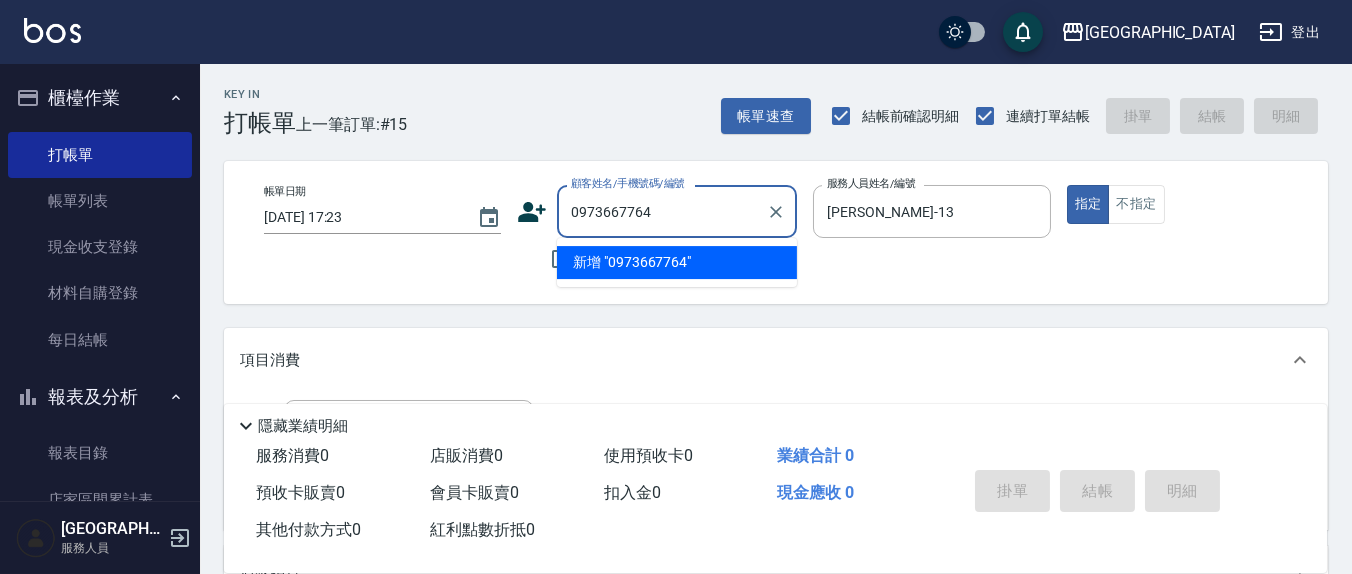 click on "0973667764" at bounding box center [662, 211] 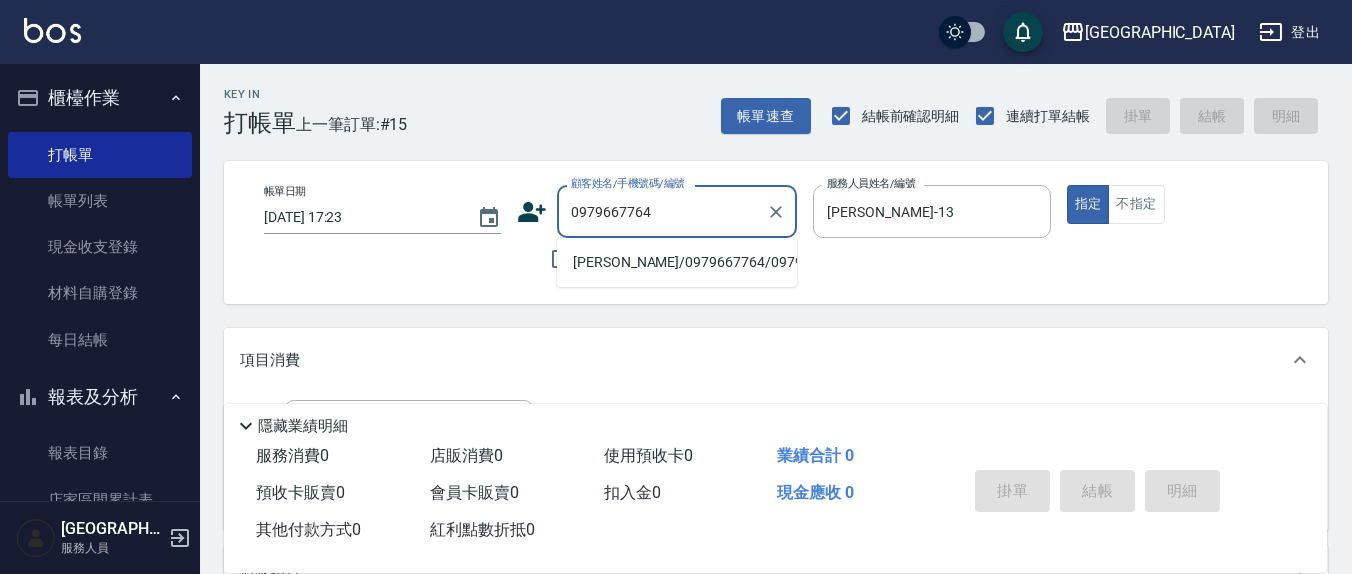 type on "[PERSON_NAME]/0979667764/0979667764" 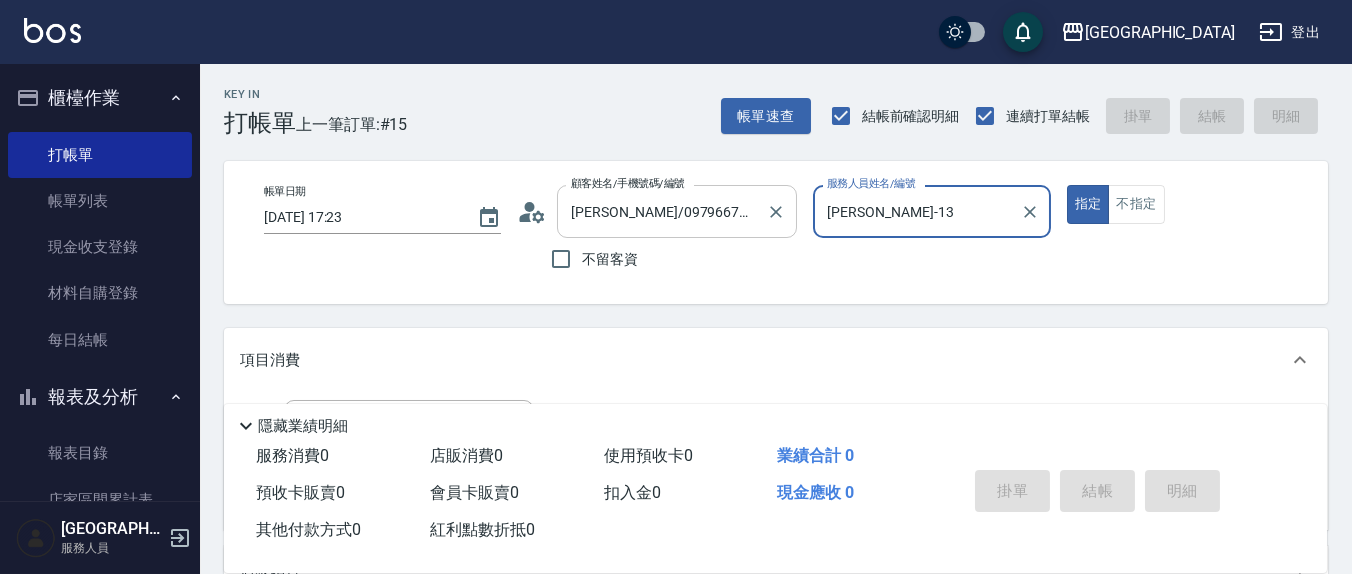 click on "指定" at bounding box center [1088, 204] 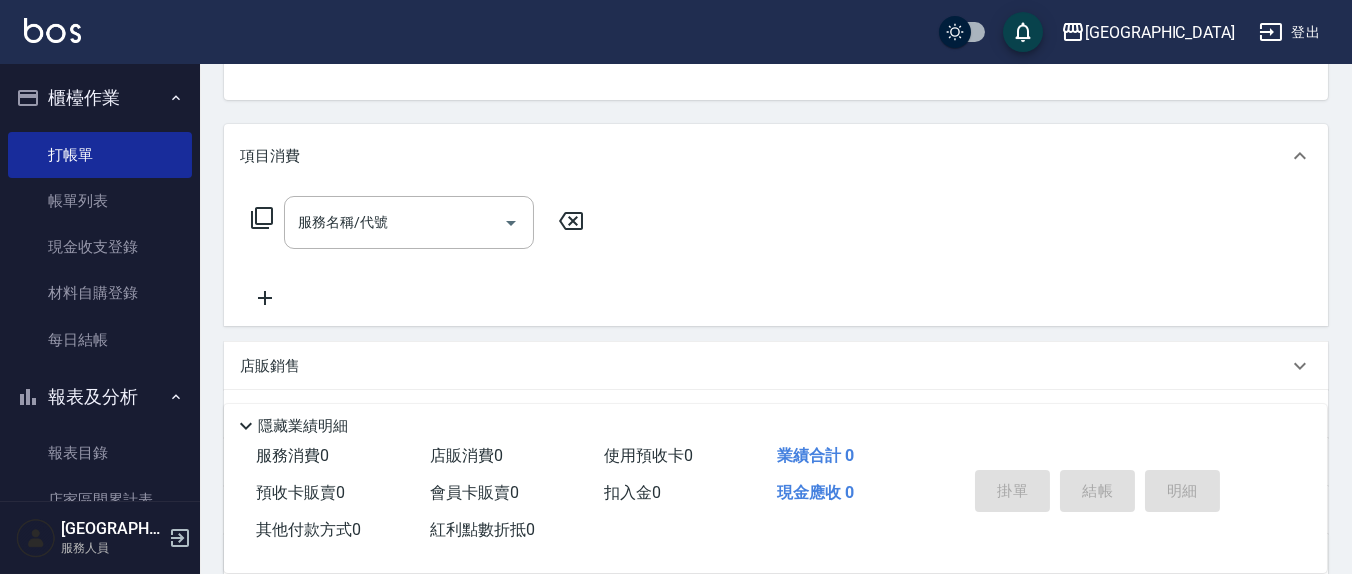 scroll, scrollTop: 208, scrollLeft: 0, axis: vertical 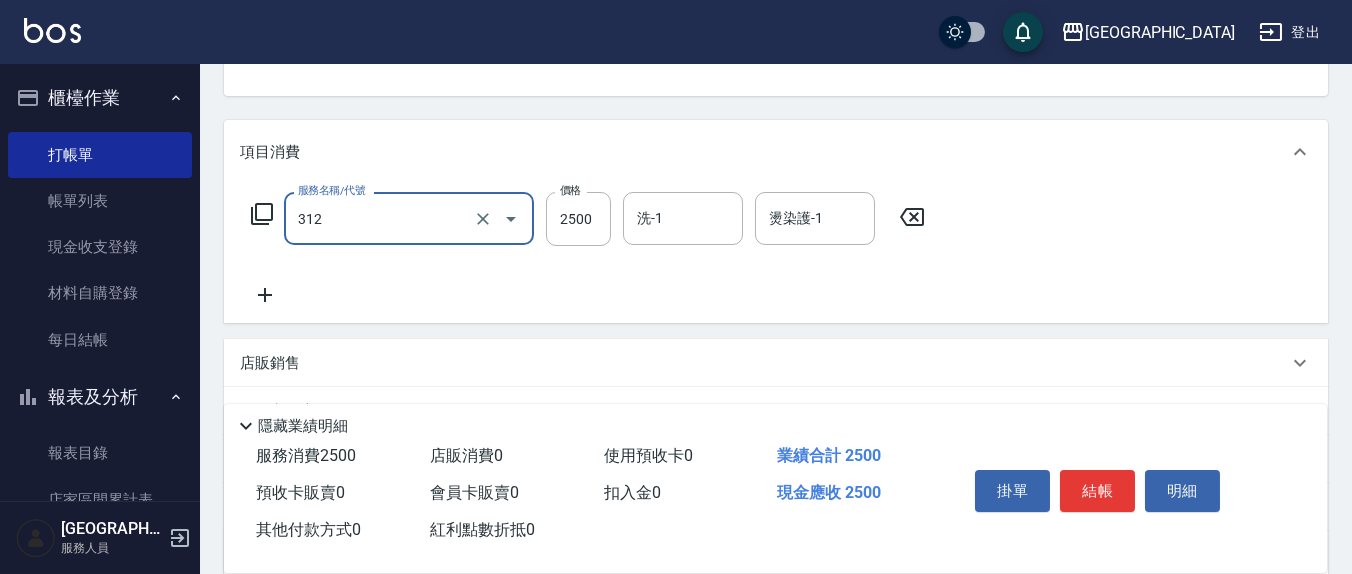 type on "有氧水離子燙2500(312)" 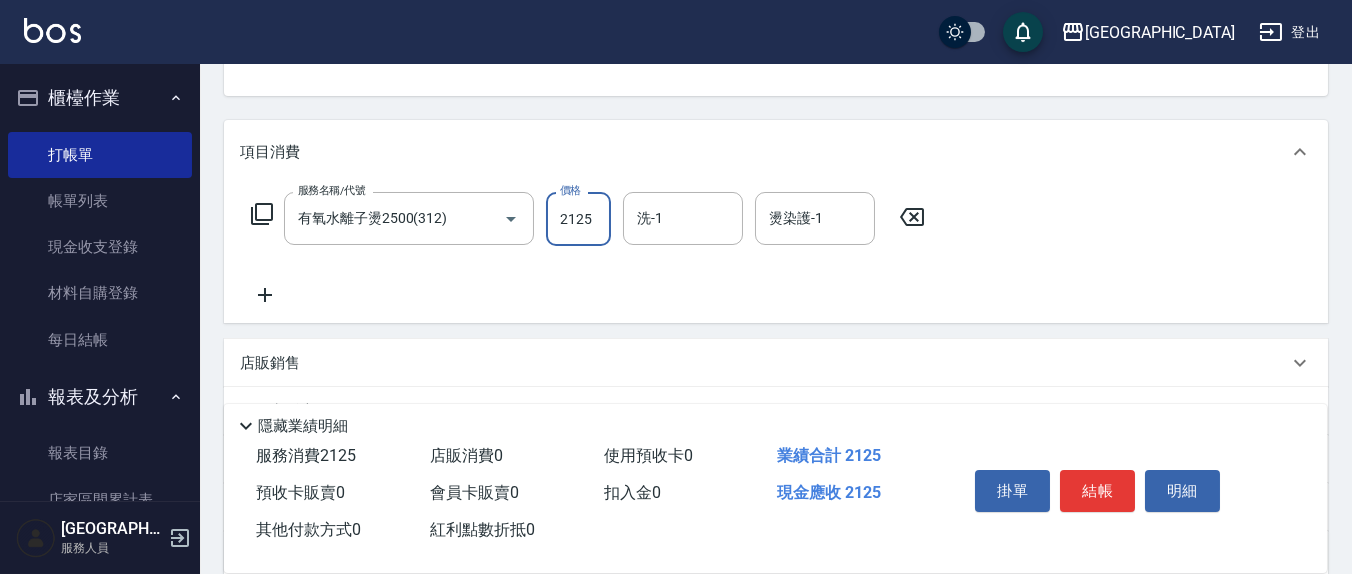 type on "2125" 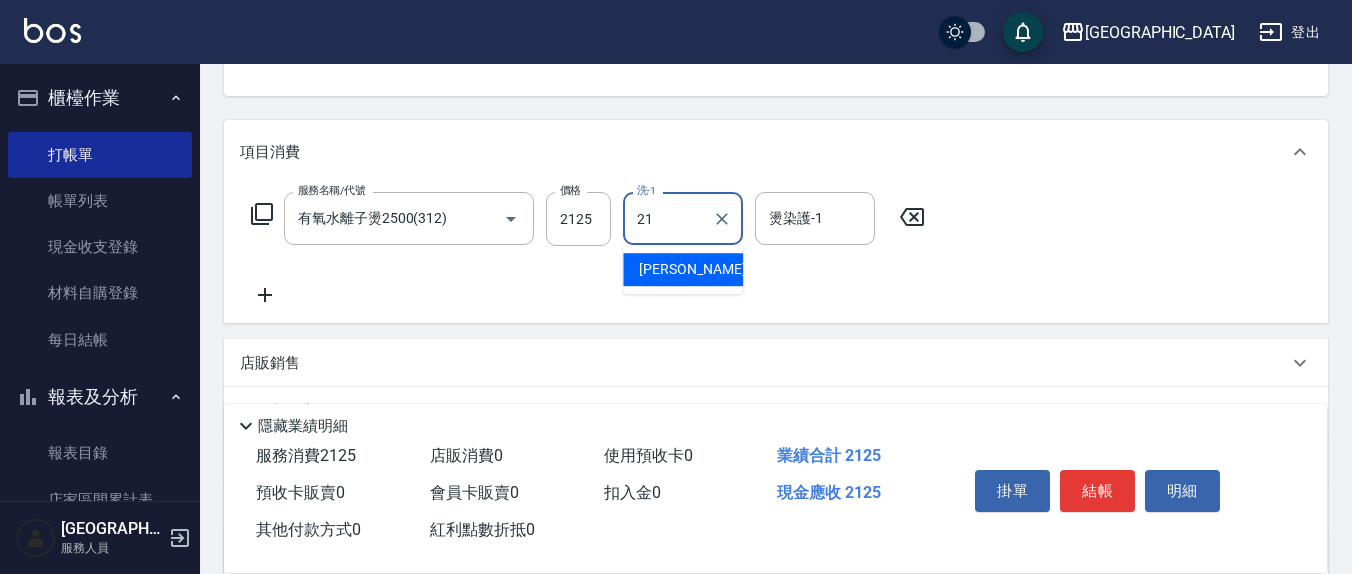 type on "[PERSON_NAME]-21" 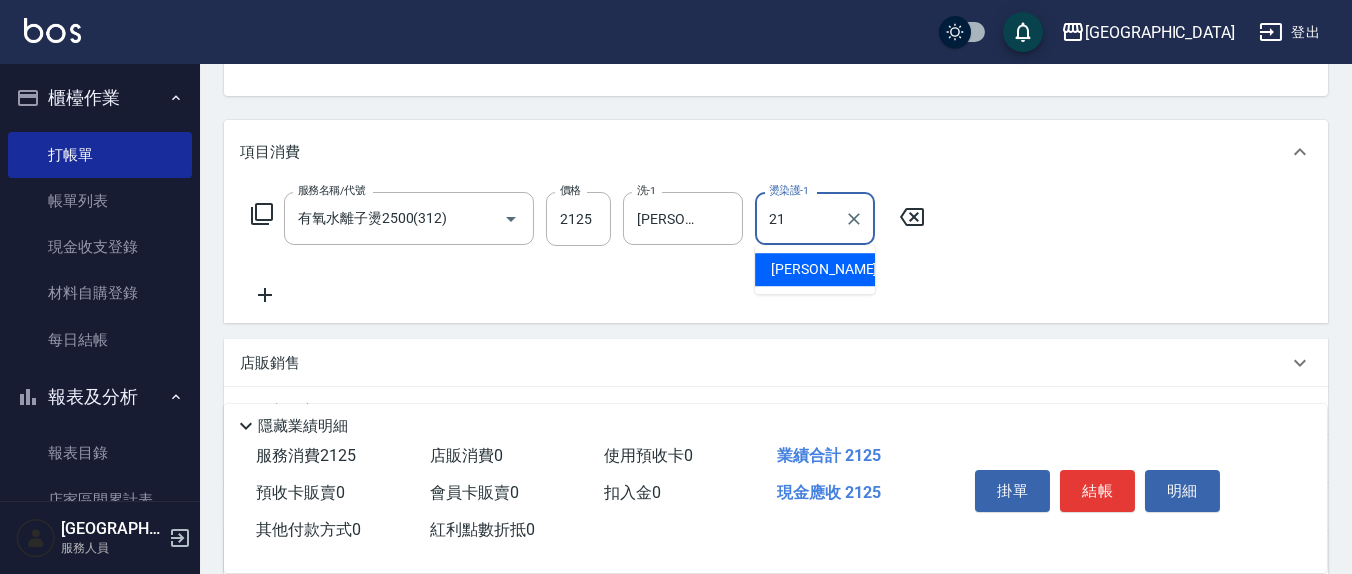 type on "[PERSON_NAME]-21" 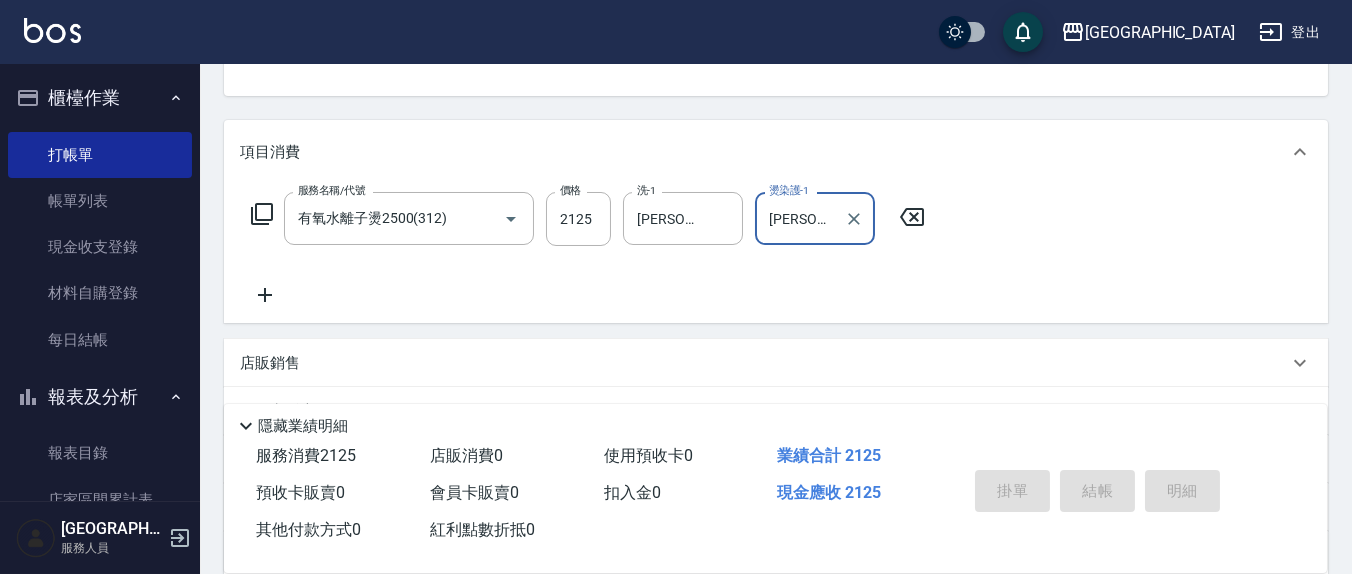 type on "[DATE] 17:24" 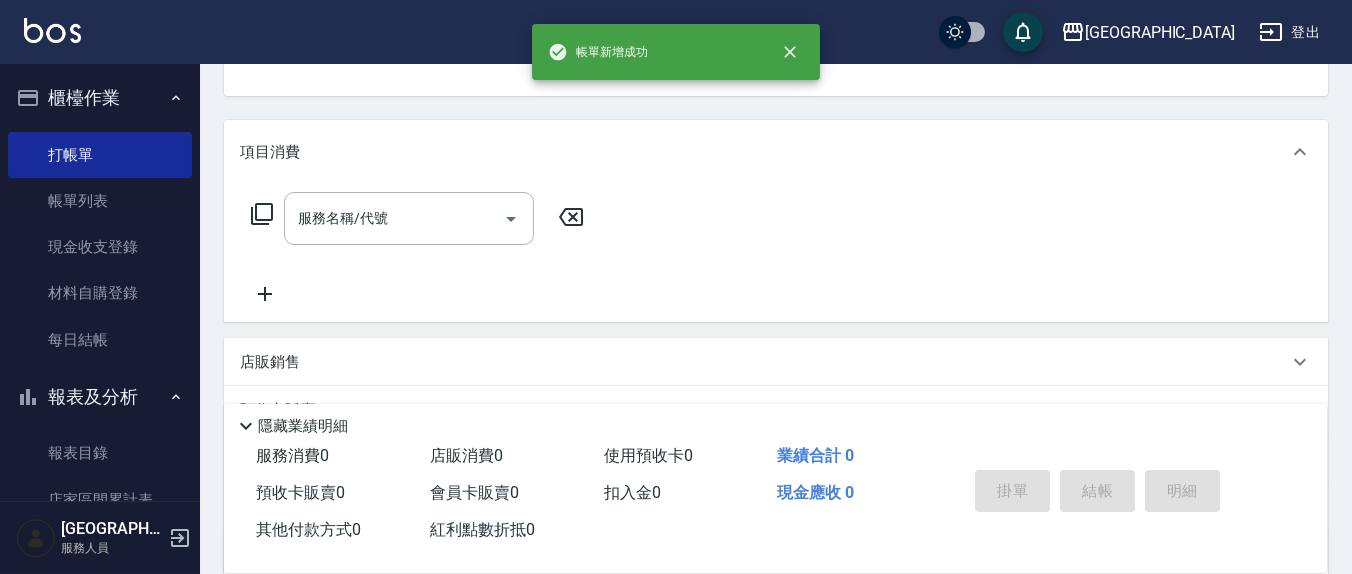 scroll, scrollTop: 193, scrollLeft: 0, axis: vertical 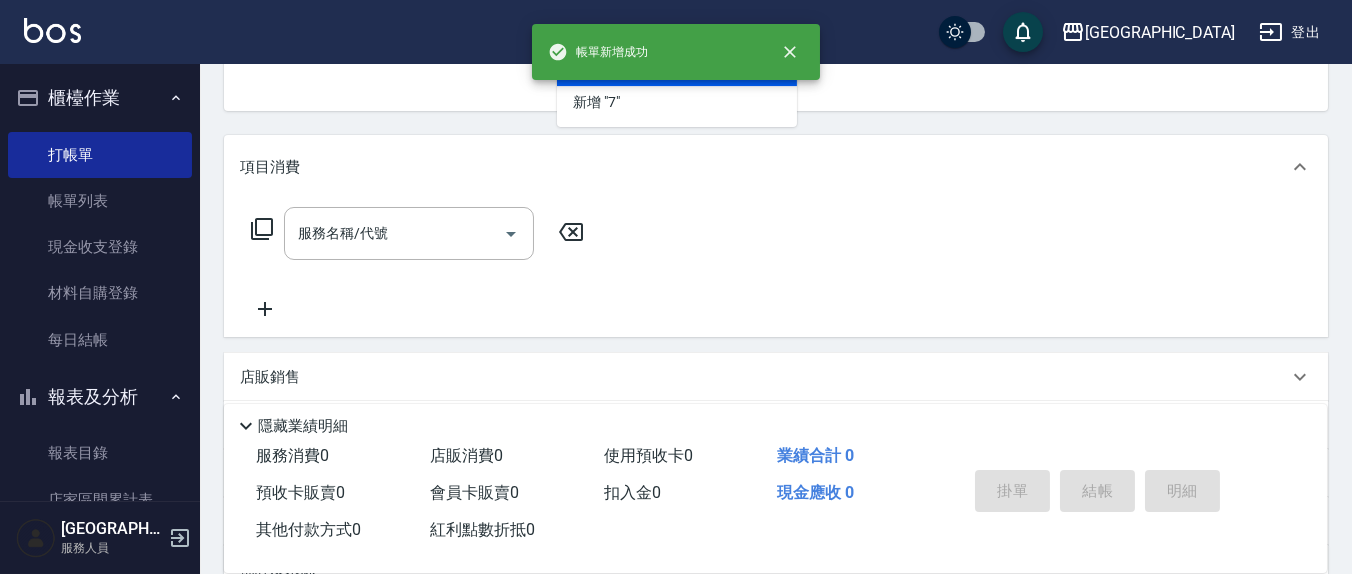 click on "指定" at bounding box center [1088, 11] 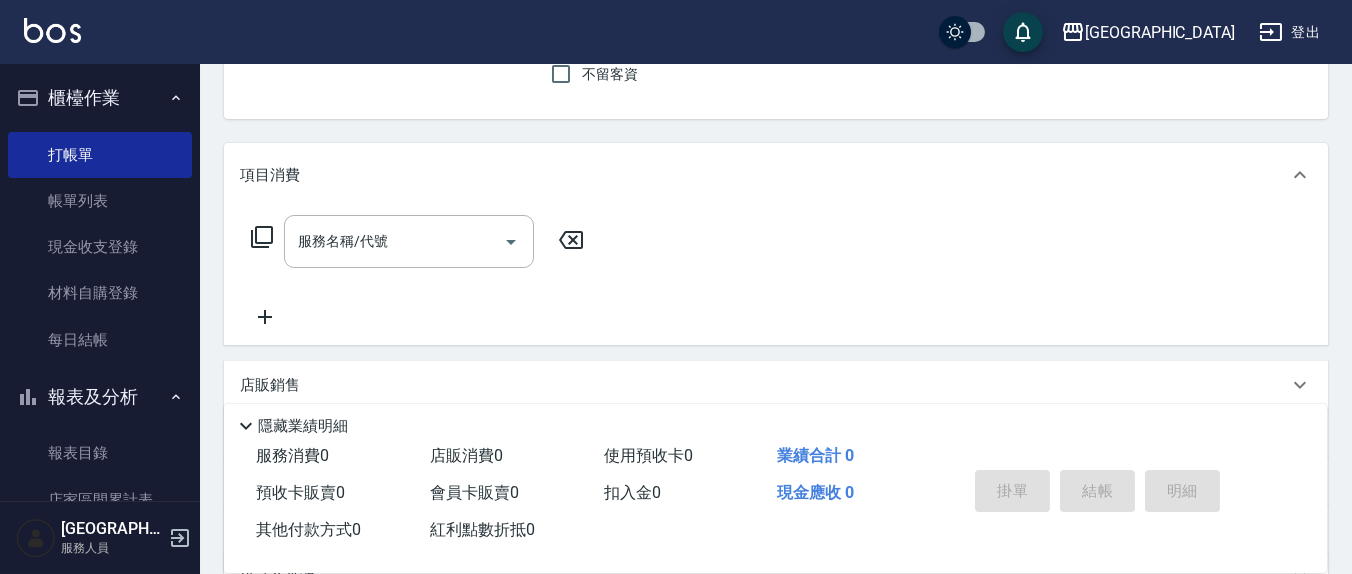 scroll, scrollTop: 0, scrollLeft: 0, axis: both 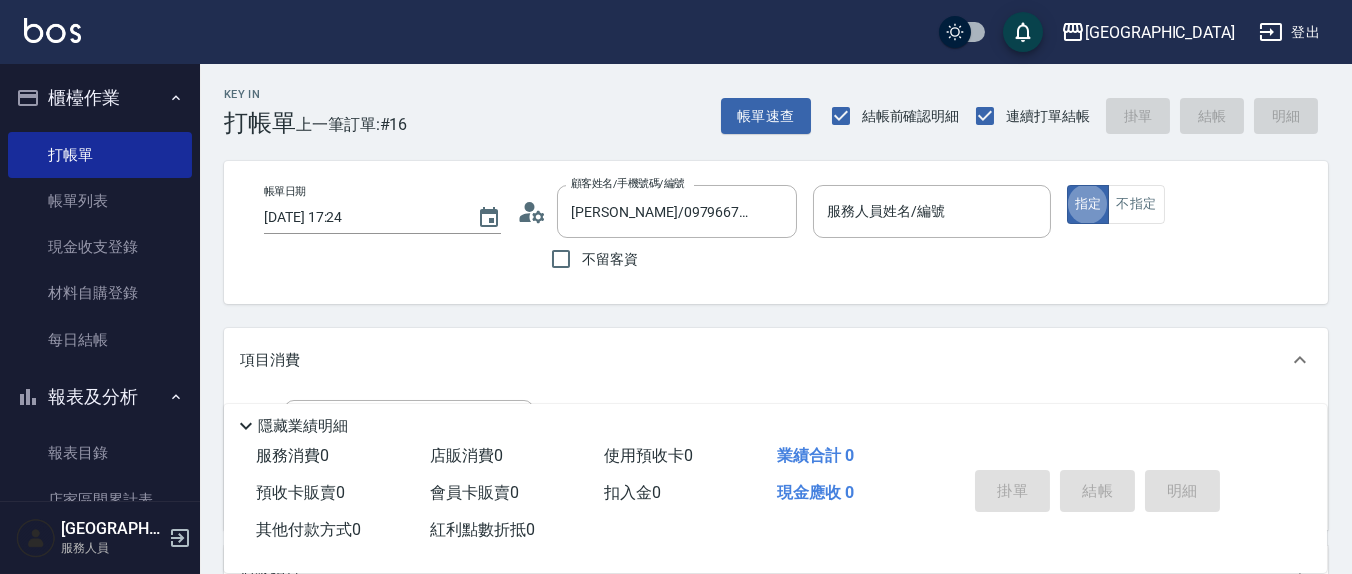 click on "不留客資" at bounding box center [610, 259] 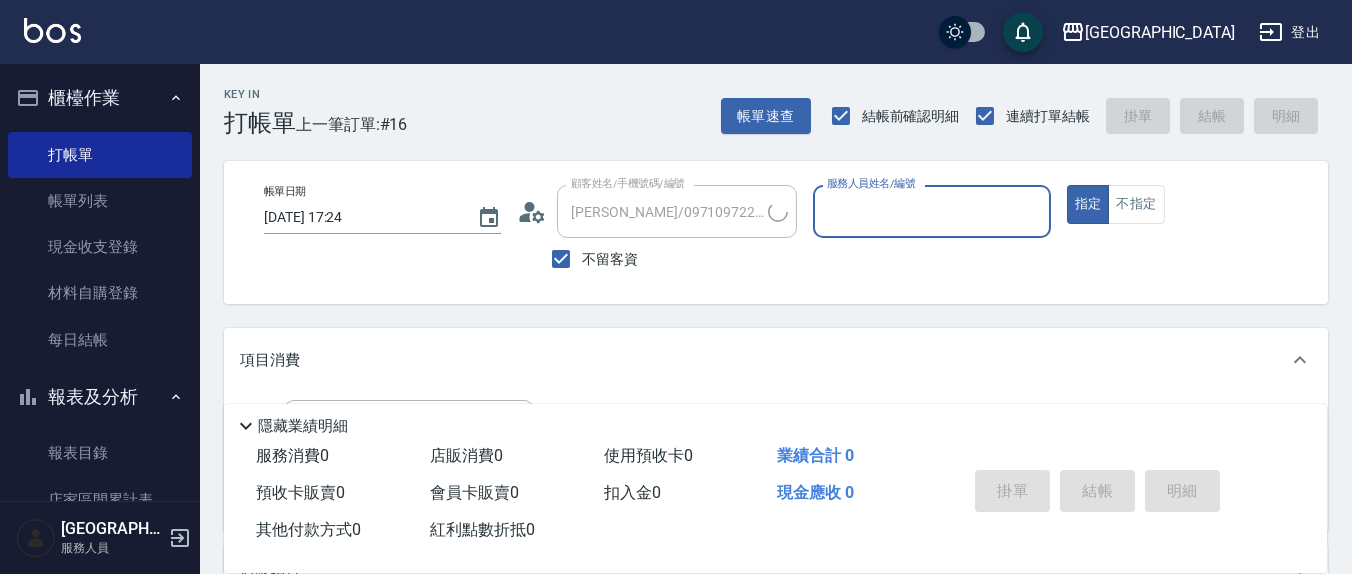 type on "[PERSON_NAME]/0932339547/" 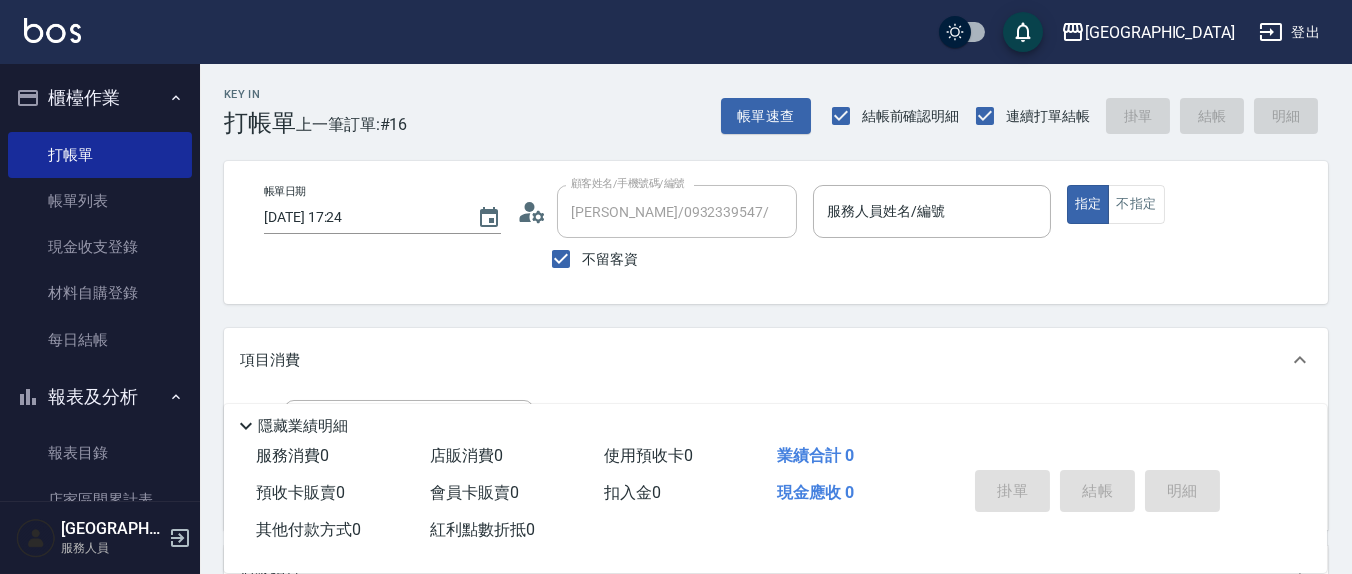 click on "不留客資" at bounding box center [657, 259] 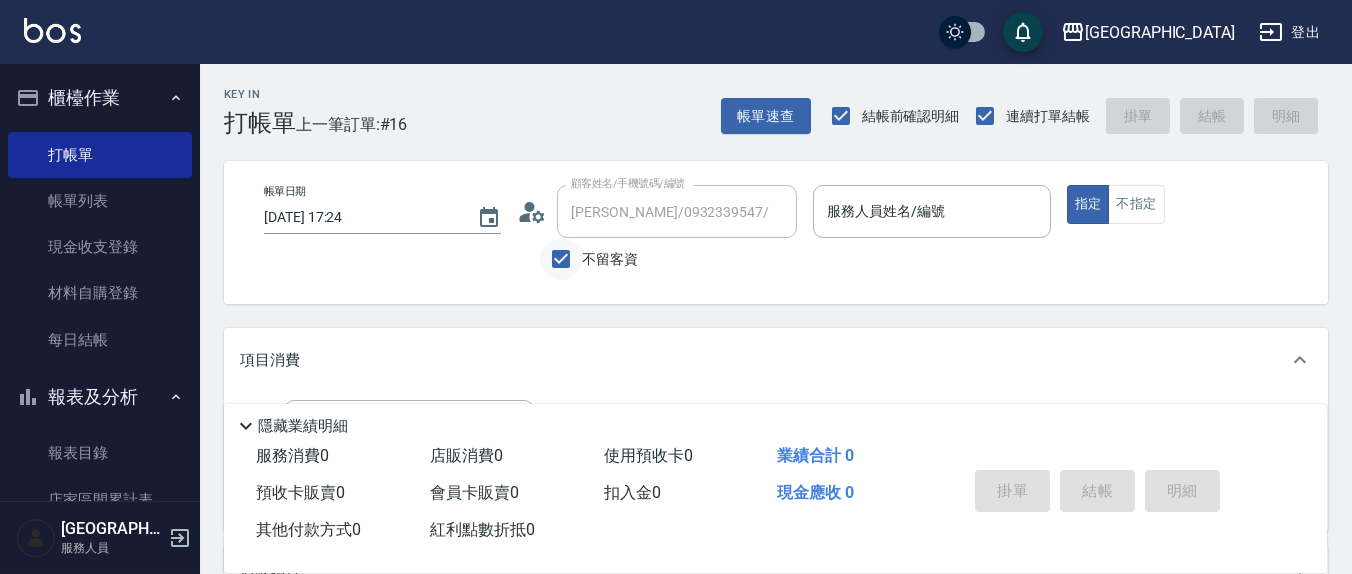 click on "不留客資" at bounding box center [561, 259] 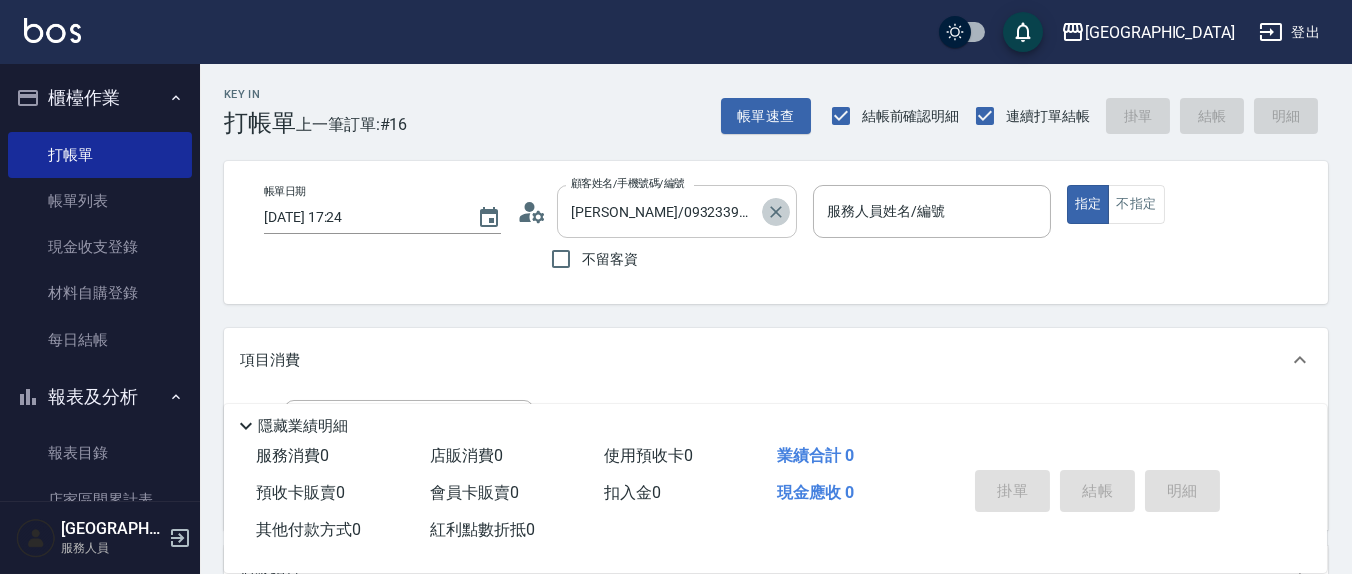 click 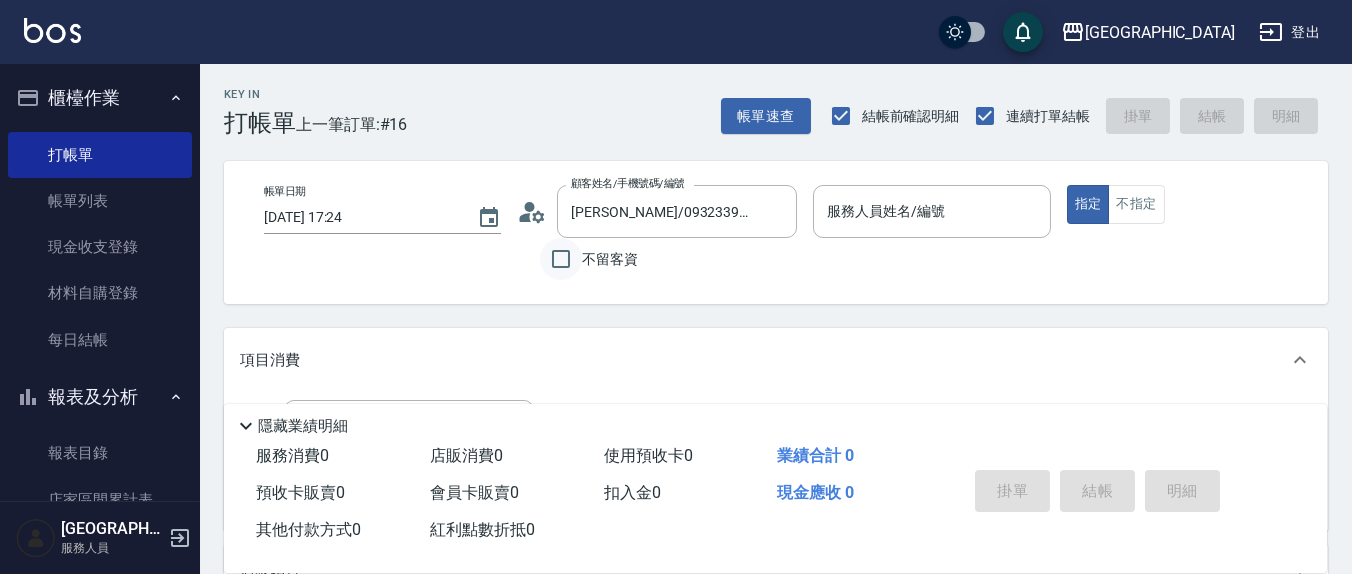 type 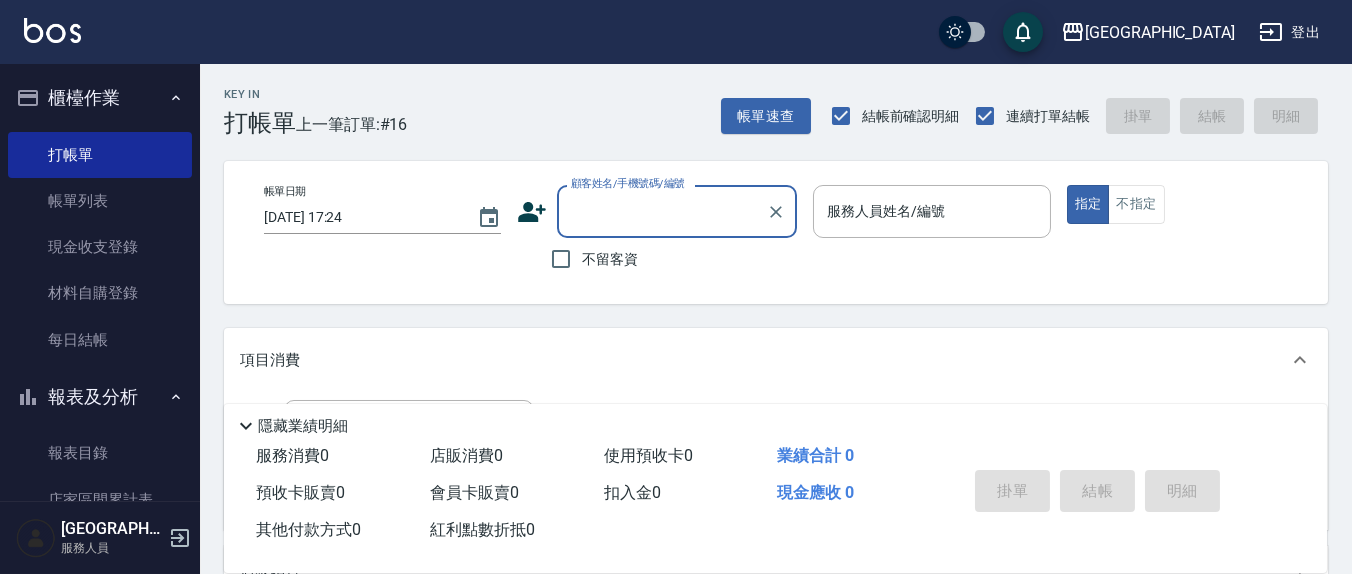 click on "不留客資" at bounding box center (610, 259) 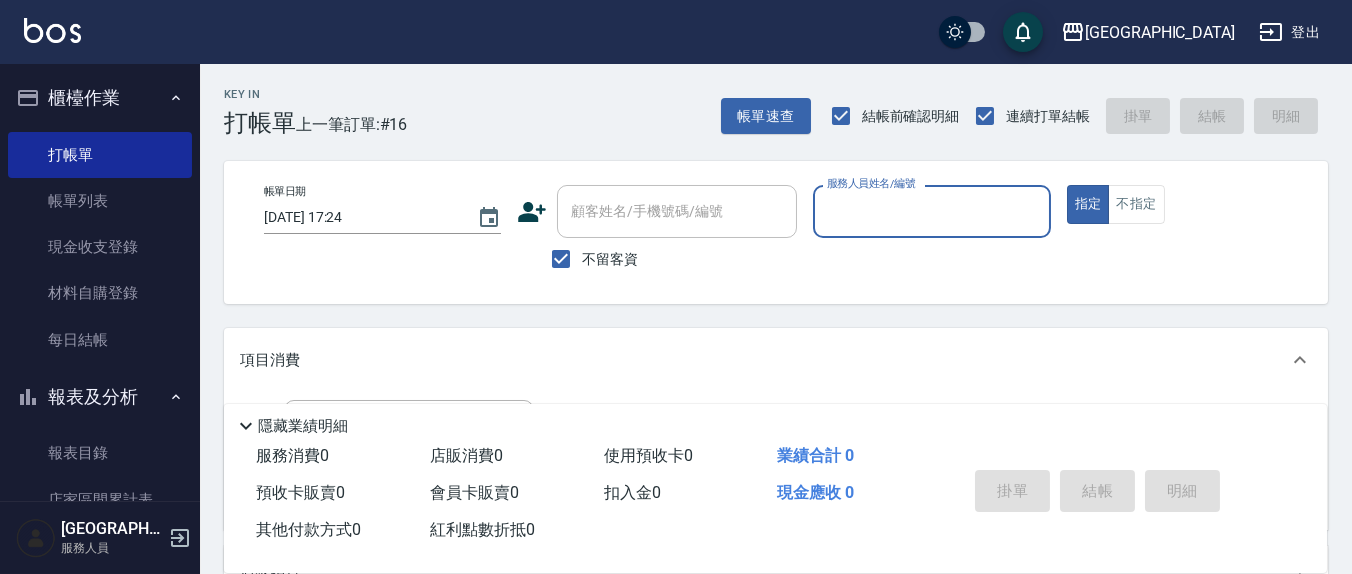 drag, startPoint x: 964, startPoint y: 243, endPoint x: 937, endPoint y: 228, distance: 30.88689 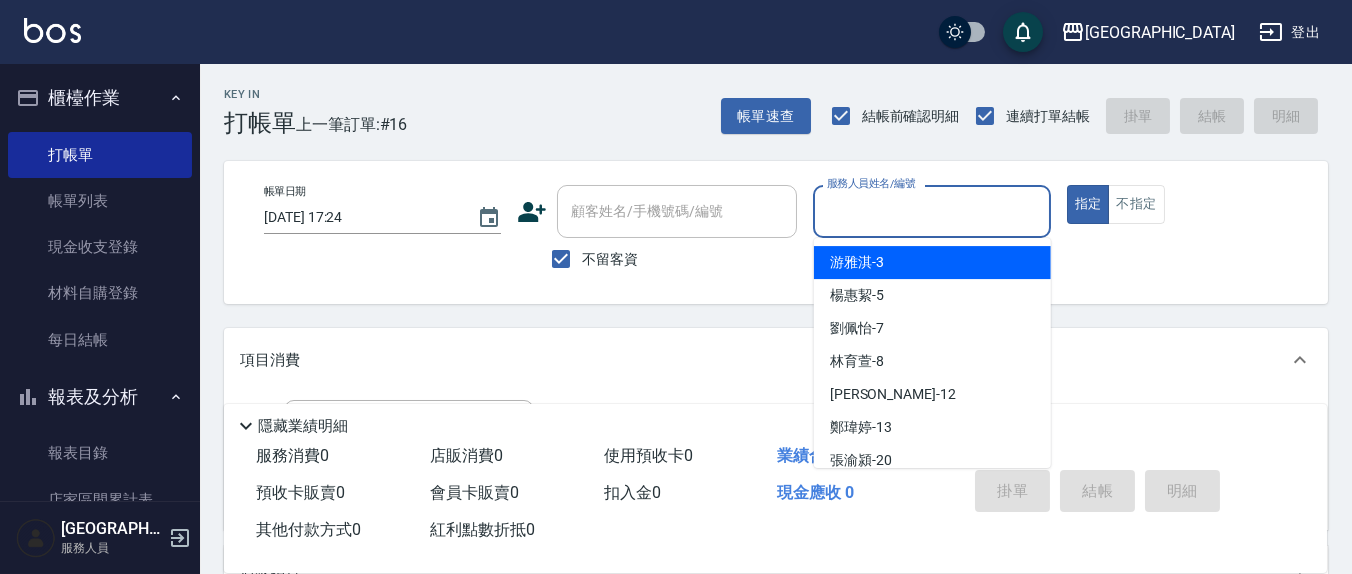 click on "服務人員姓名/編號" at bounding box center [931, 211] 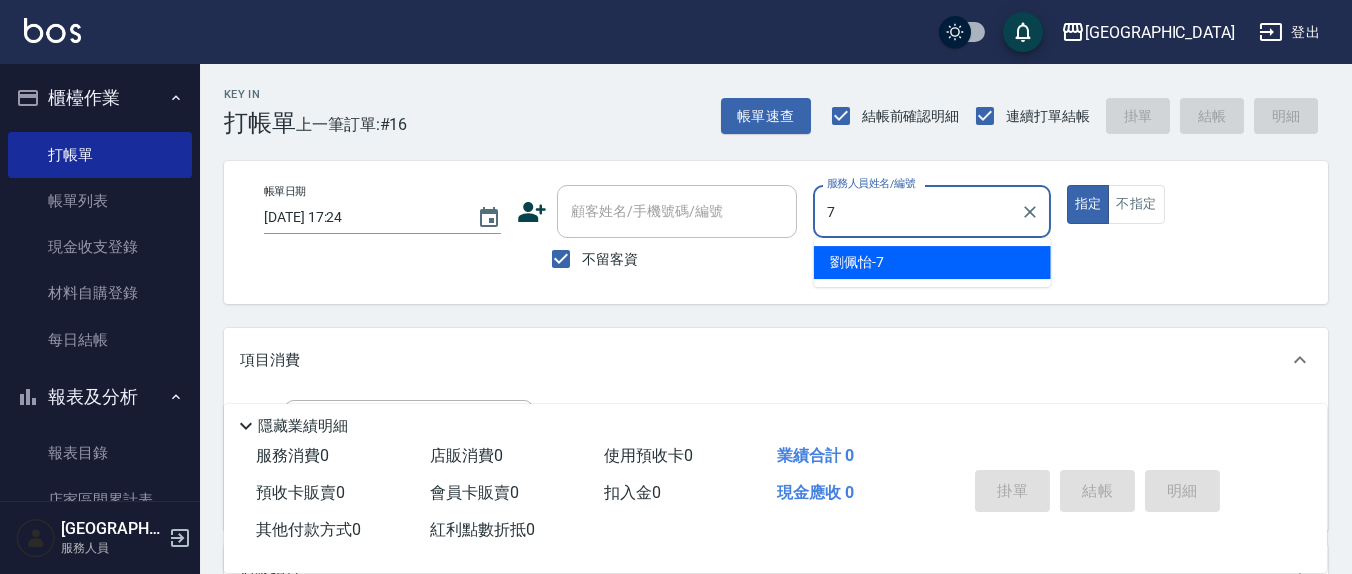 type on "[PERSON_NAME]7" 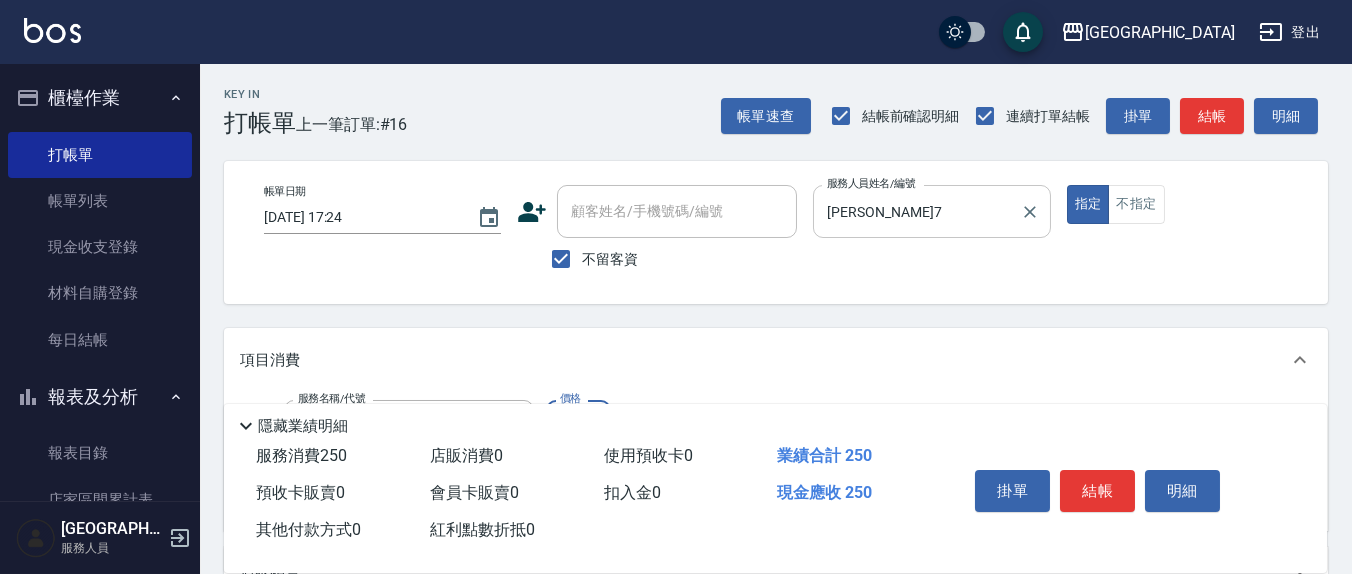 type on "洗髮(201)" 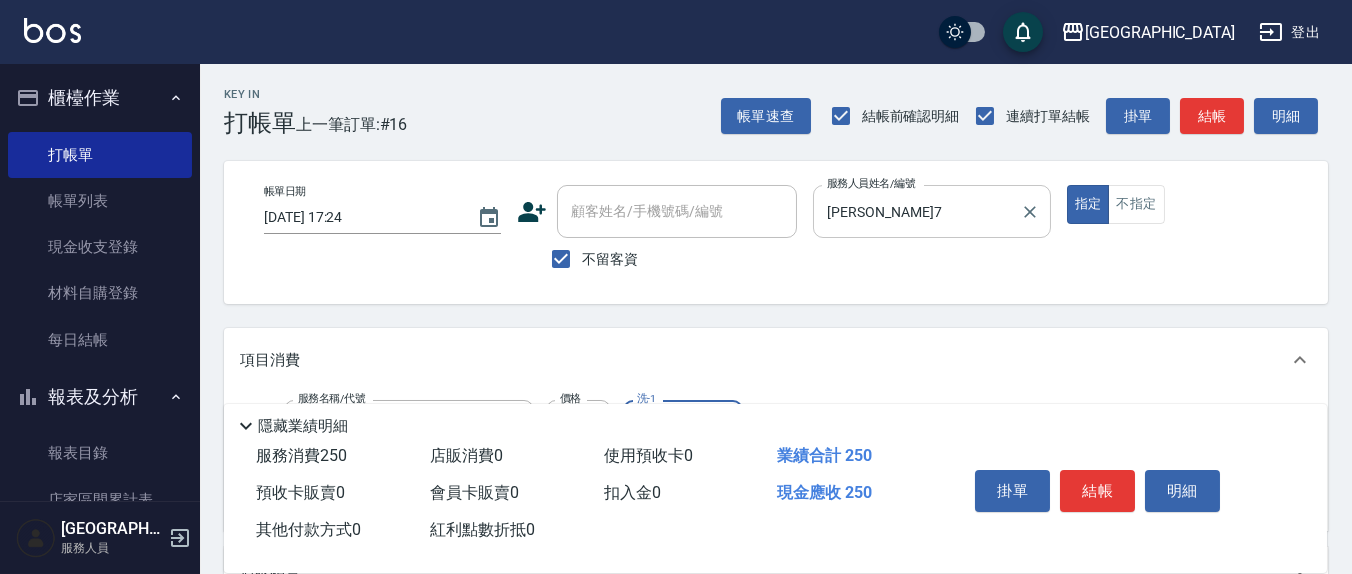type on "[PERSON_NAME]-3" 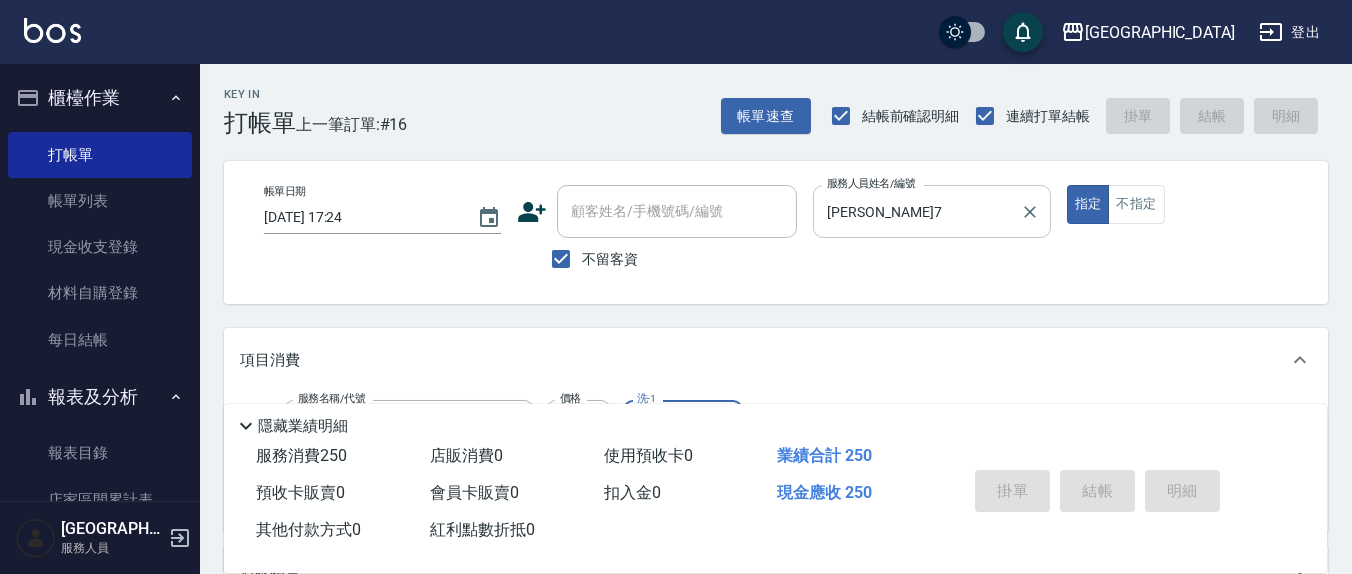 type 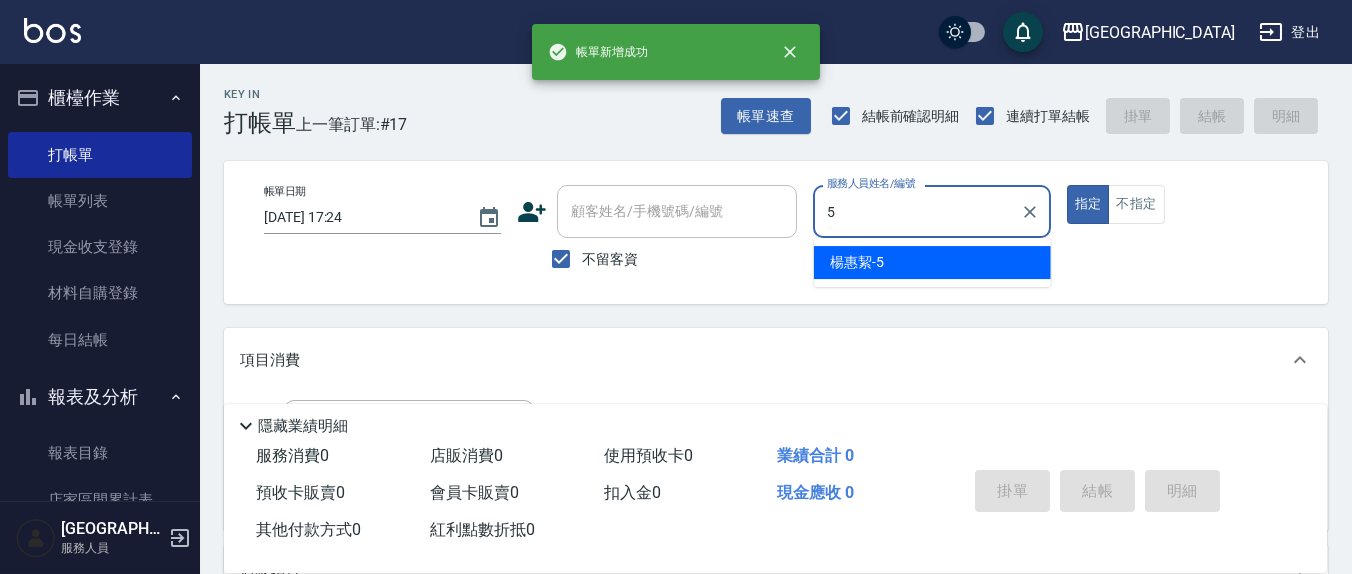 type on "[PERSON_NAME]5" 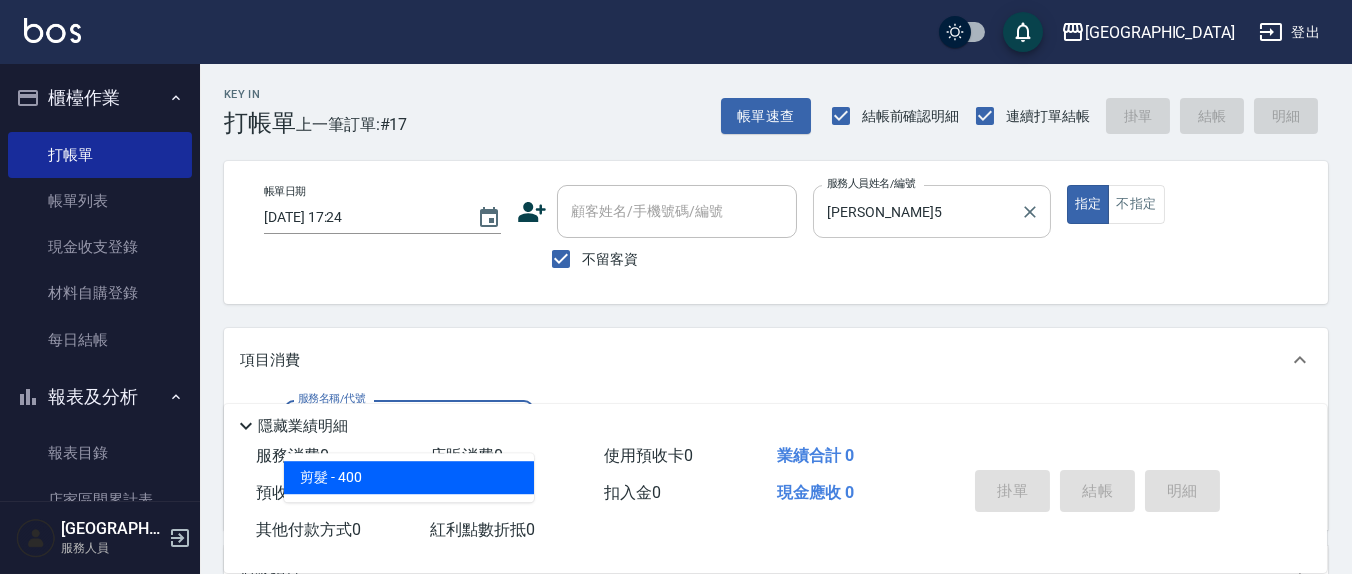 type on "剪髮(401)" 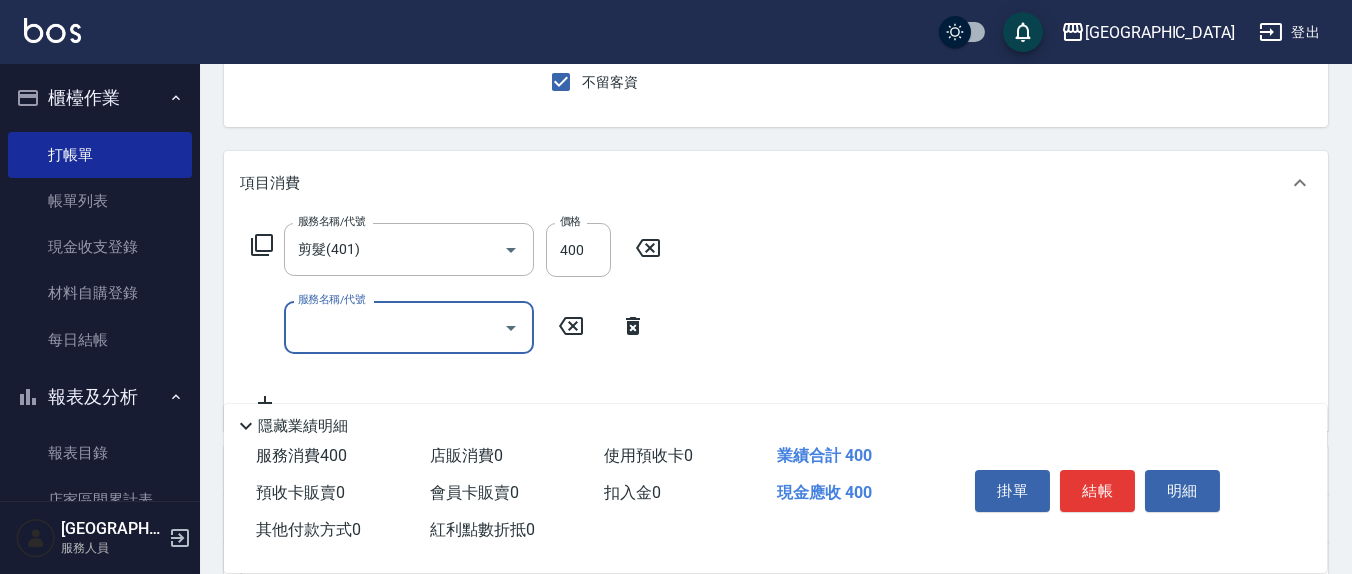 scroll, scrollTop: 208, scrollLeft: 0, axis: vertical 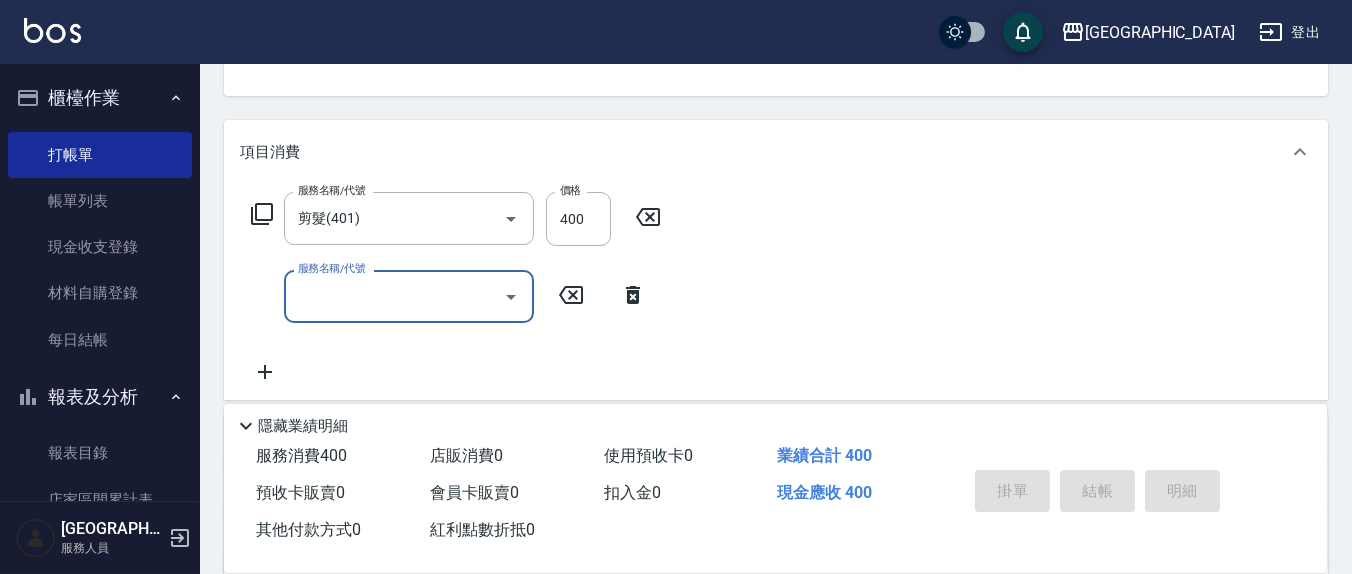 type 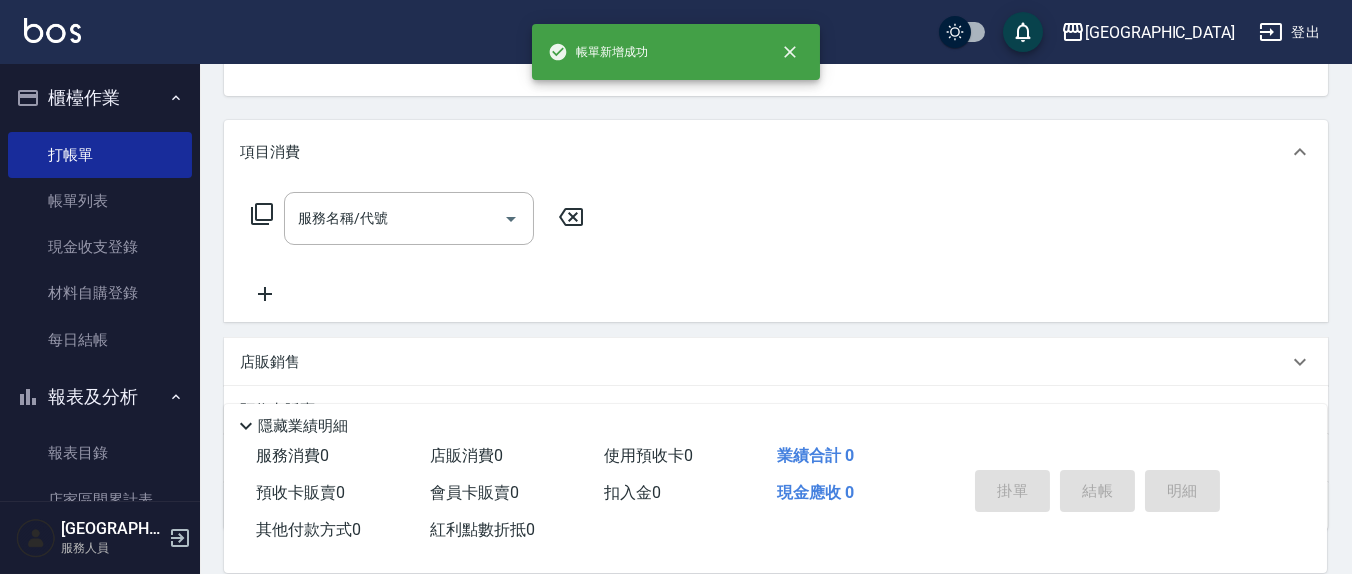 scroll, scrollTop: 193, scrollLeft: 0, axis: vertical 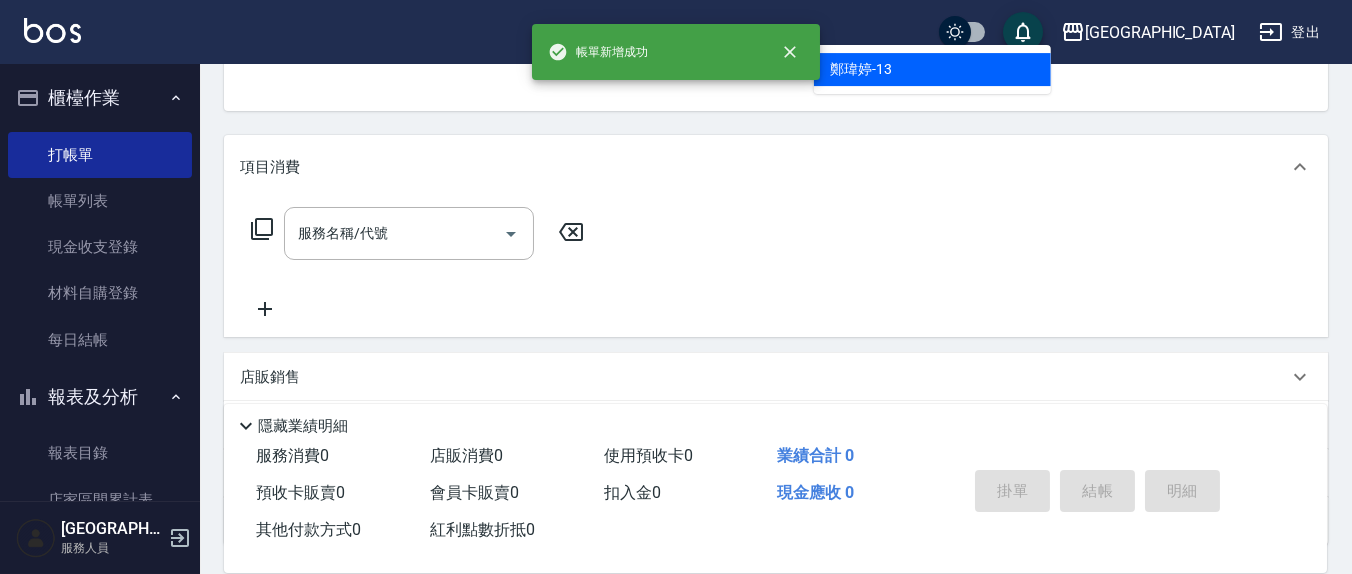 type on "[PERSON_NAME]-13" 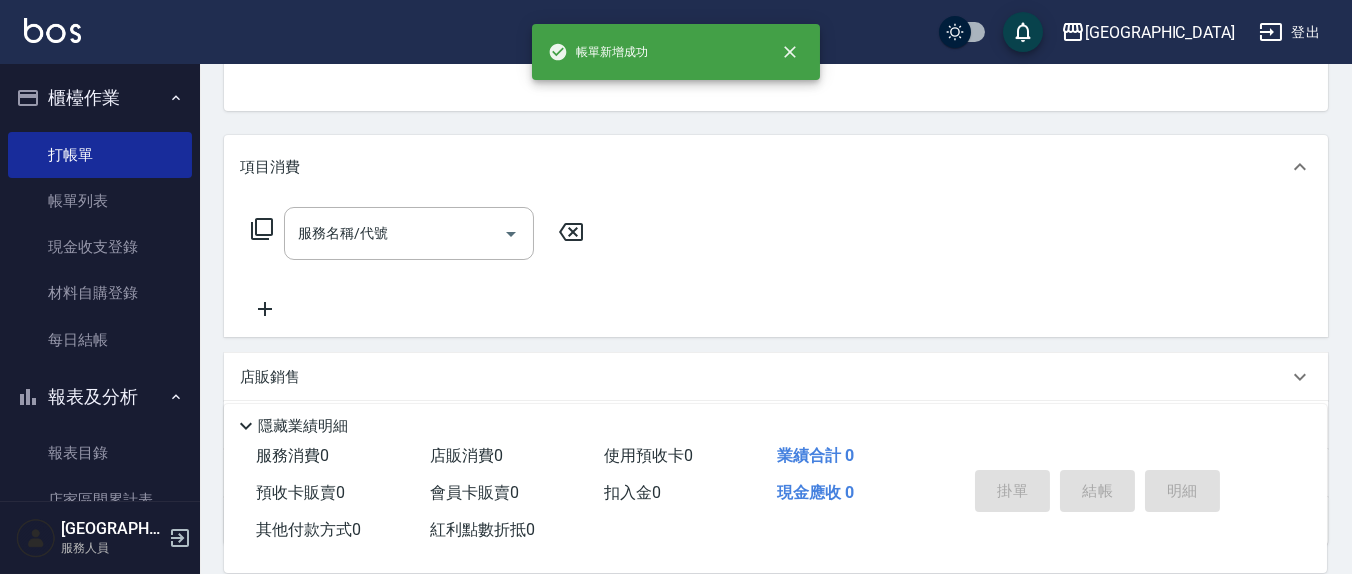 scroll, scrollTop: 185, scrollLeft: 0, axis: vertical 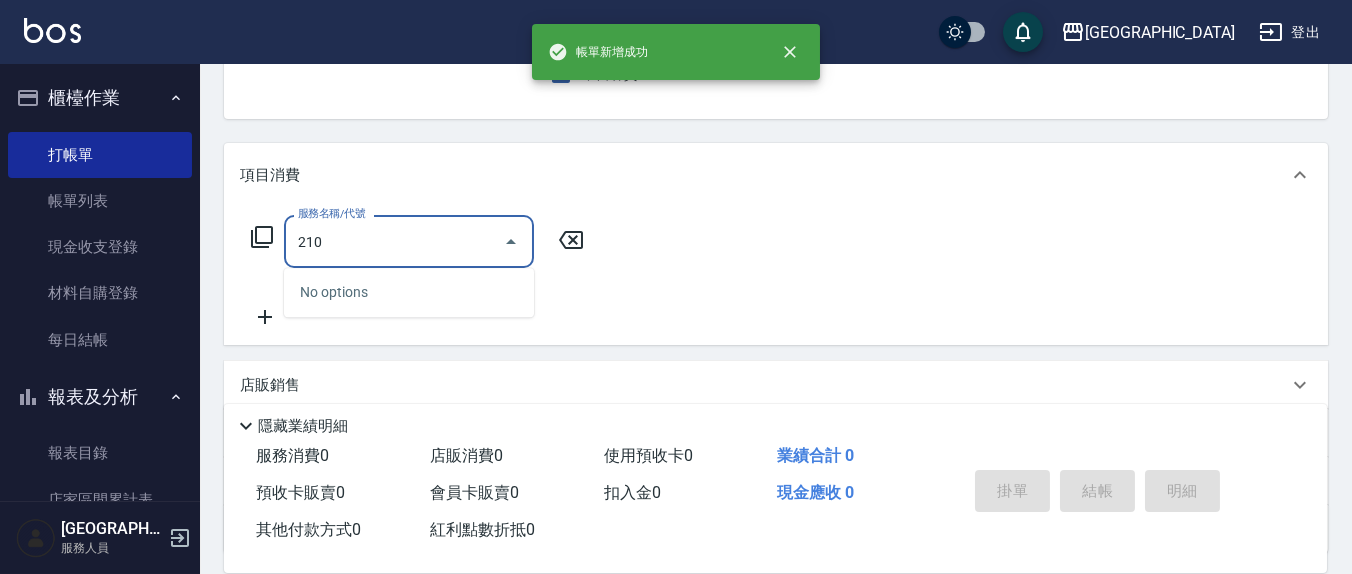 type on "[PERSON_NAME]洗髮精(210)" 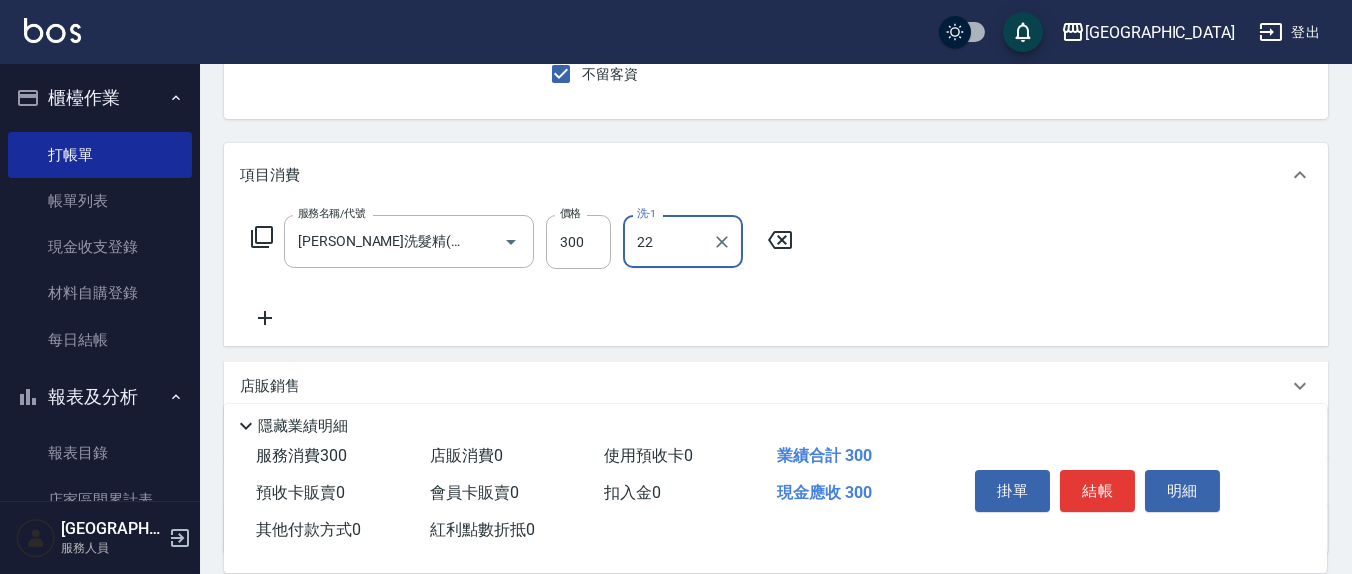 type on "[PERSON_NAME]-22" 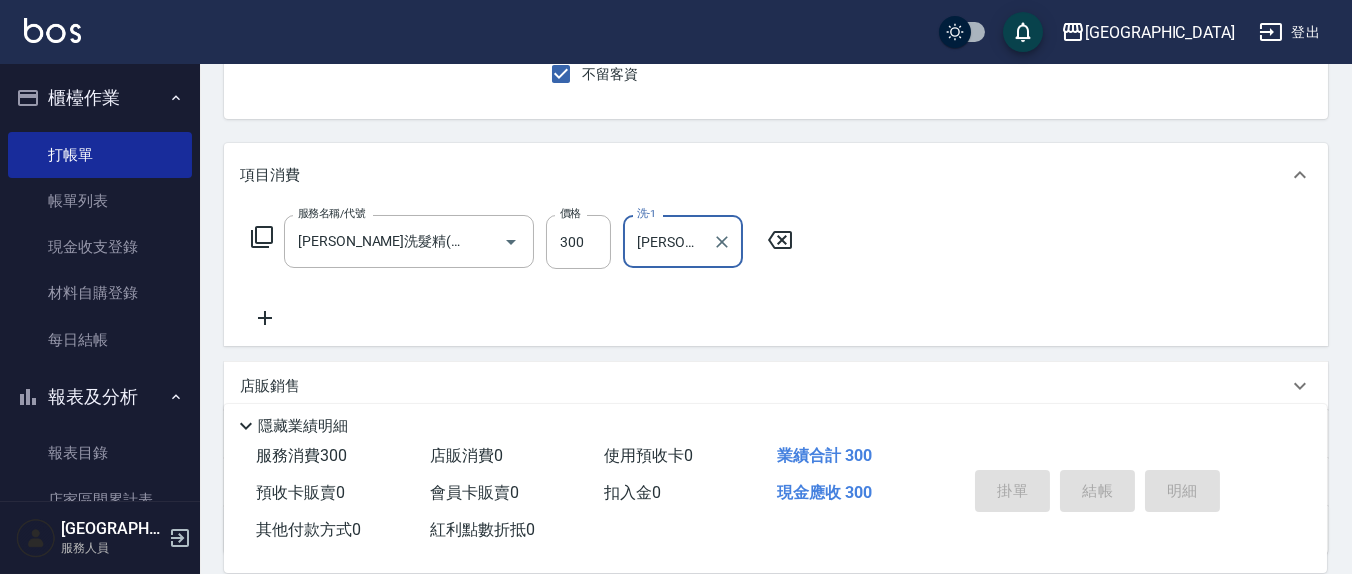 type 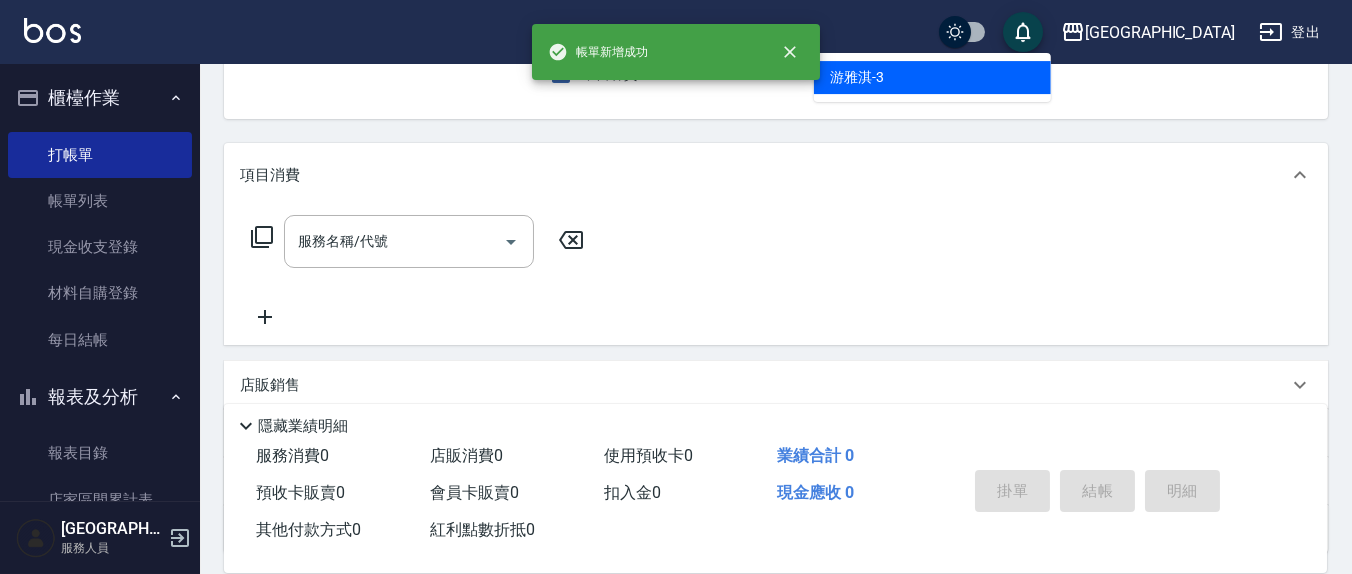 type on "[PERSON_NAME]-3" 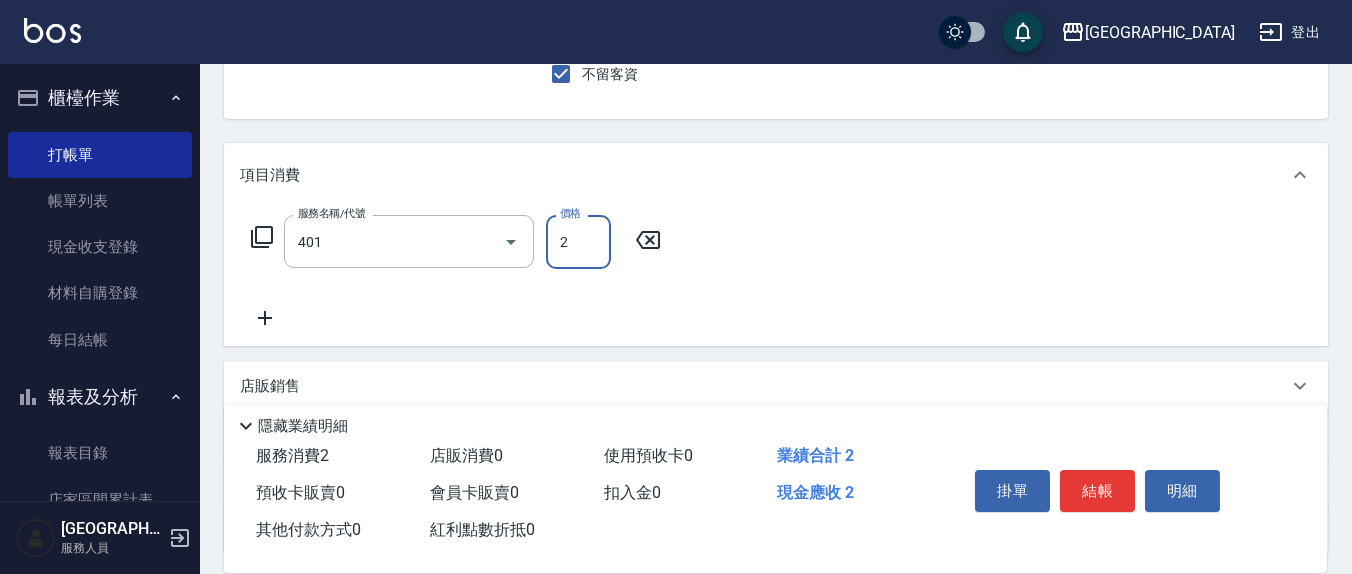 type on "剪髮(401)" 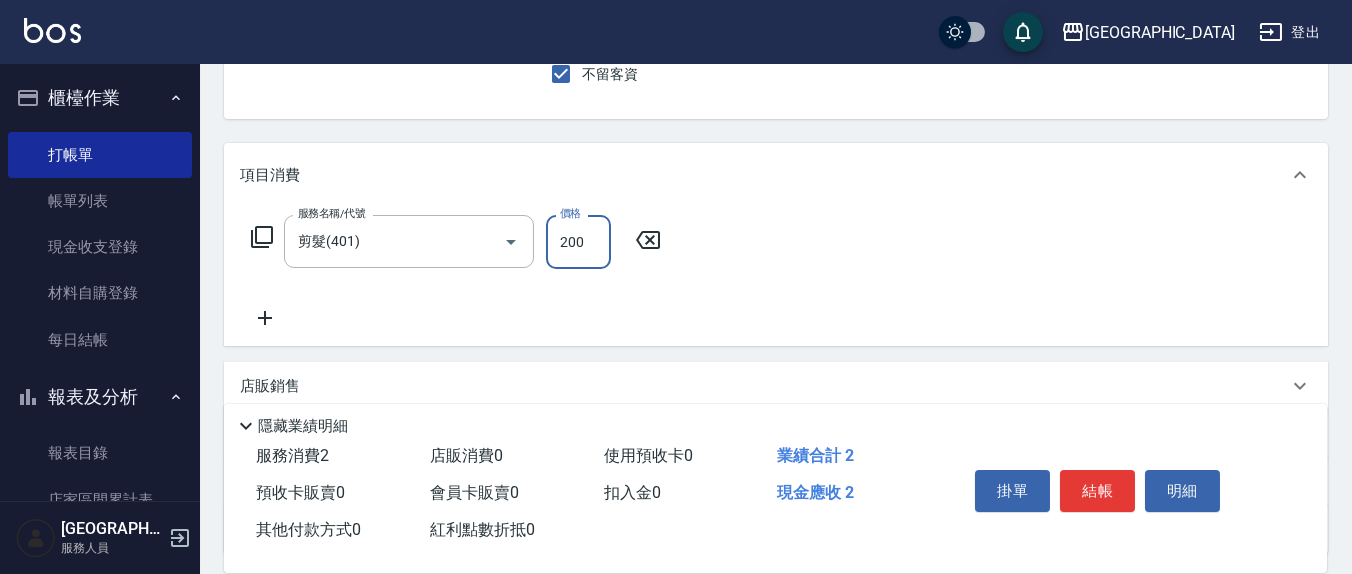 type on "200" 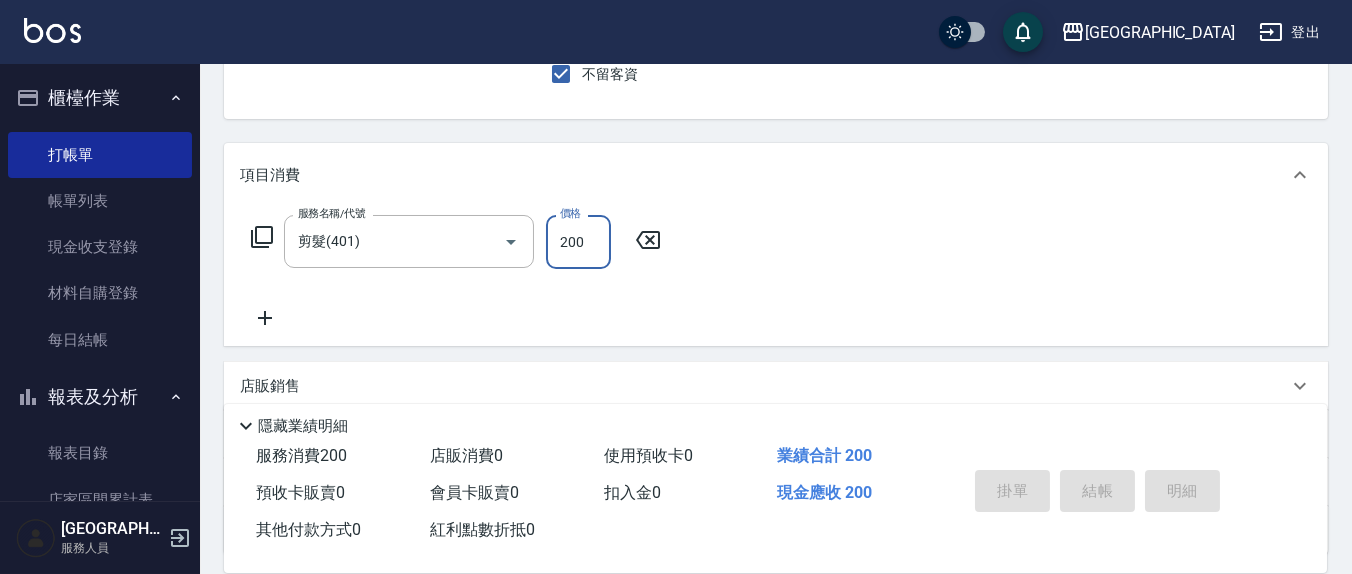 type 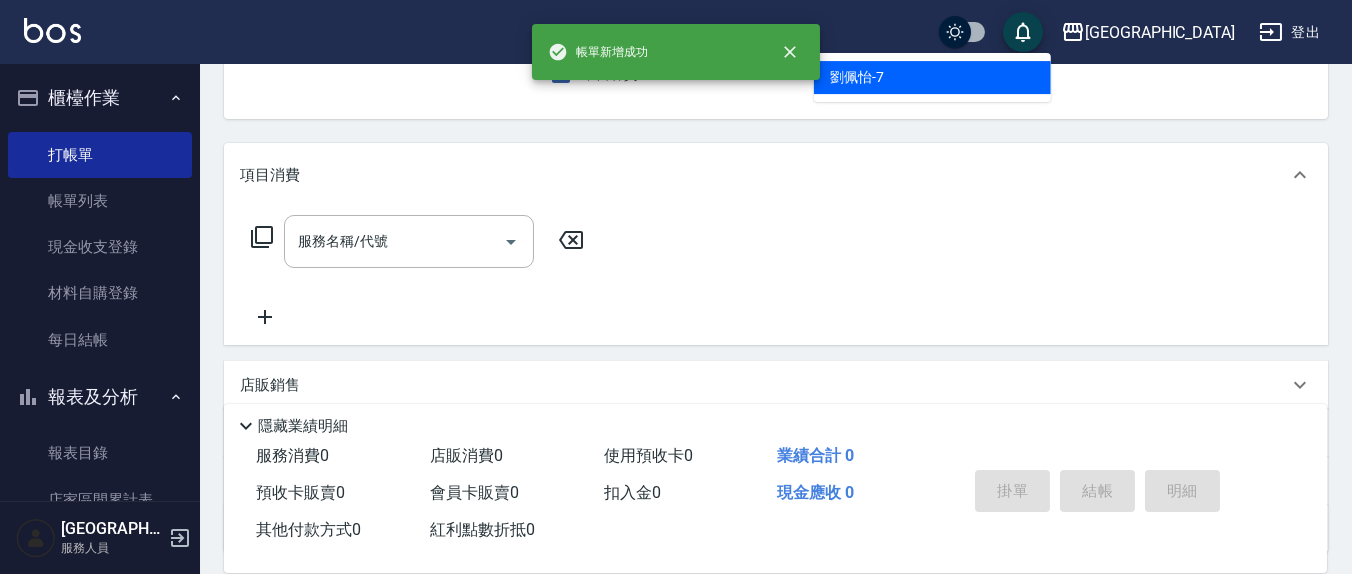 type on "[PERSON_NAME]7" 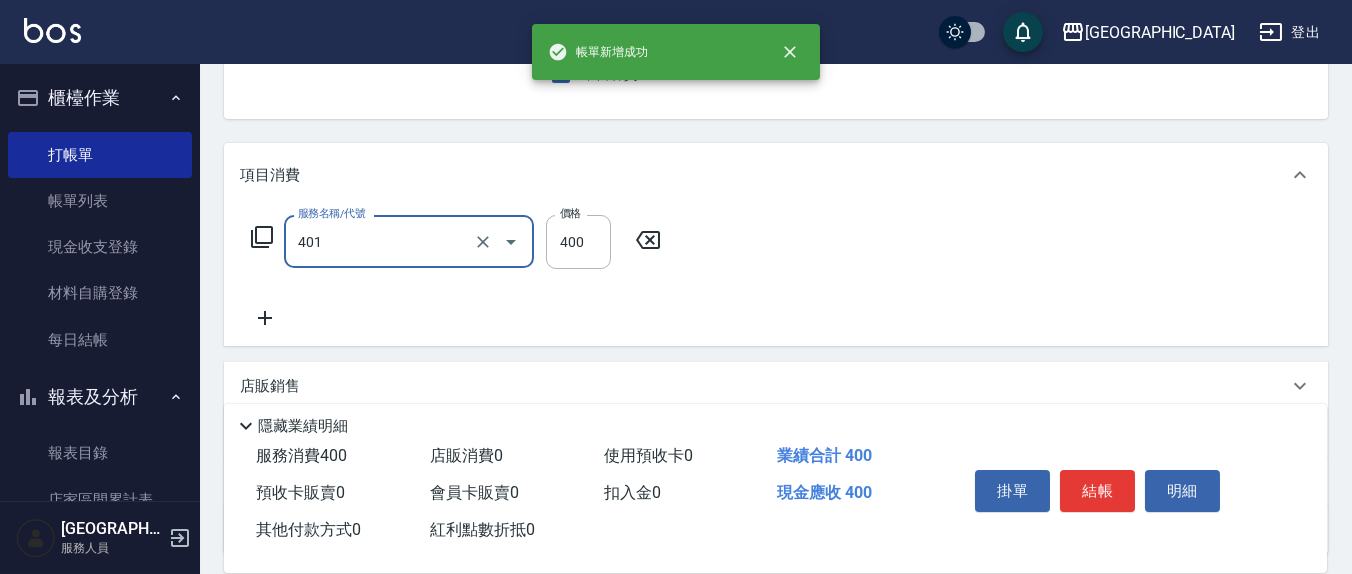 type on "剪髮(401)" 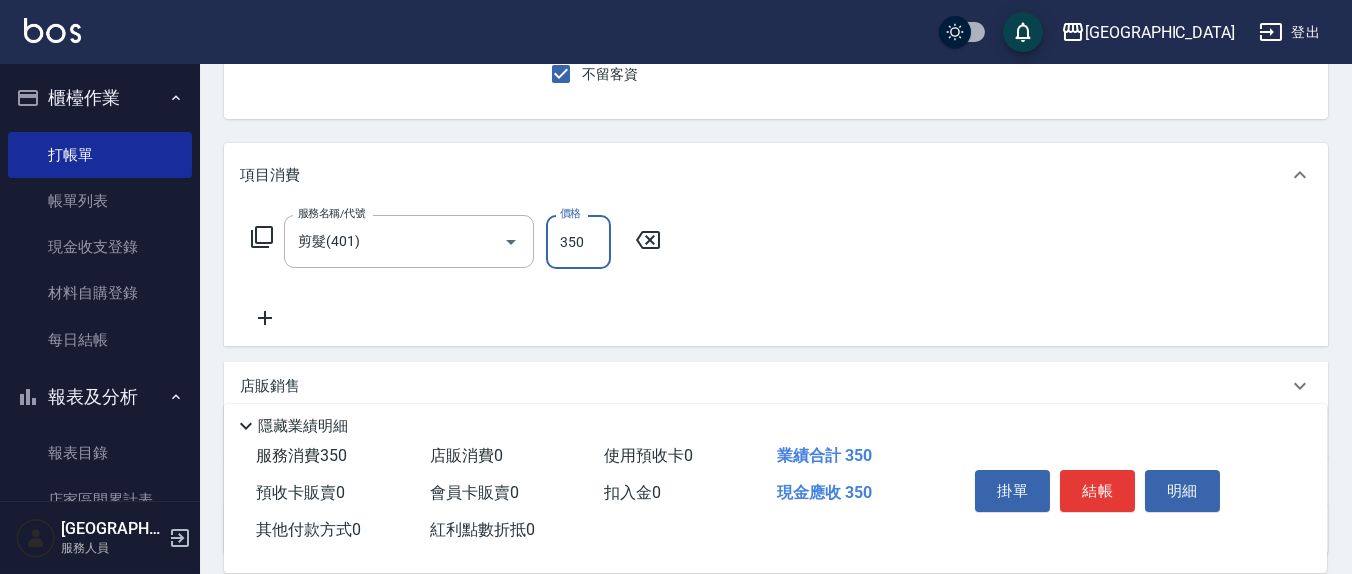 type on "350" 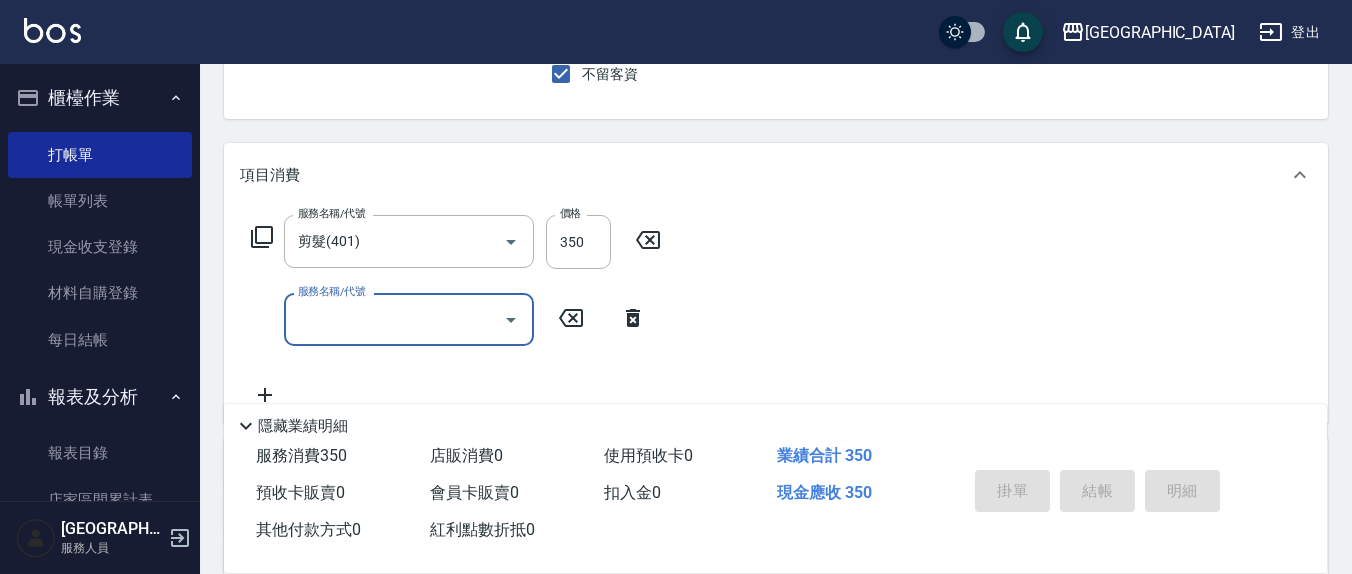type on "[DATE] 17:25" 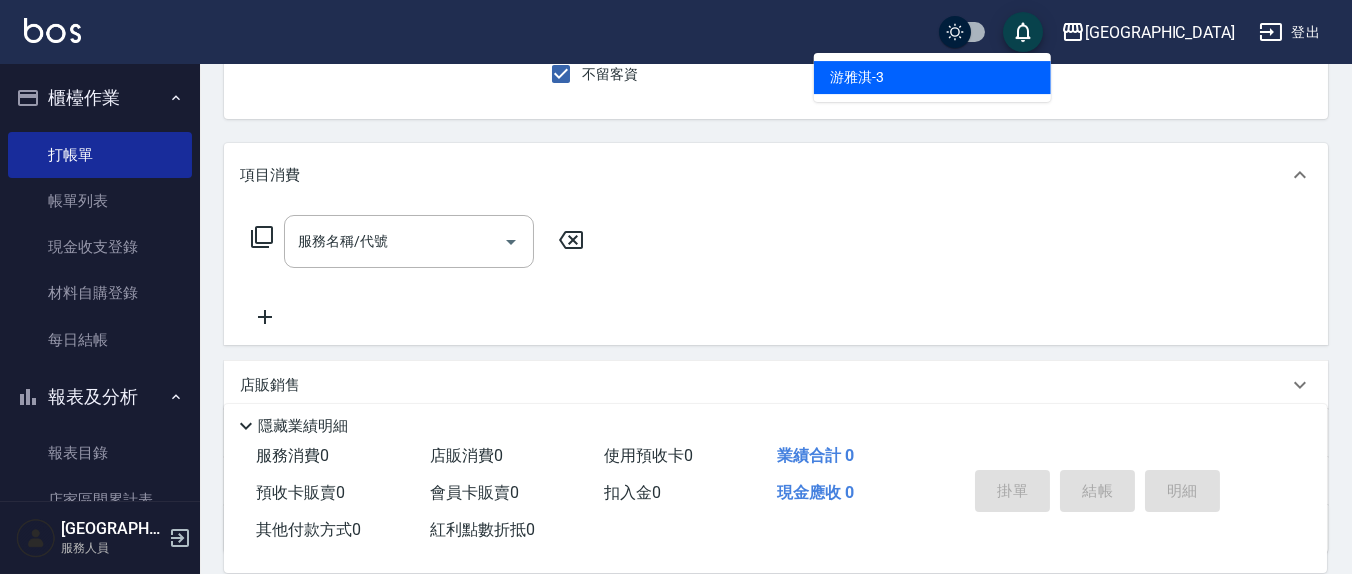 type on "[PERSON_NAME]-3" 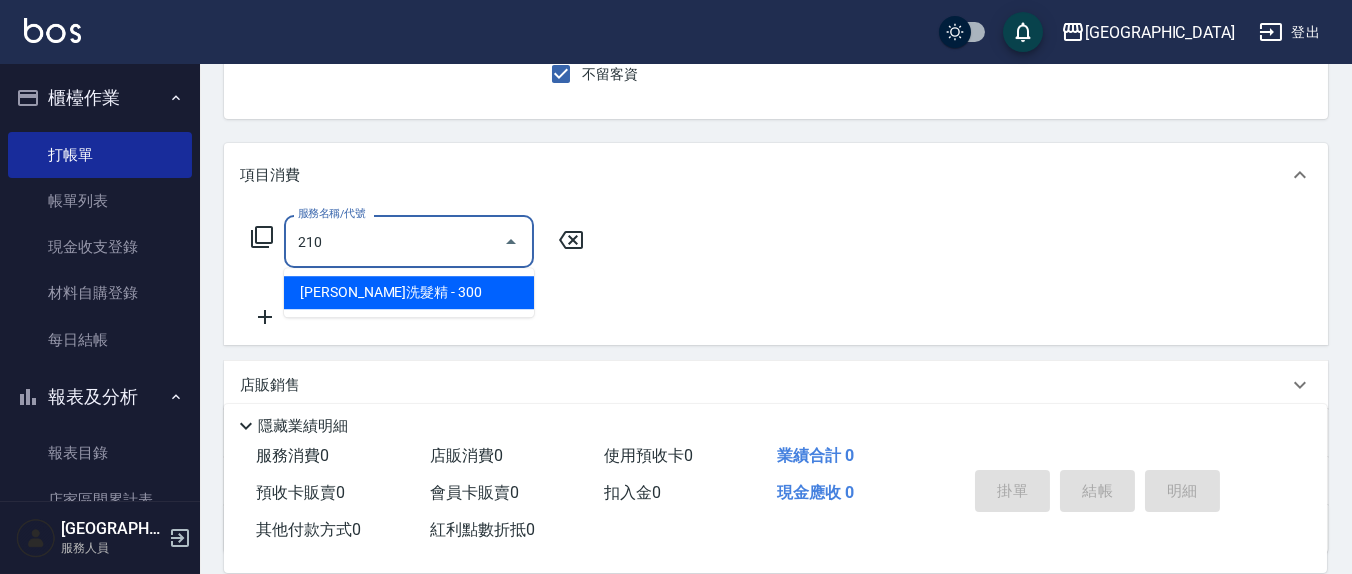 type on "[PERSON_NAME]洗髮精(210)" 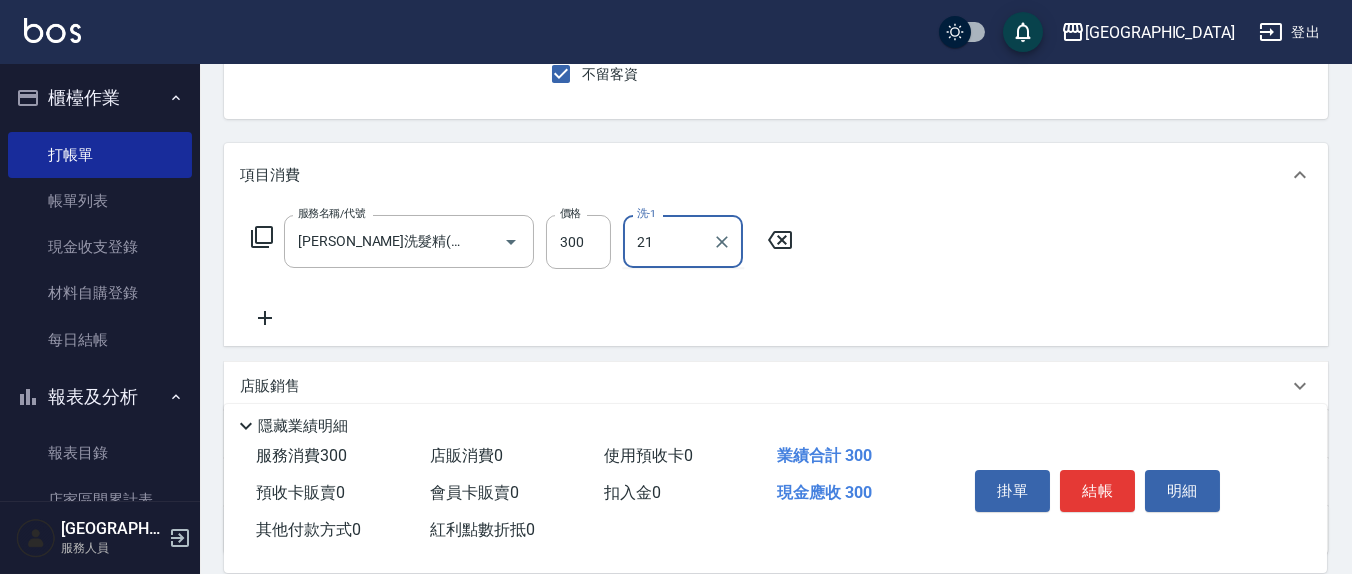 type on "[PERSON_NAME]-21" 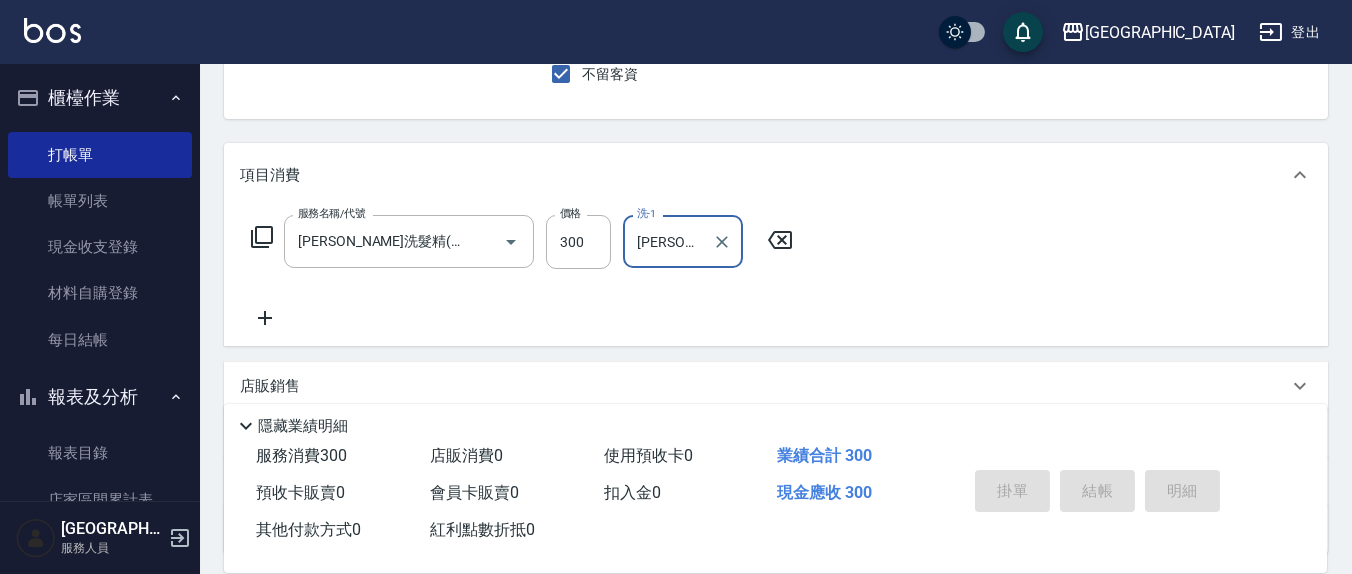 type 